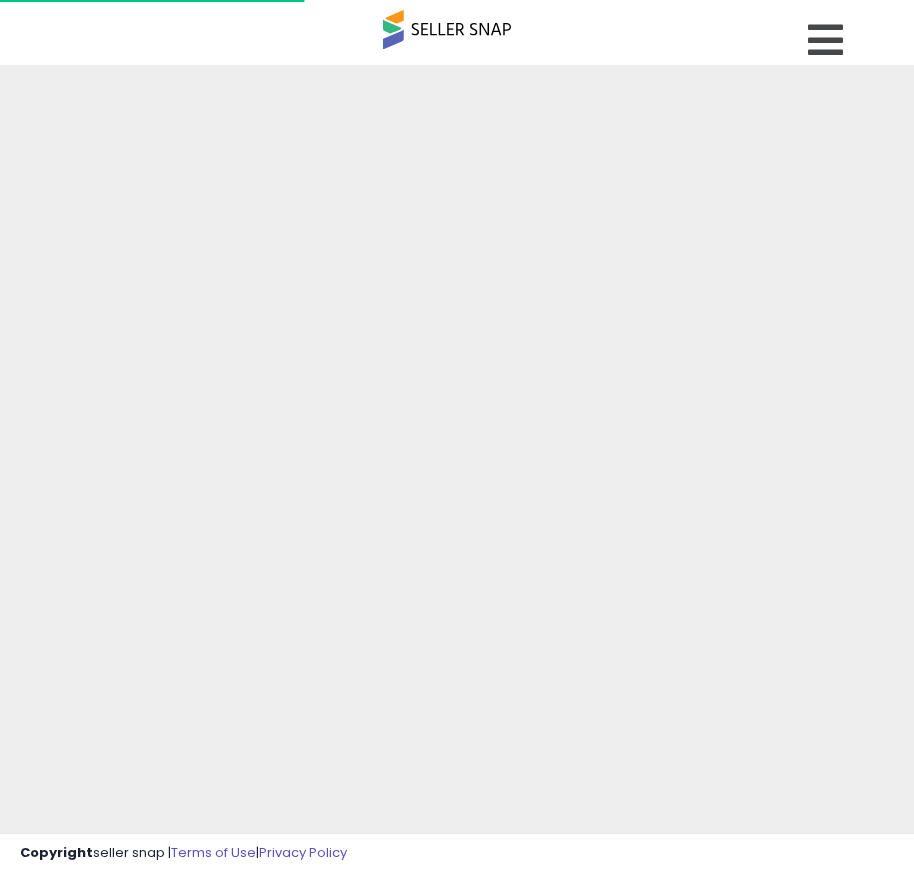 scroll, scrollTop: 0, scrollLeft: 0, axis: both 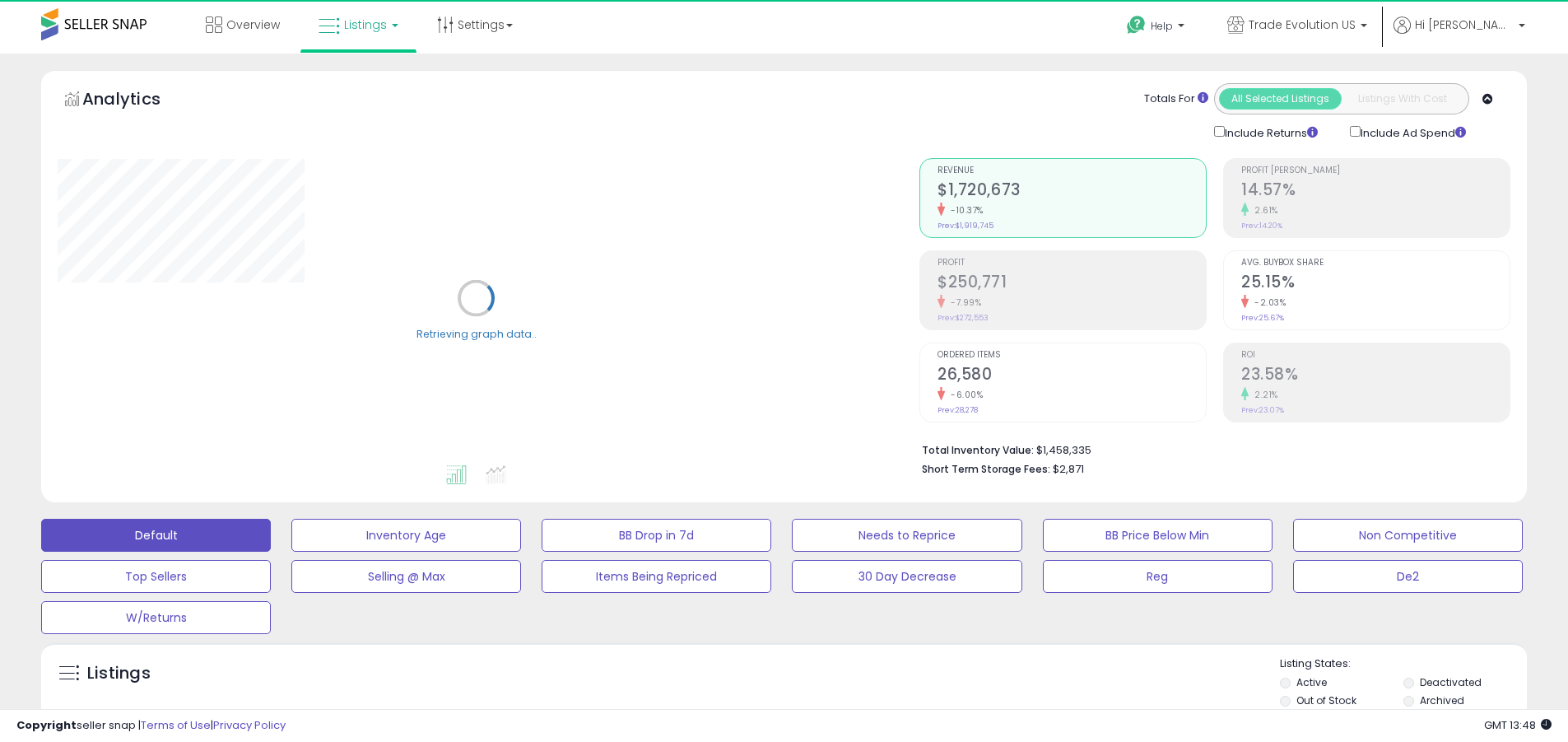 click on "Deactivated" at bounding box center (1450, 682) 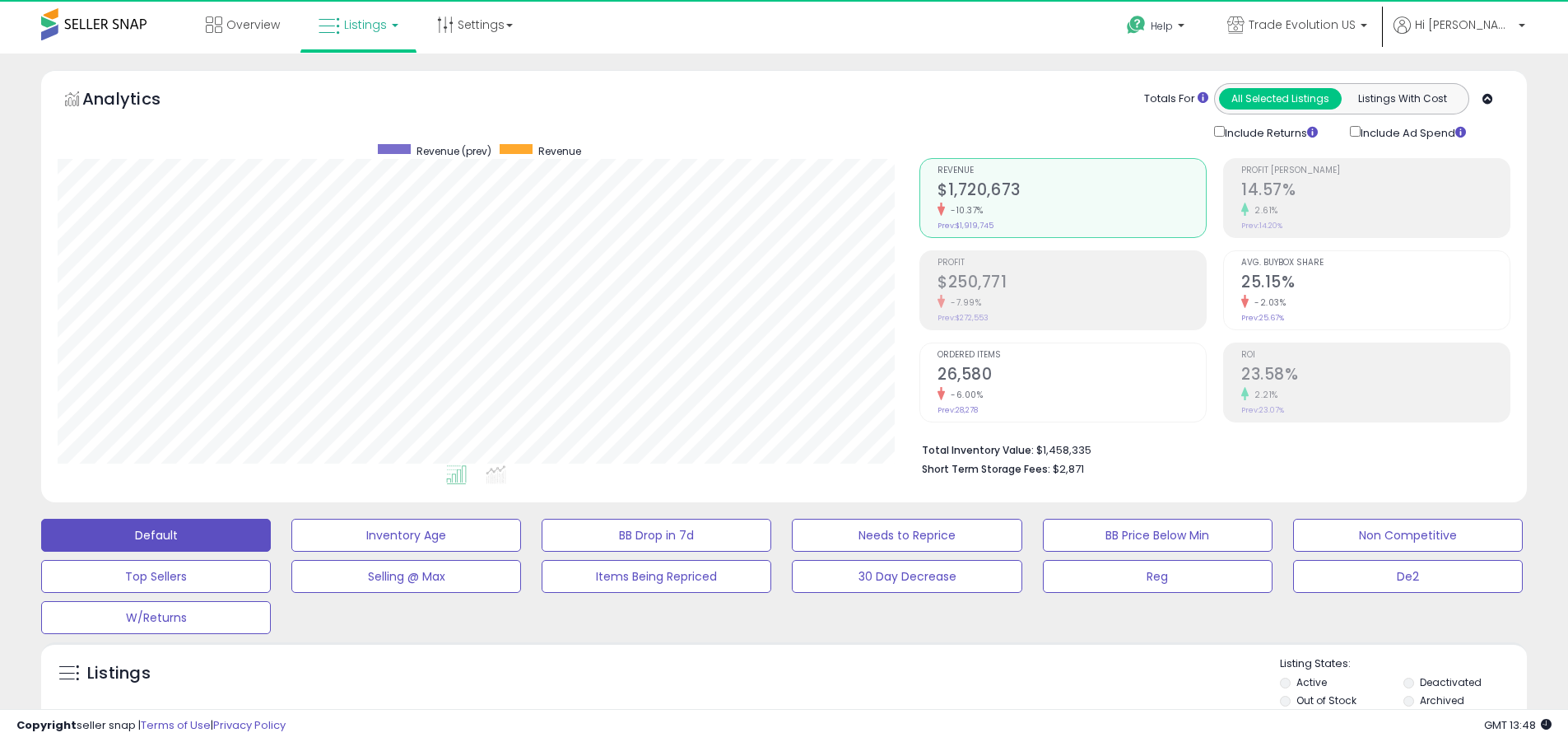 scroll, scrollTop: 823192, scrollLeft: 822235, axis: both 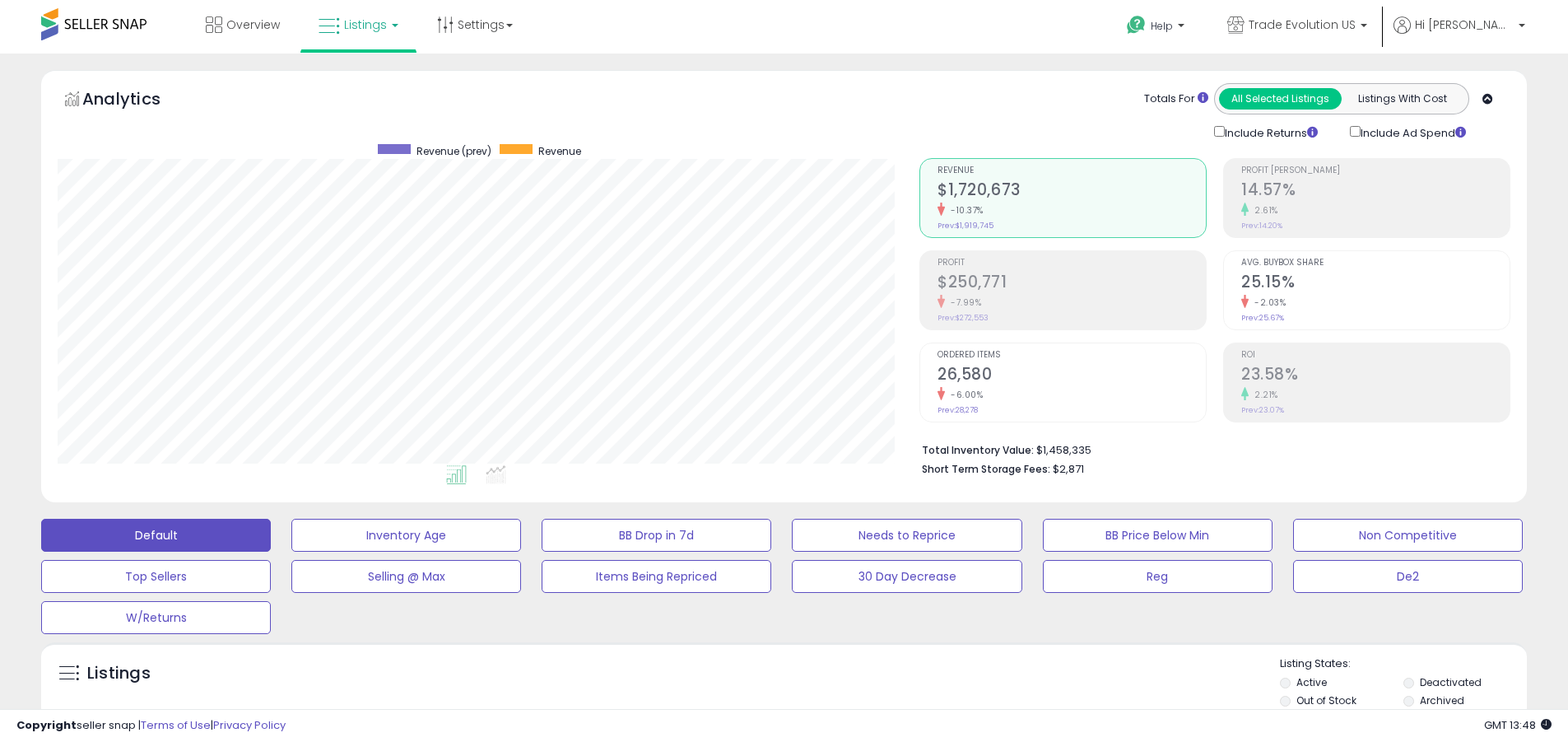 click on "Archived" at bounding box center (1442, 700) 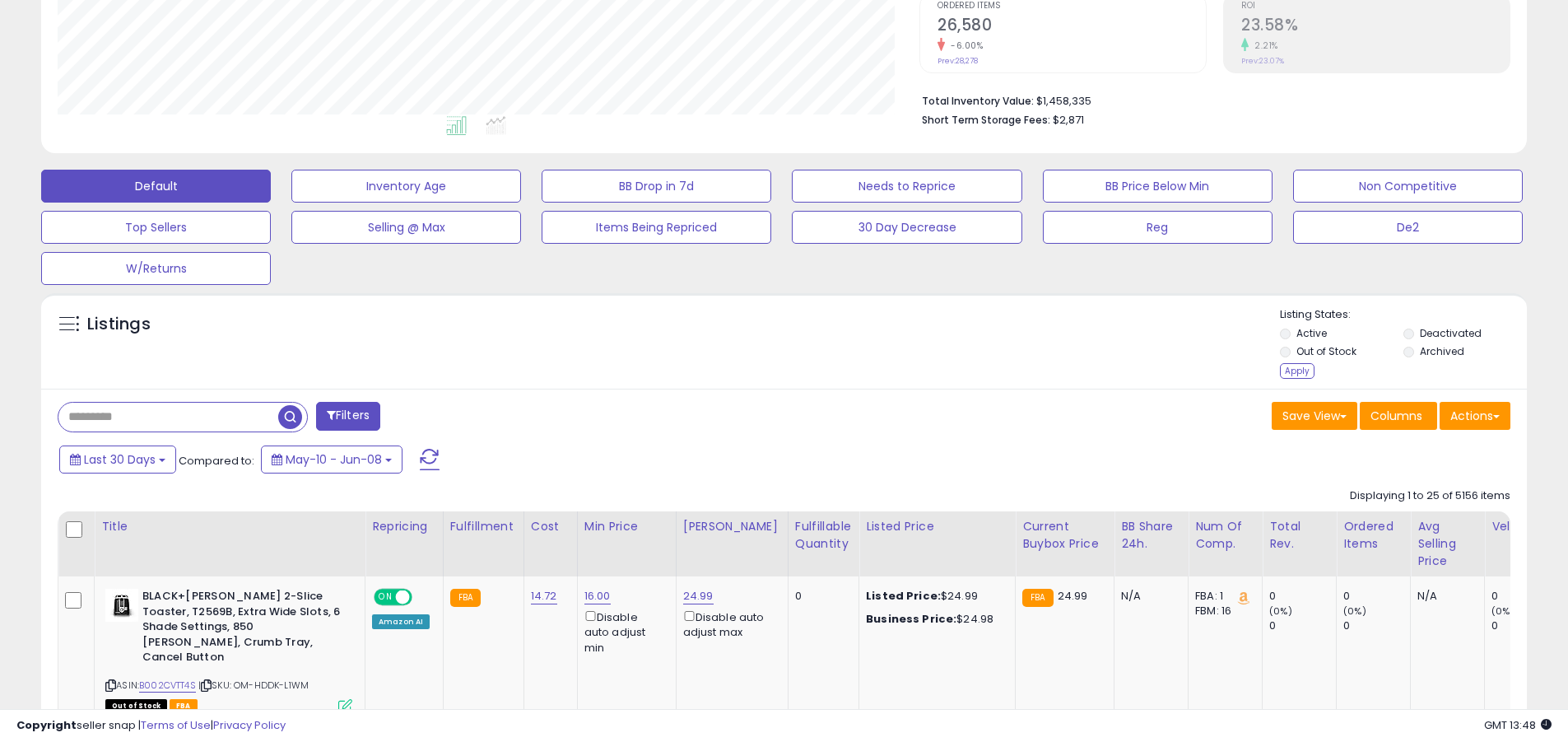 click on "Apply" at bounding box center [1297, 371] 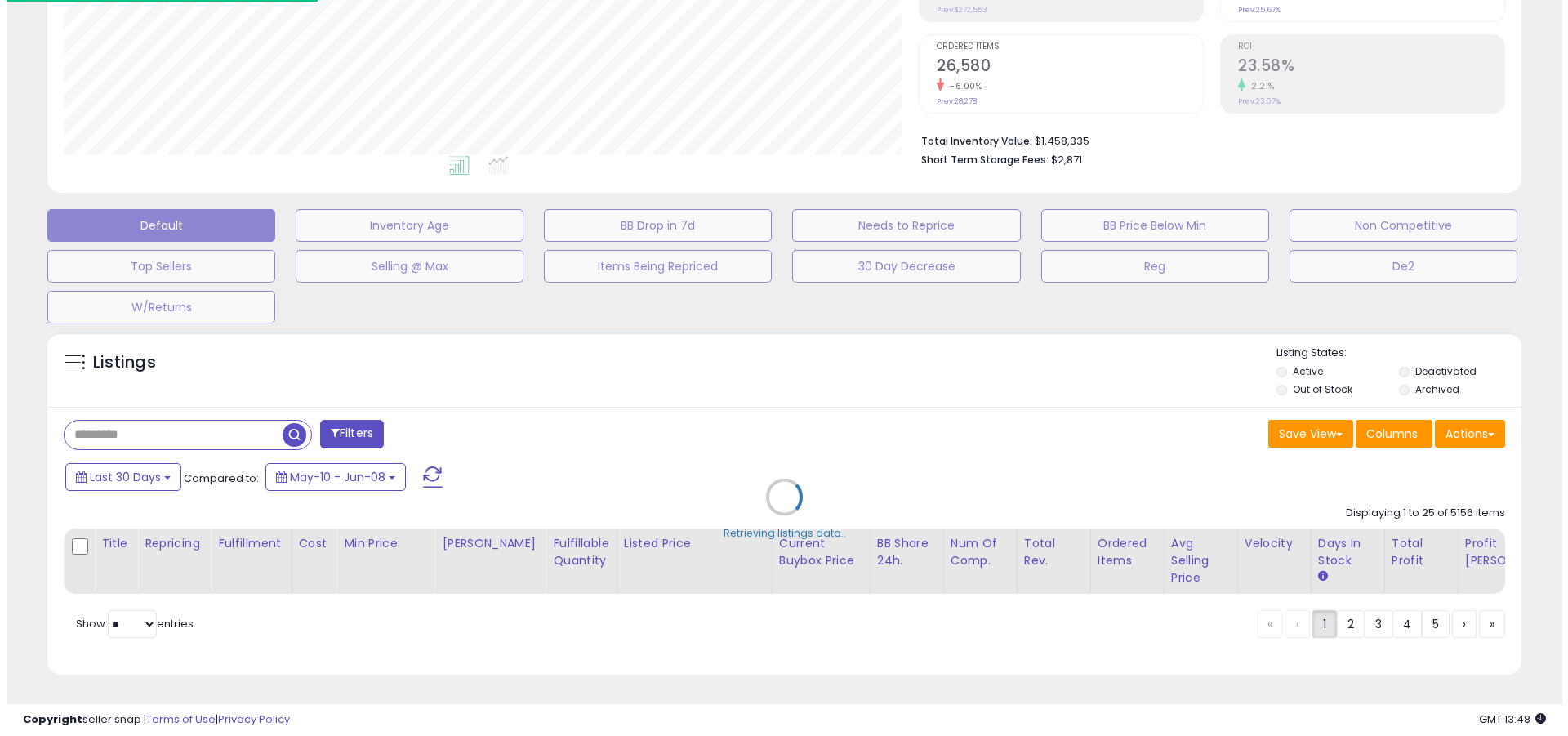 scroll, scrollTop: 318, scrollLeft: 0, axis: vertical 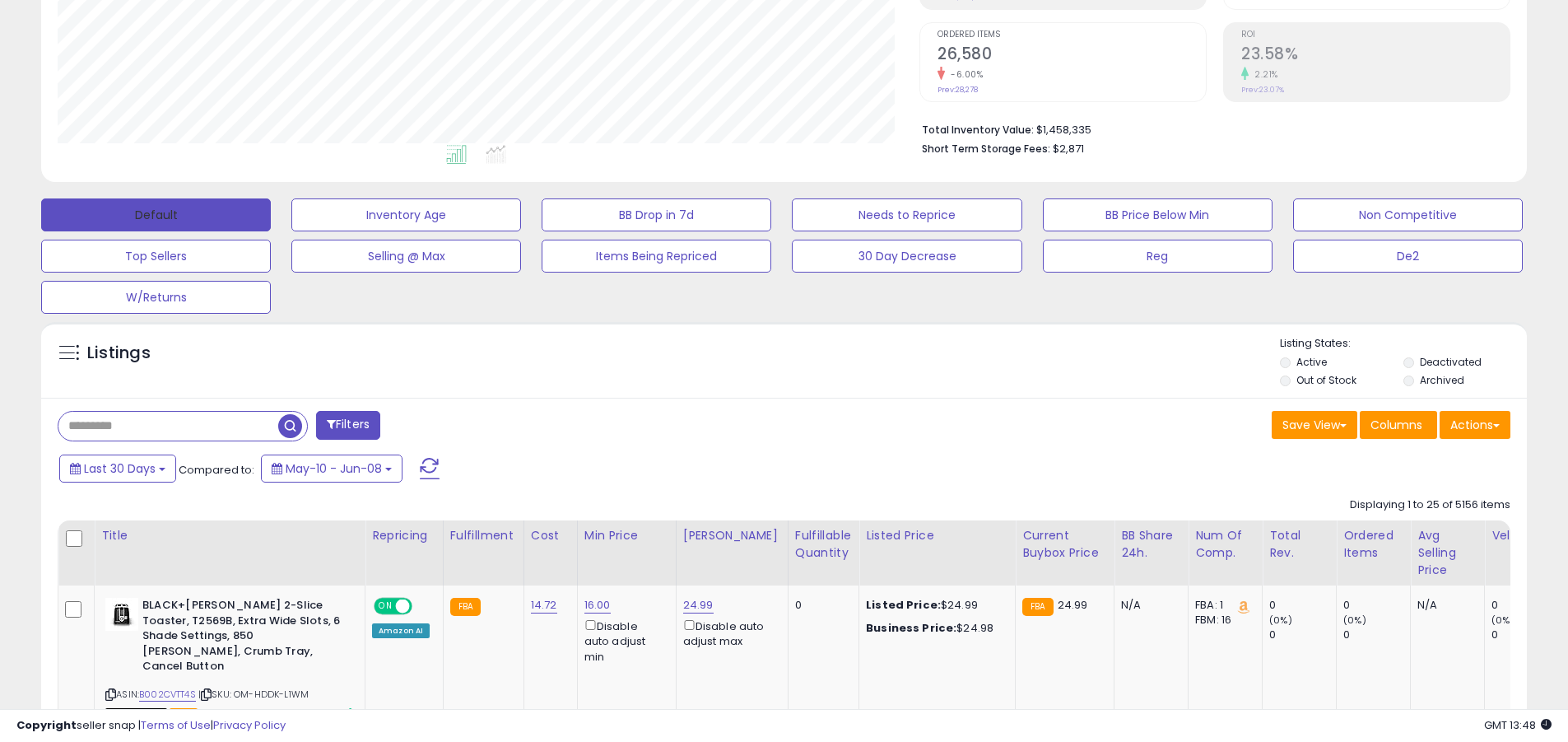 click on "Default" at bounding box center [156, 215] 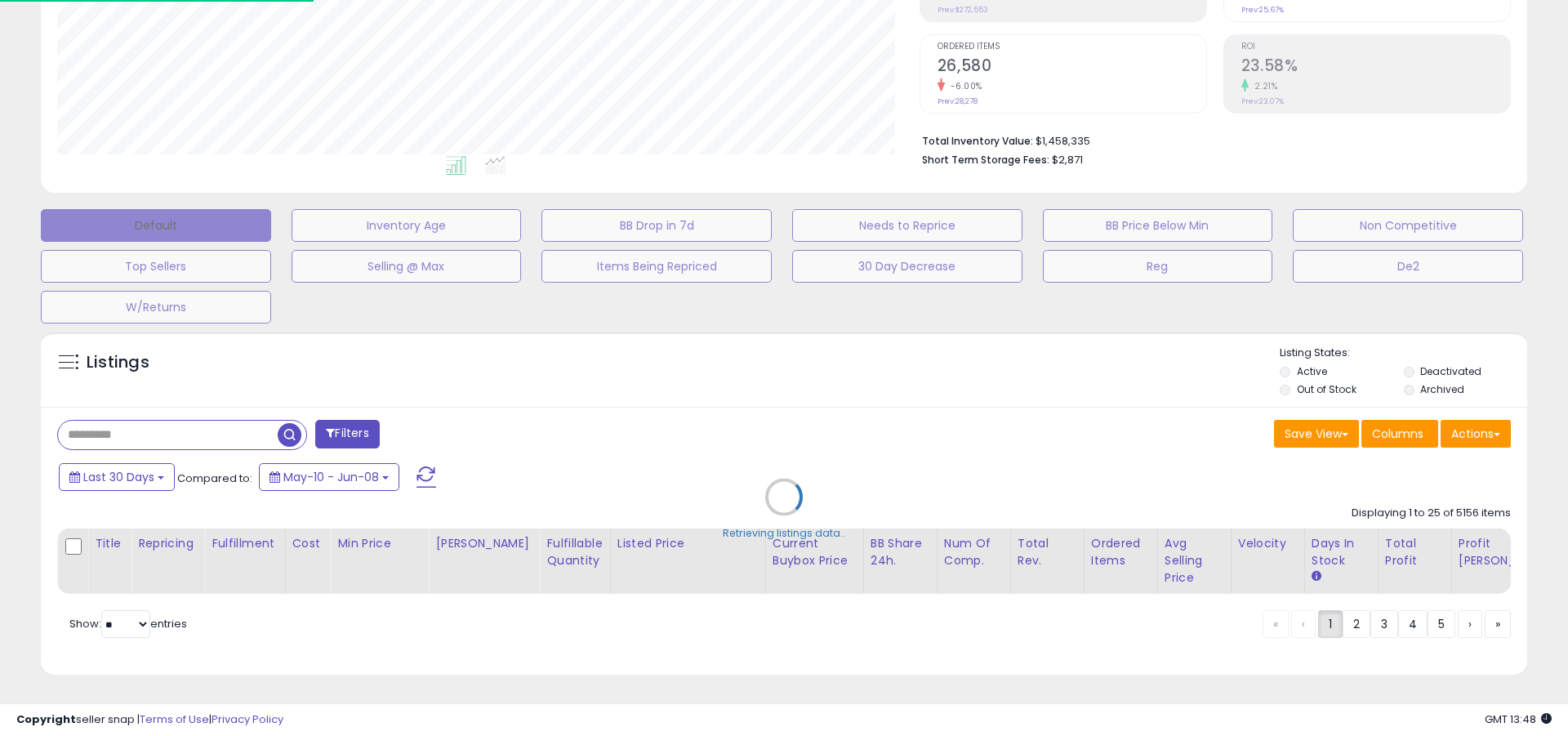 scroll, scrollTop: 816535, scrollLeft: 815804, axis: both 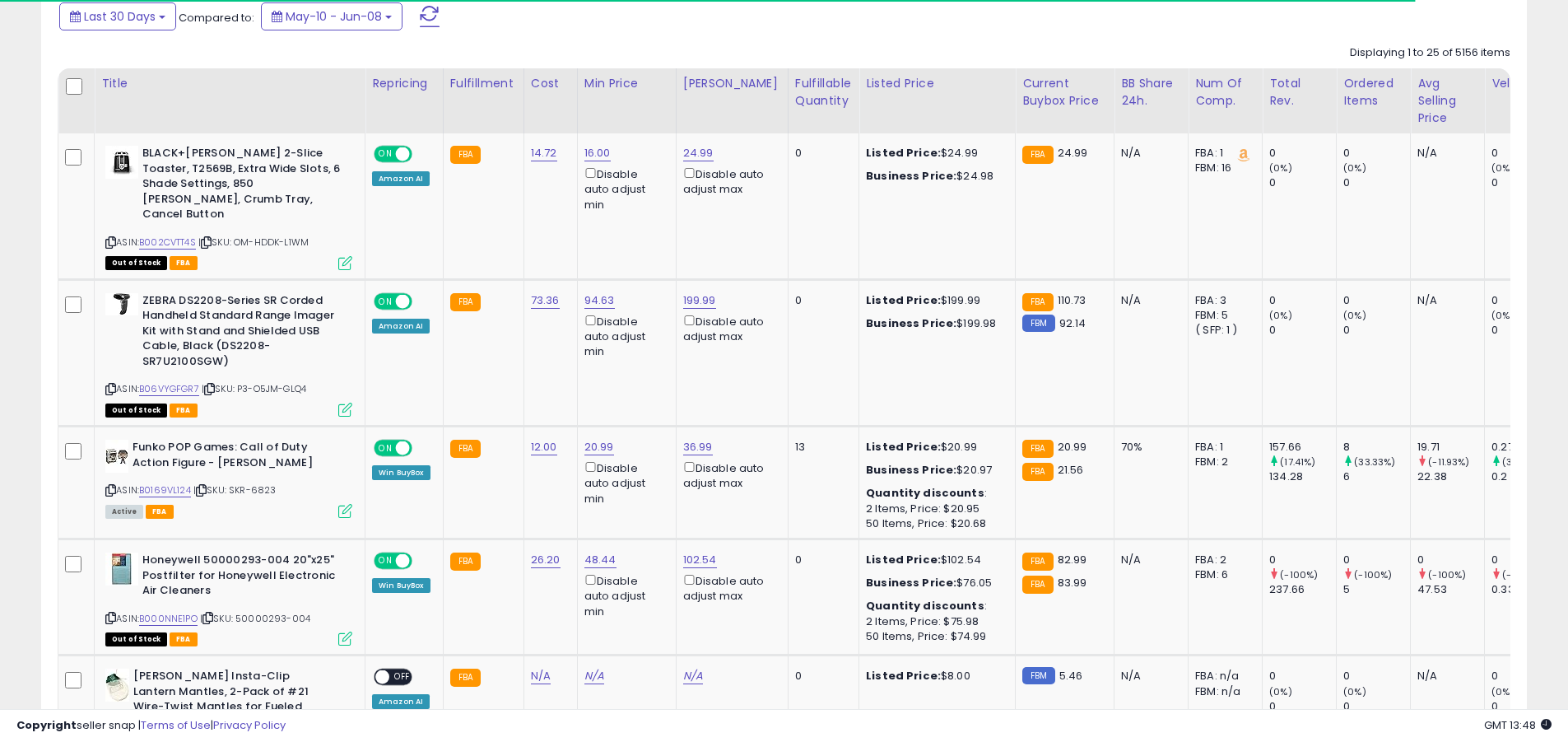 click at bounding box center (430, 16) 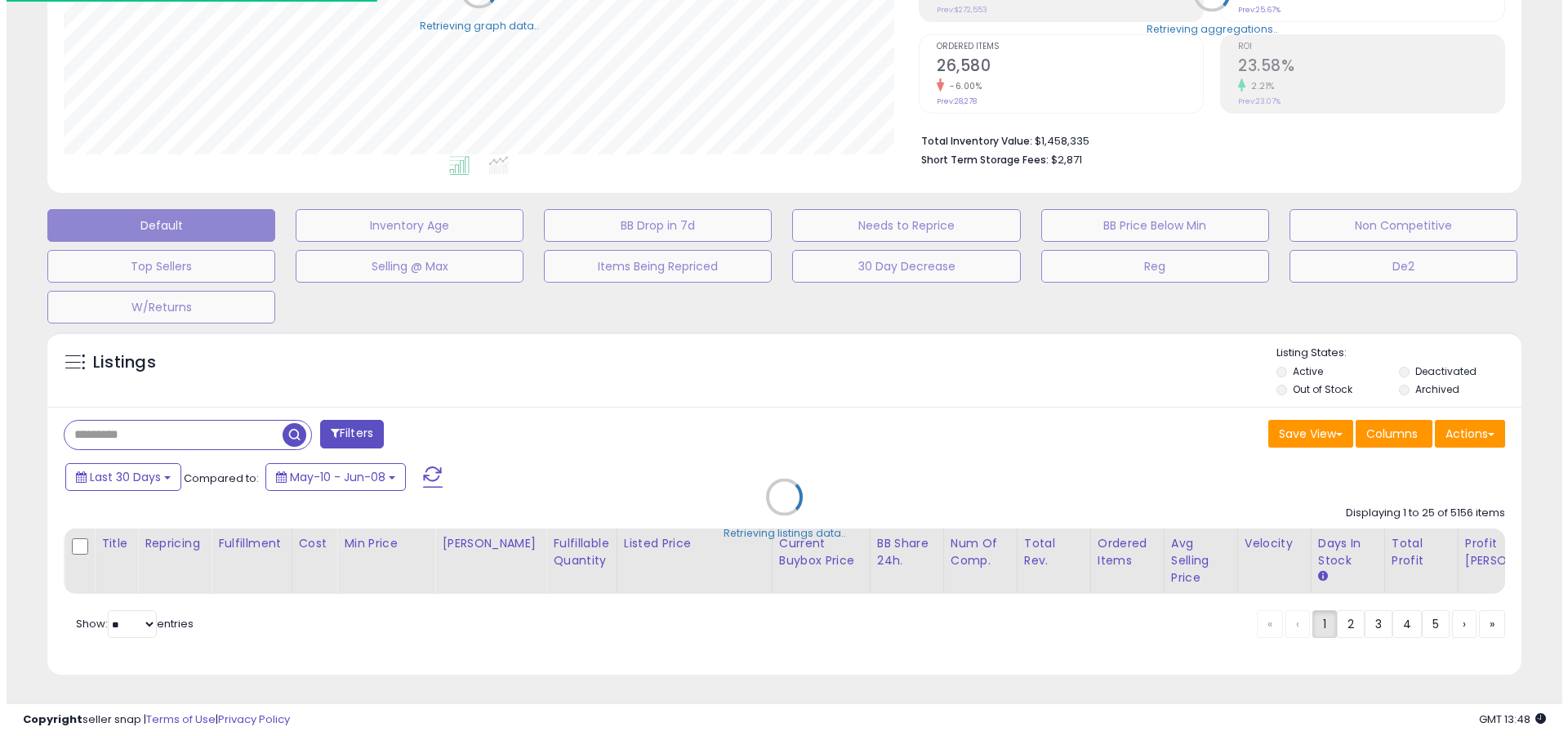 scroll, scrollTop: 318, scrollLeft: 0, axis: vertical 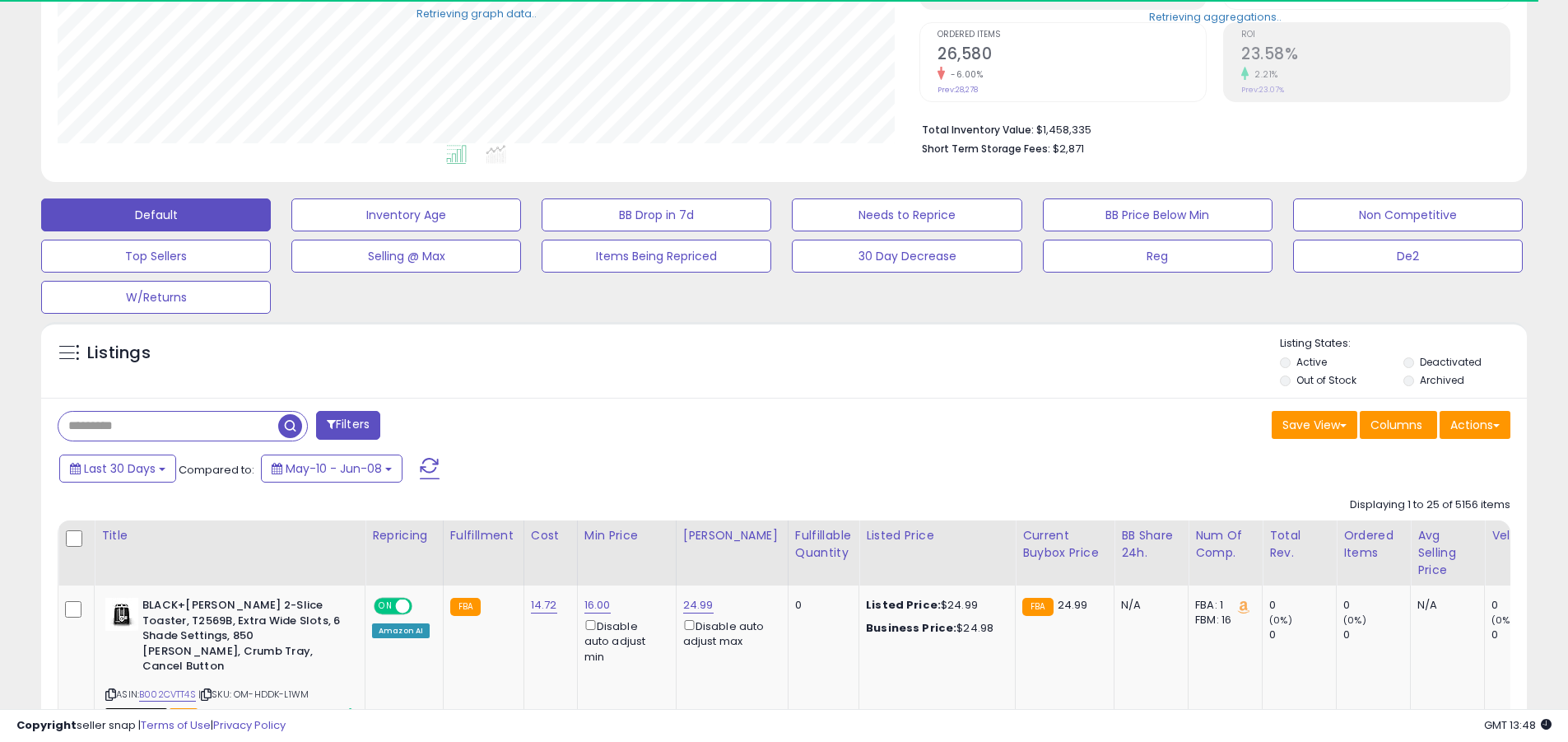 click at bounding box center (168, 426) 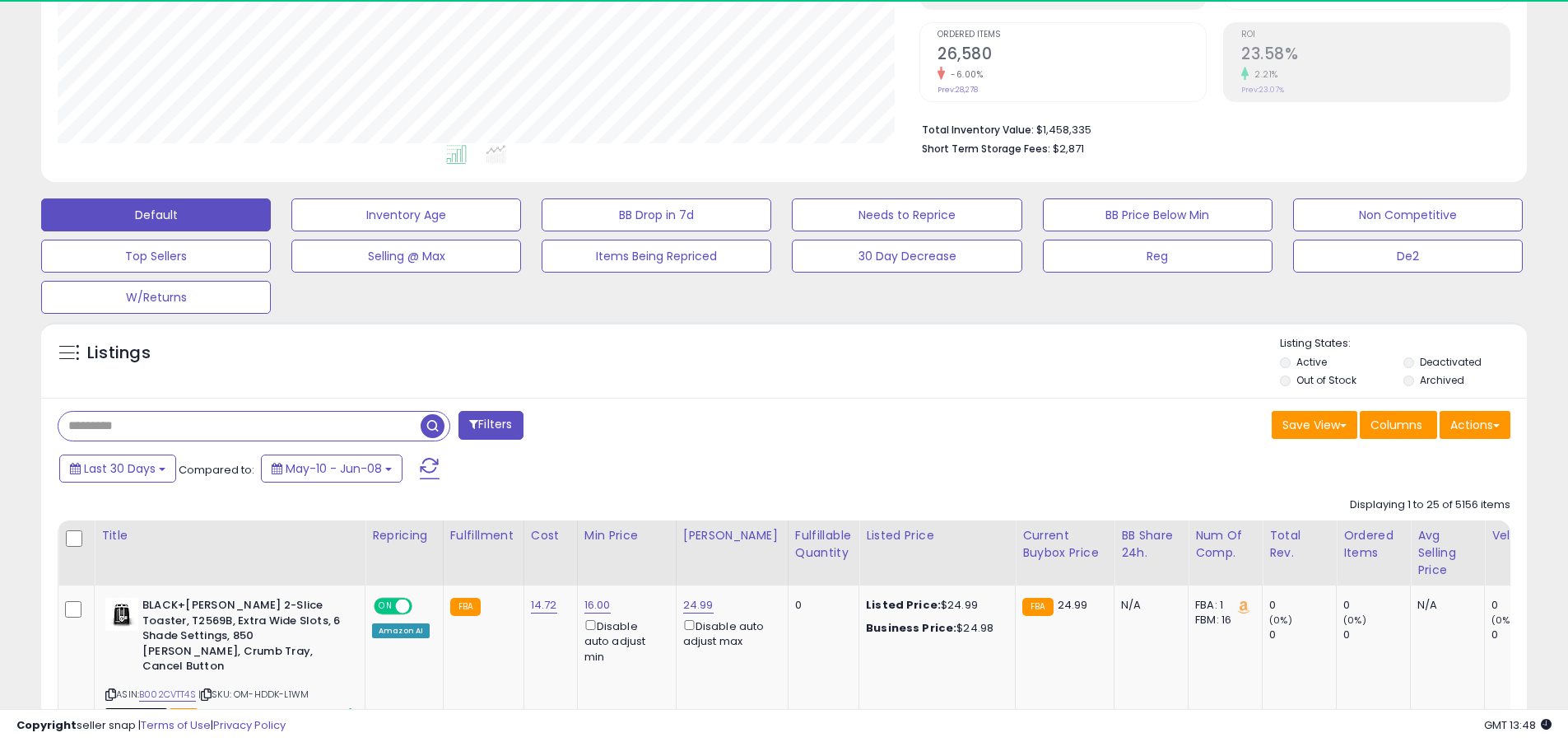 scroll, scrollTop: 823192, scrollLeft: 822235, axis: both 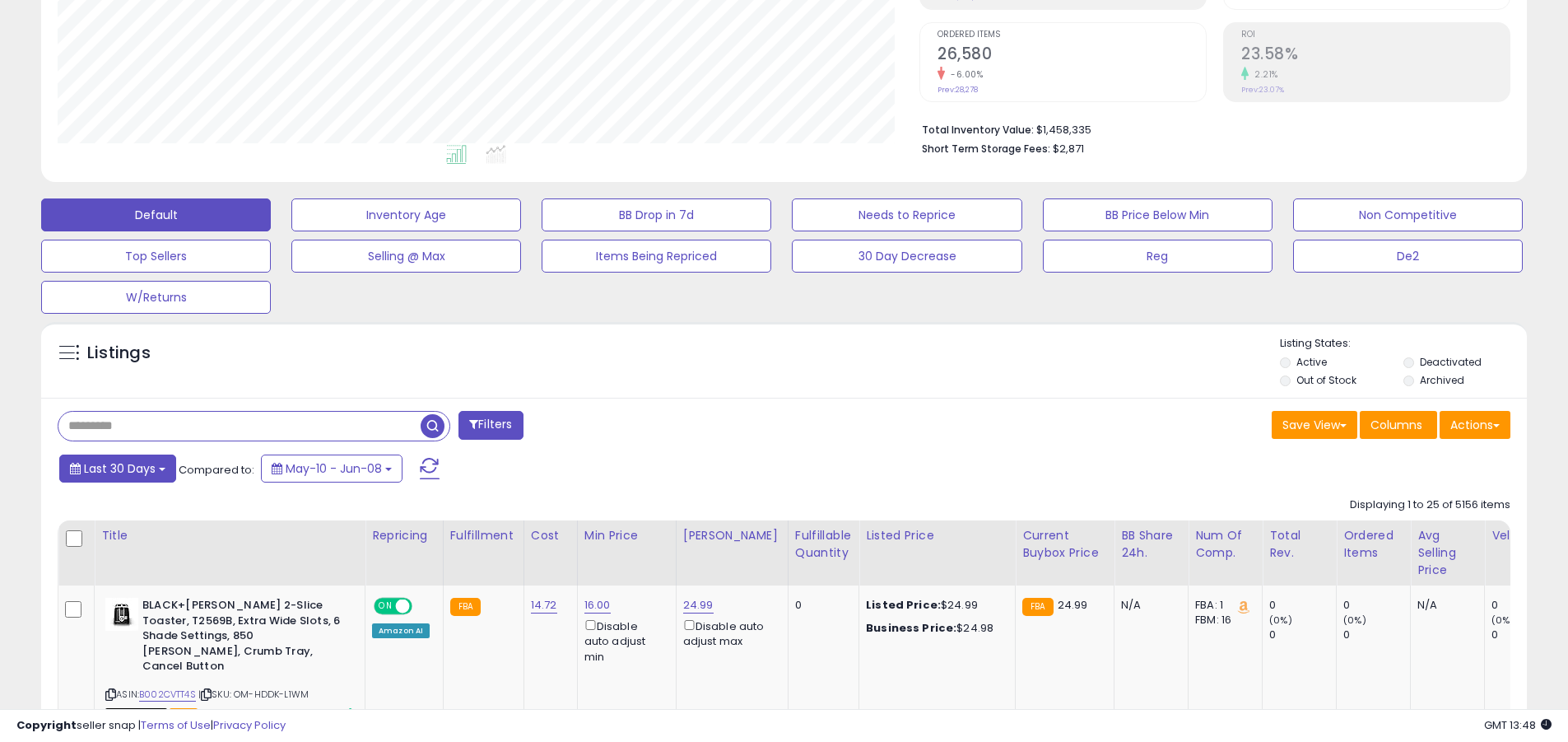click on "Last 30 Days" at bounding box center (119, 469) 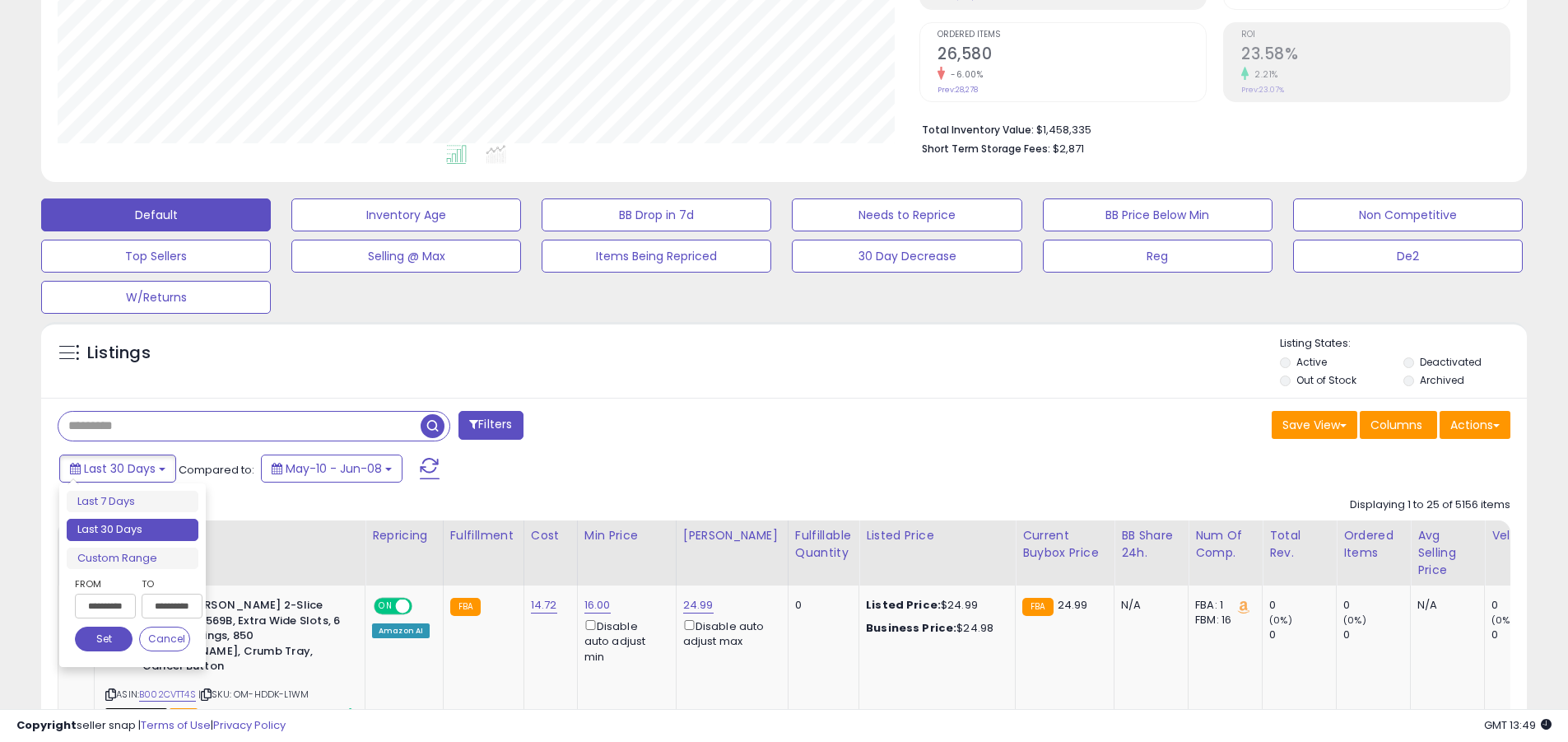 click on "Last 30 Days" at bounding box center (133, 530) 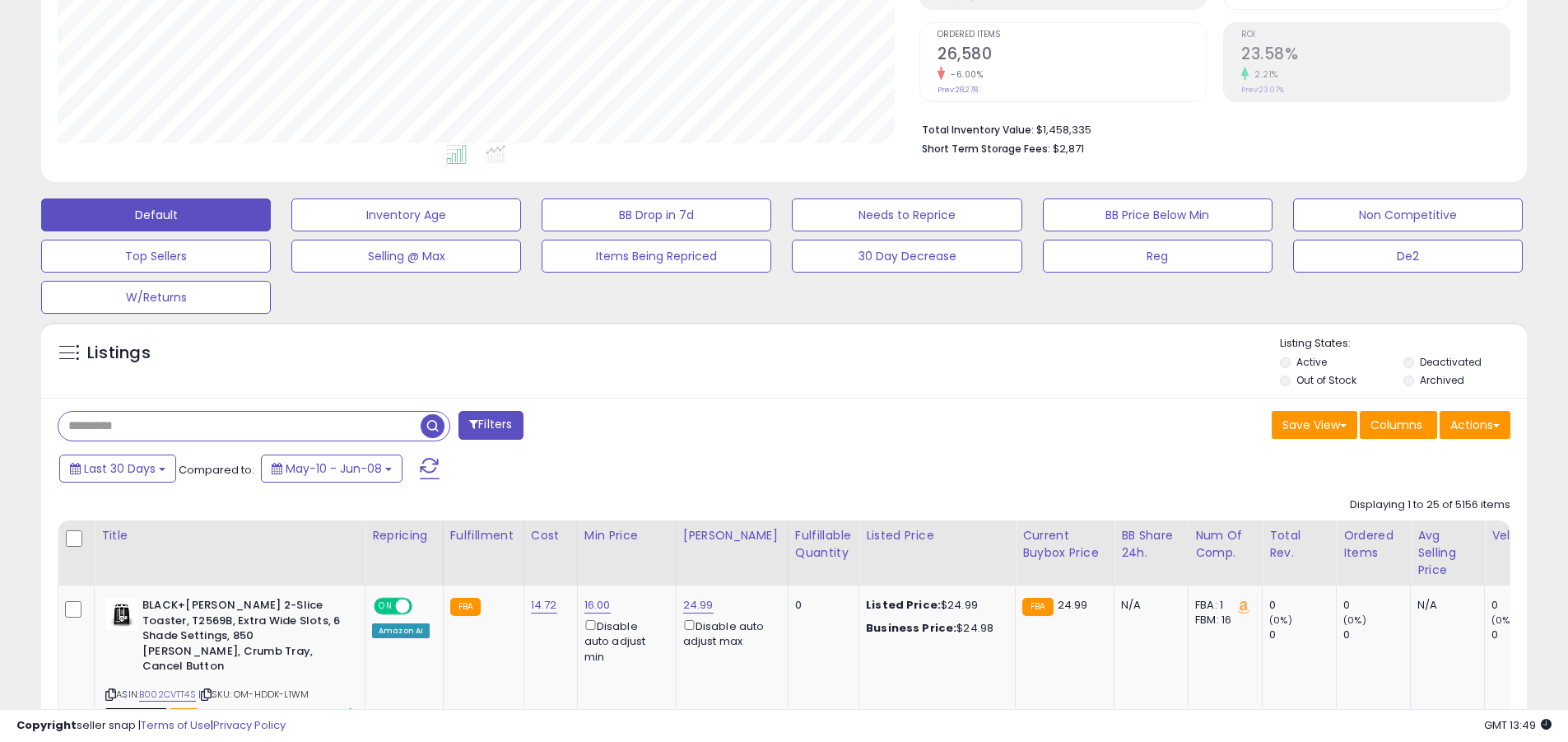 click at bounding box center (240, 426) 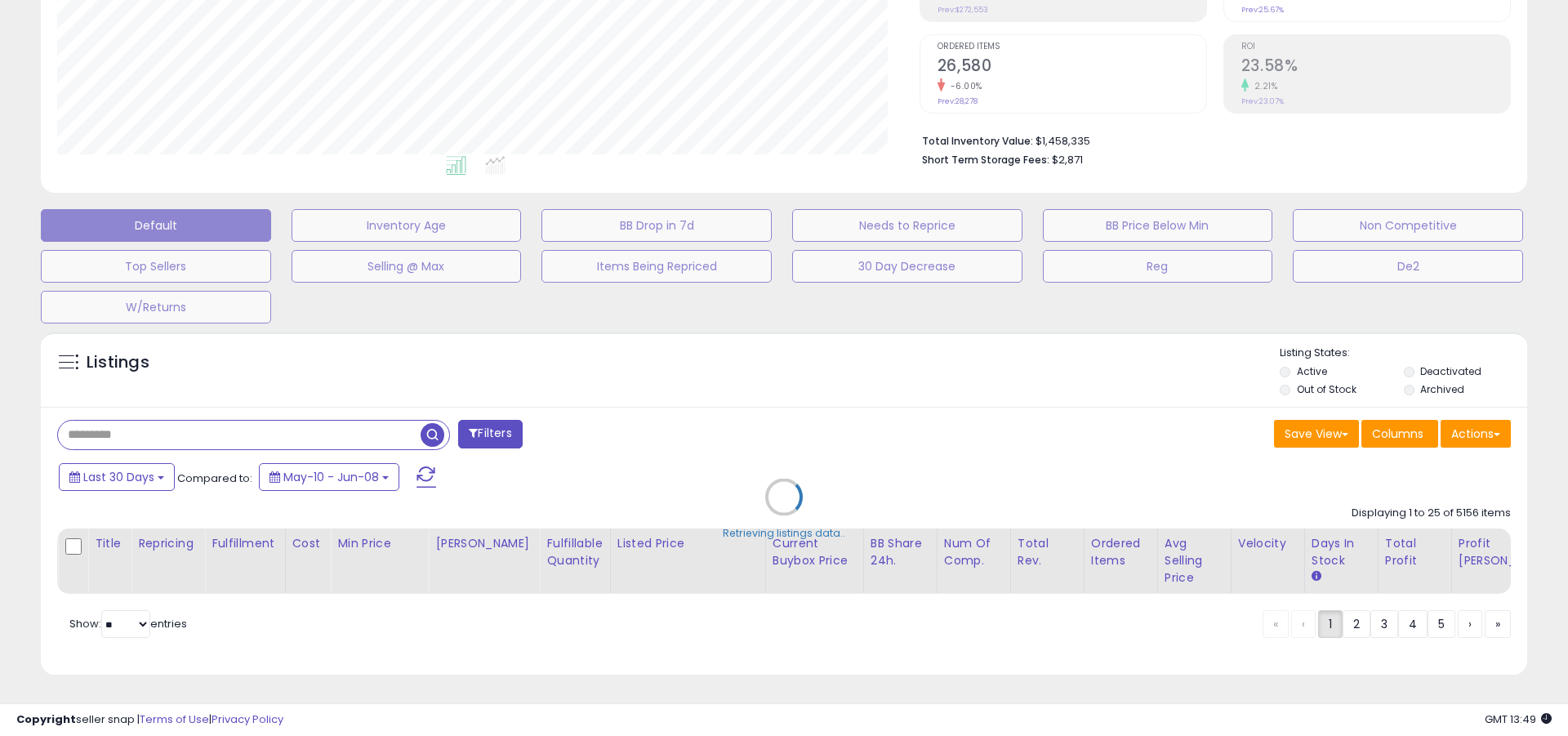 scroll, scrollTop: 816535, scrollLeft: 815804, axis: both 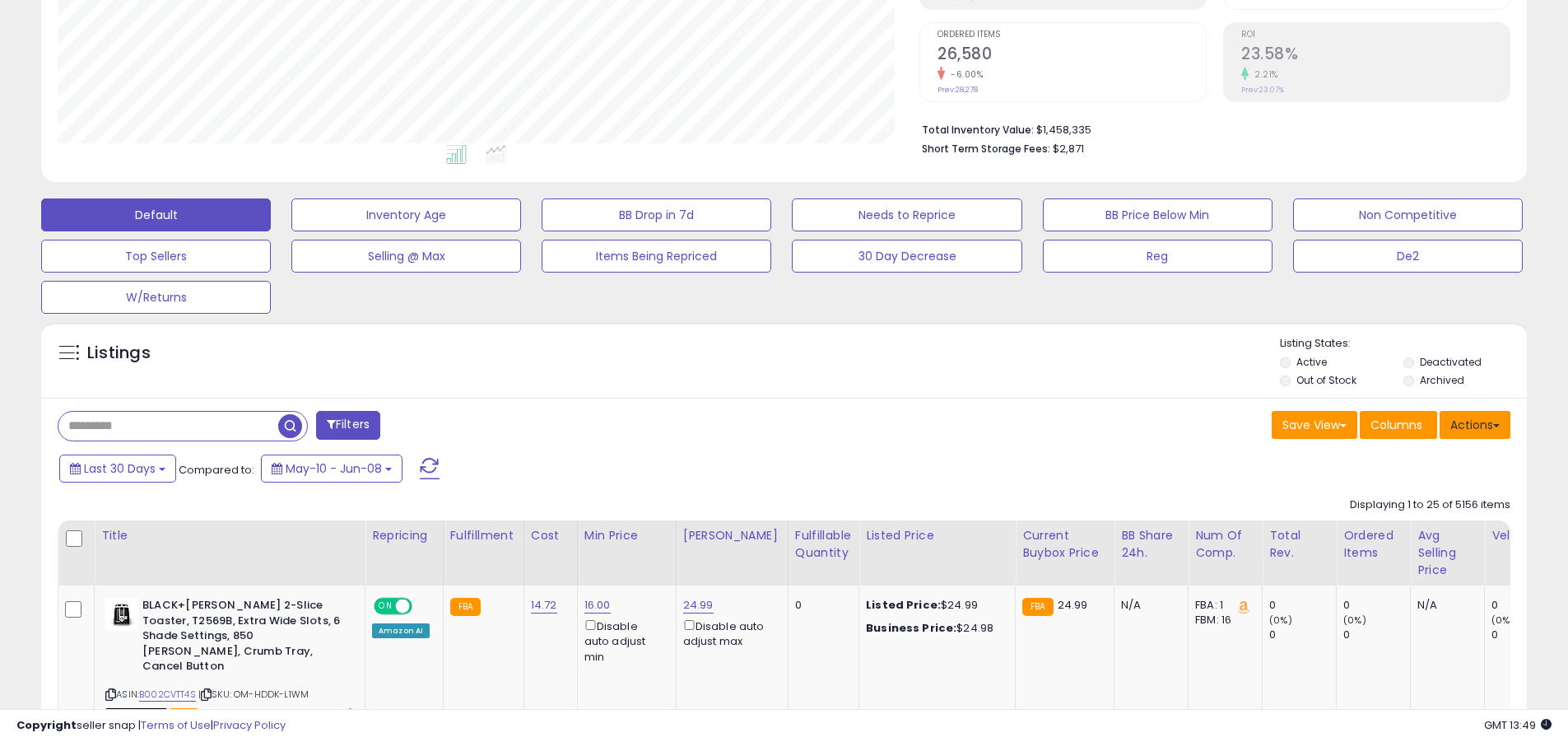 click on "Actions" at bounding box center [1475, 425] 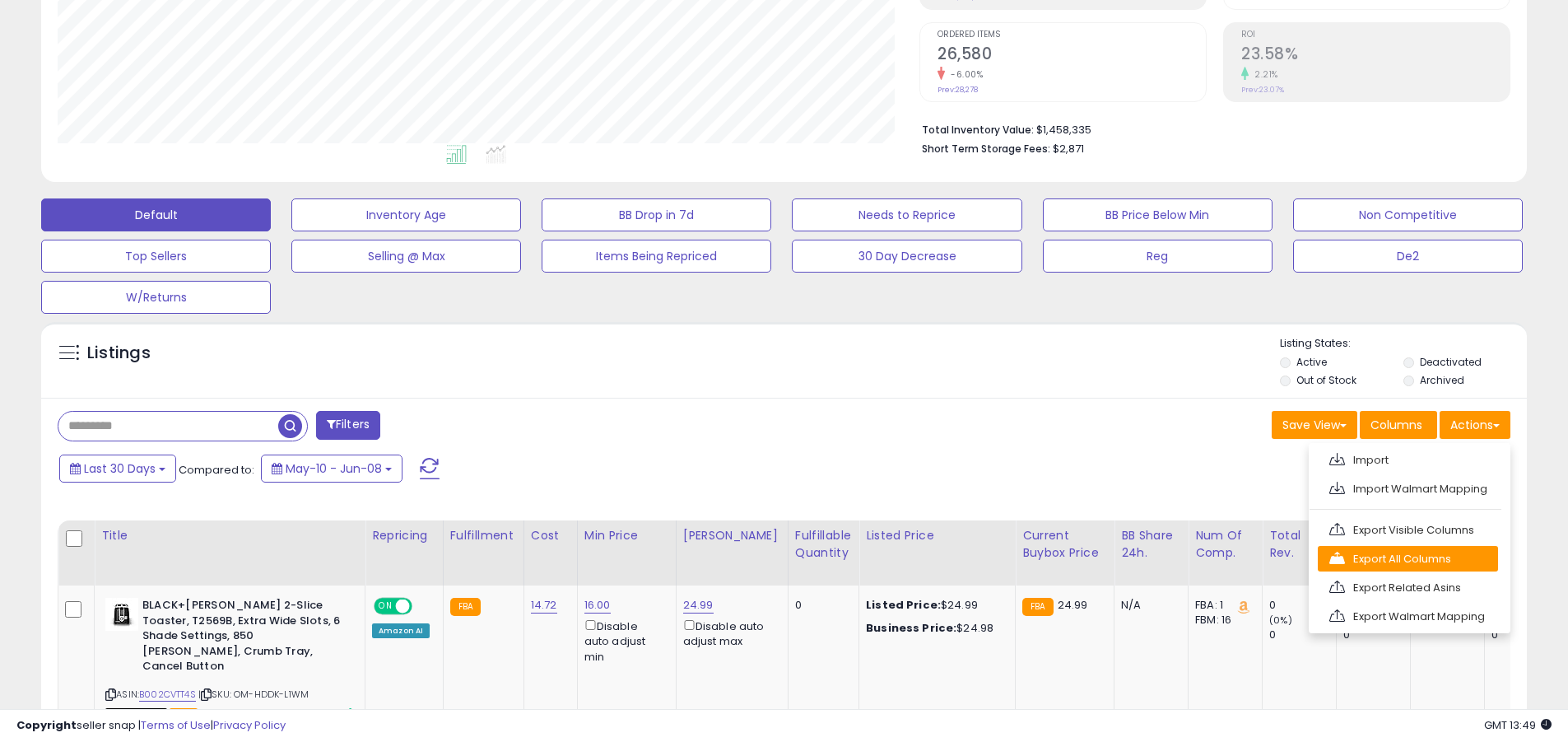 click on "Export All Columns" at bounding box center (1407, 558) 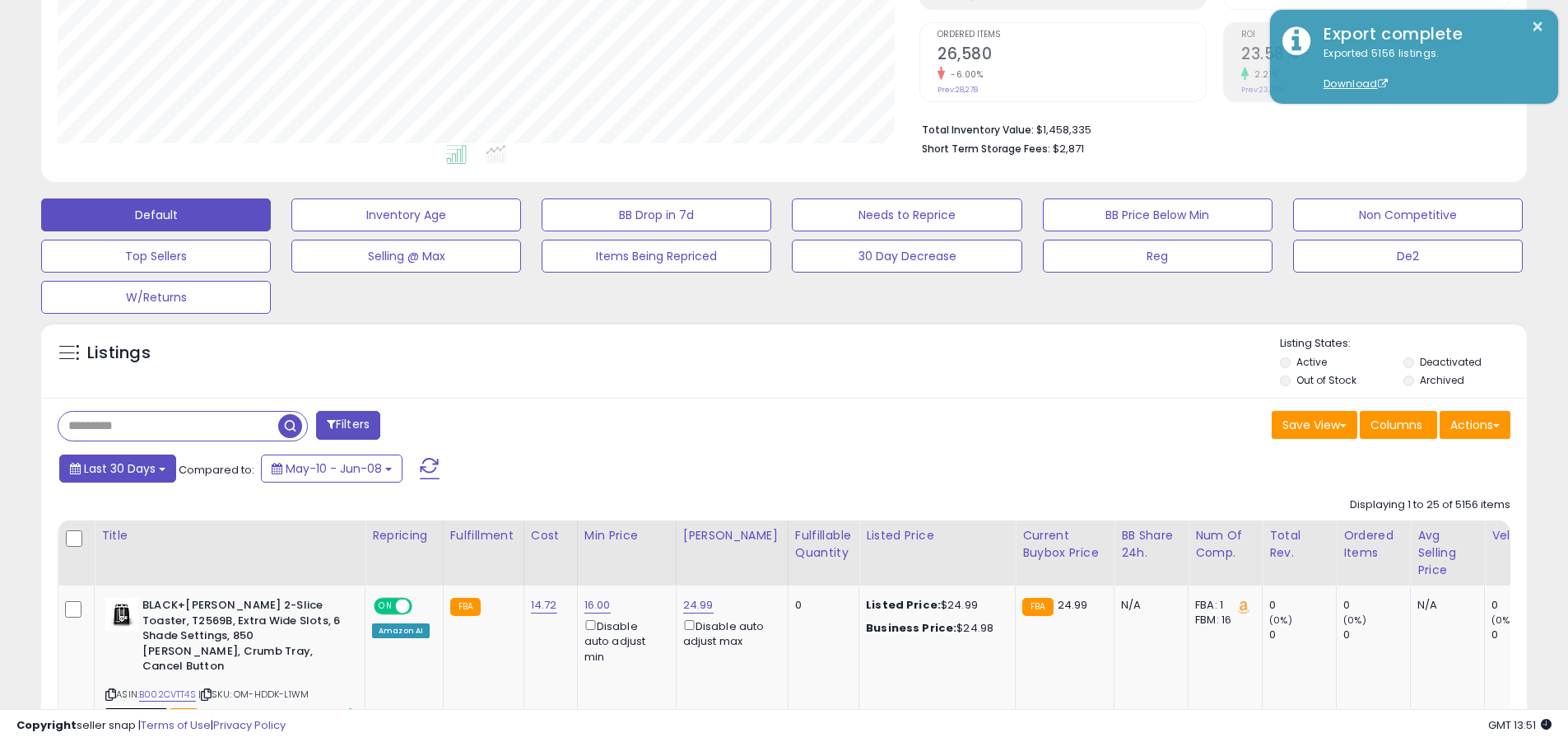 click on "Last 30 Days" at bounding box center (119, 469) 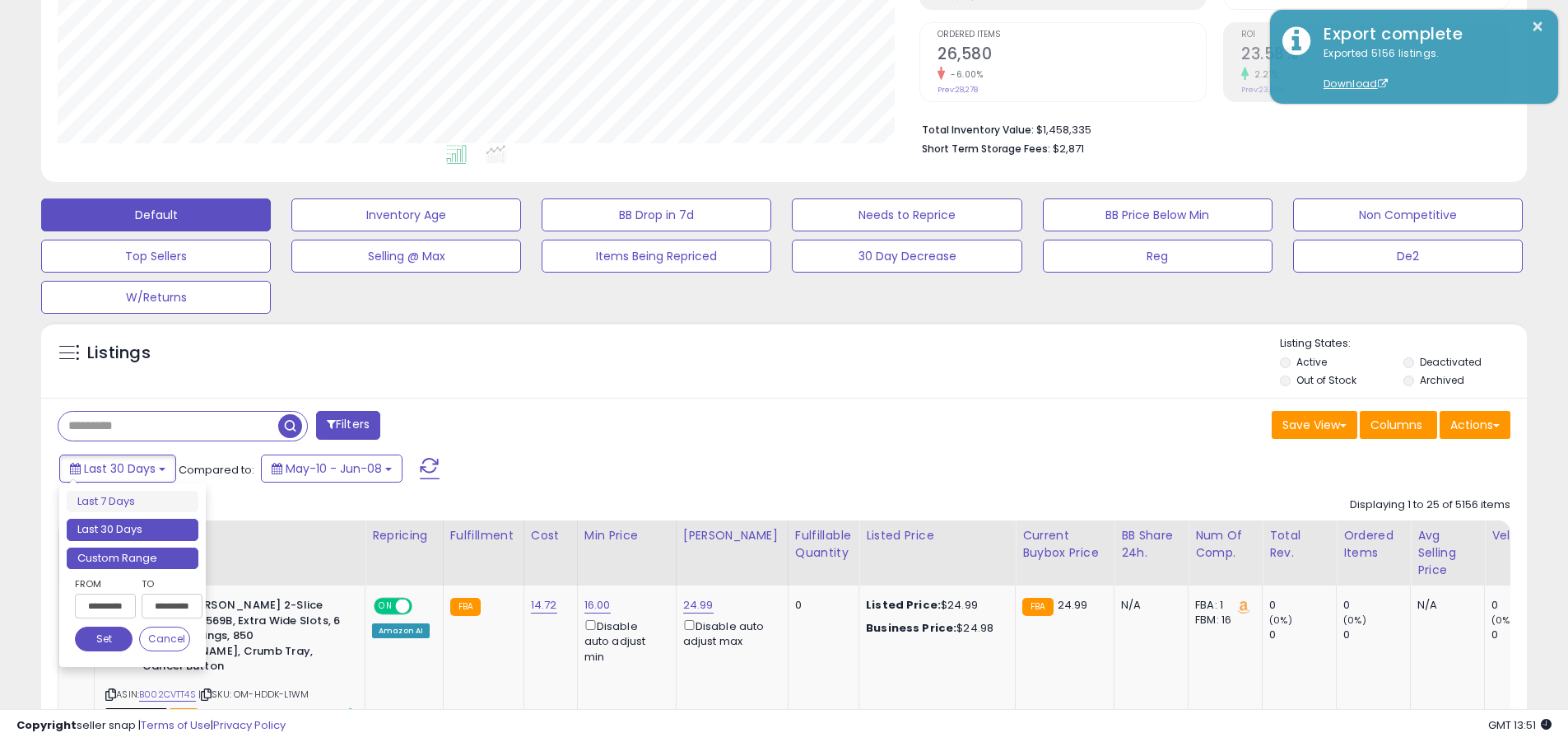 click on "Custom Range" at bounding box center [133, 558] 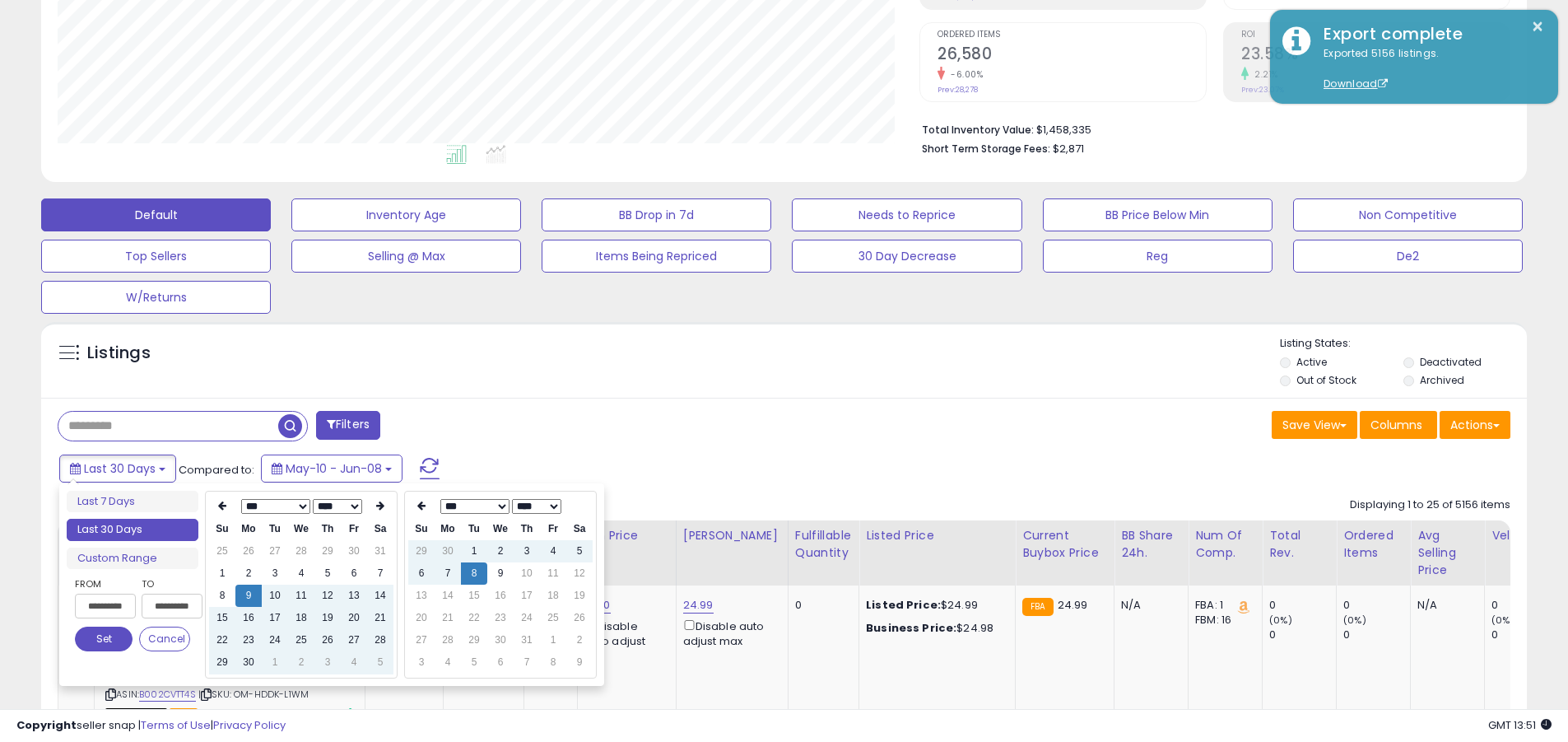 click on "**********" at bounding box center [105, 606] 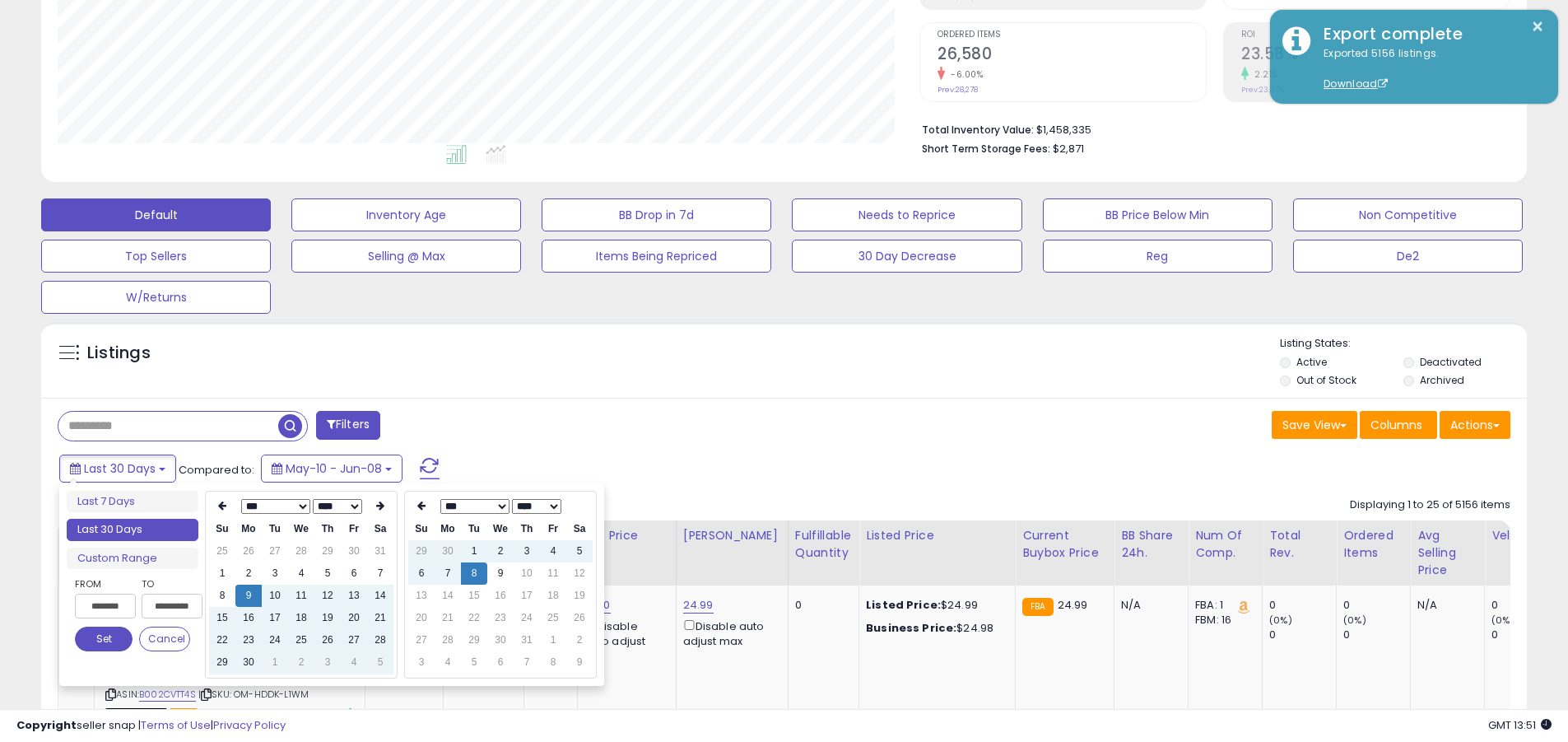 type on "**********" 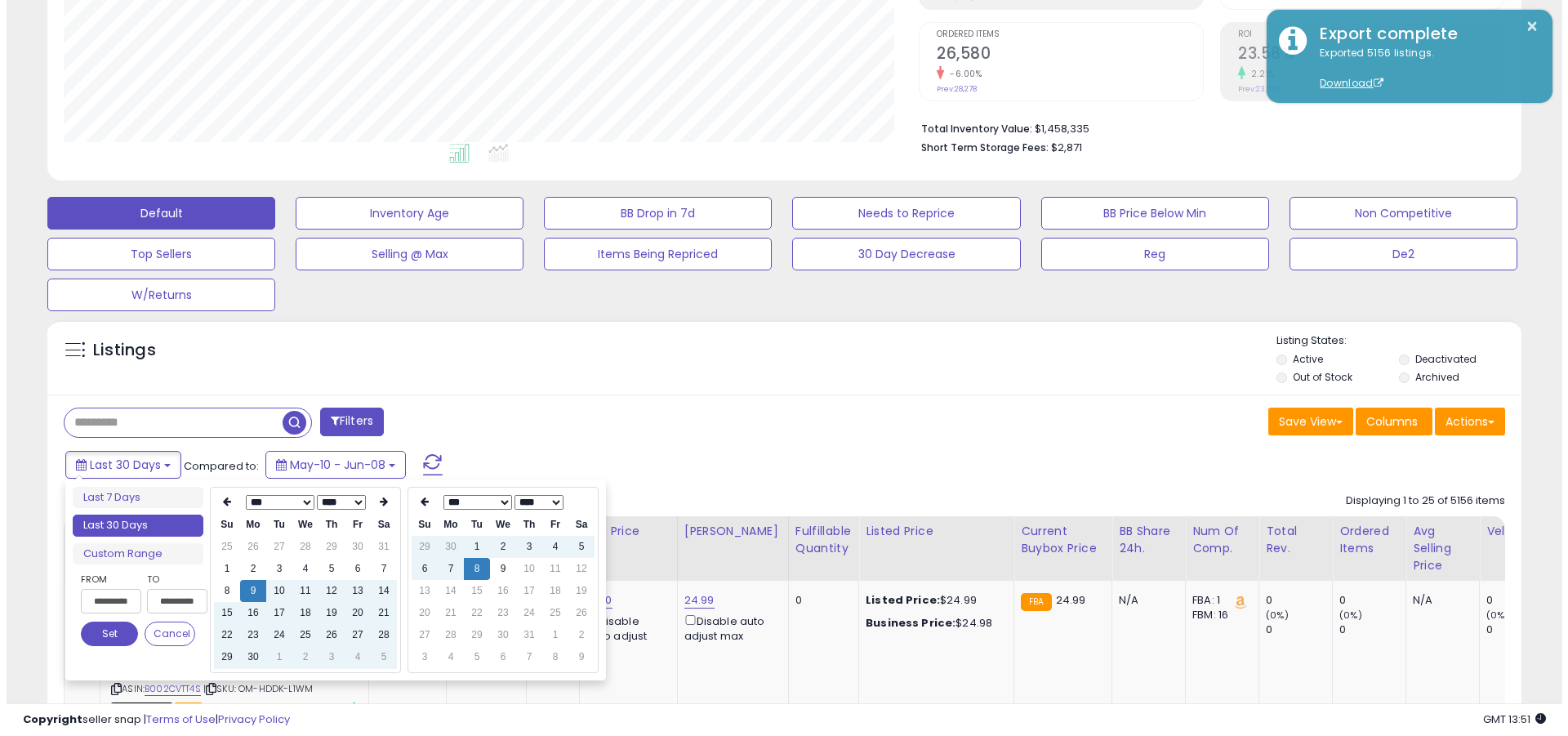 scroll, scrollTop: 0, scrollLeft: 2, axis: horizontal 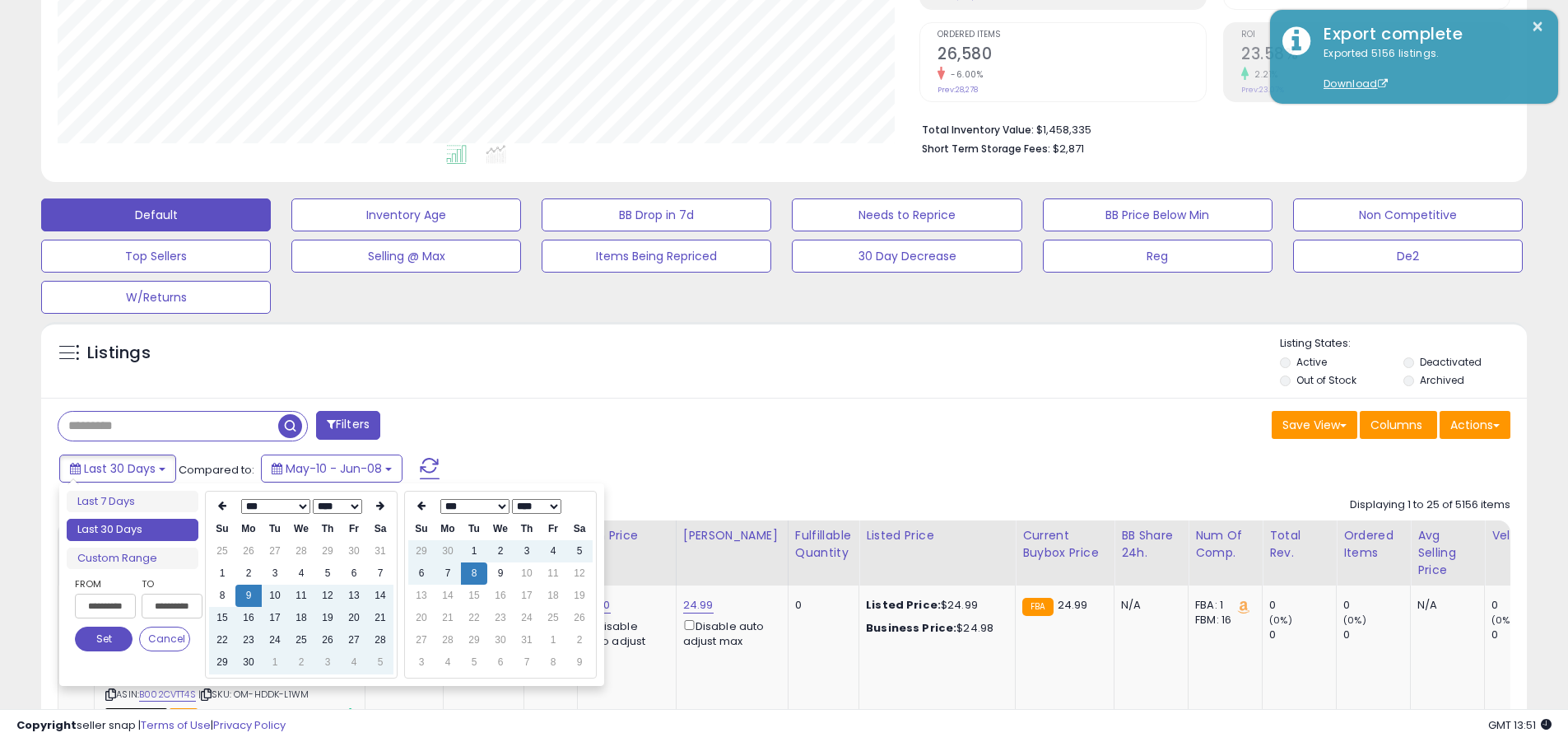 click on "Set" at bounding box center (104, 639) 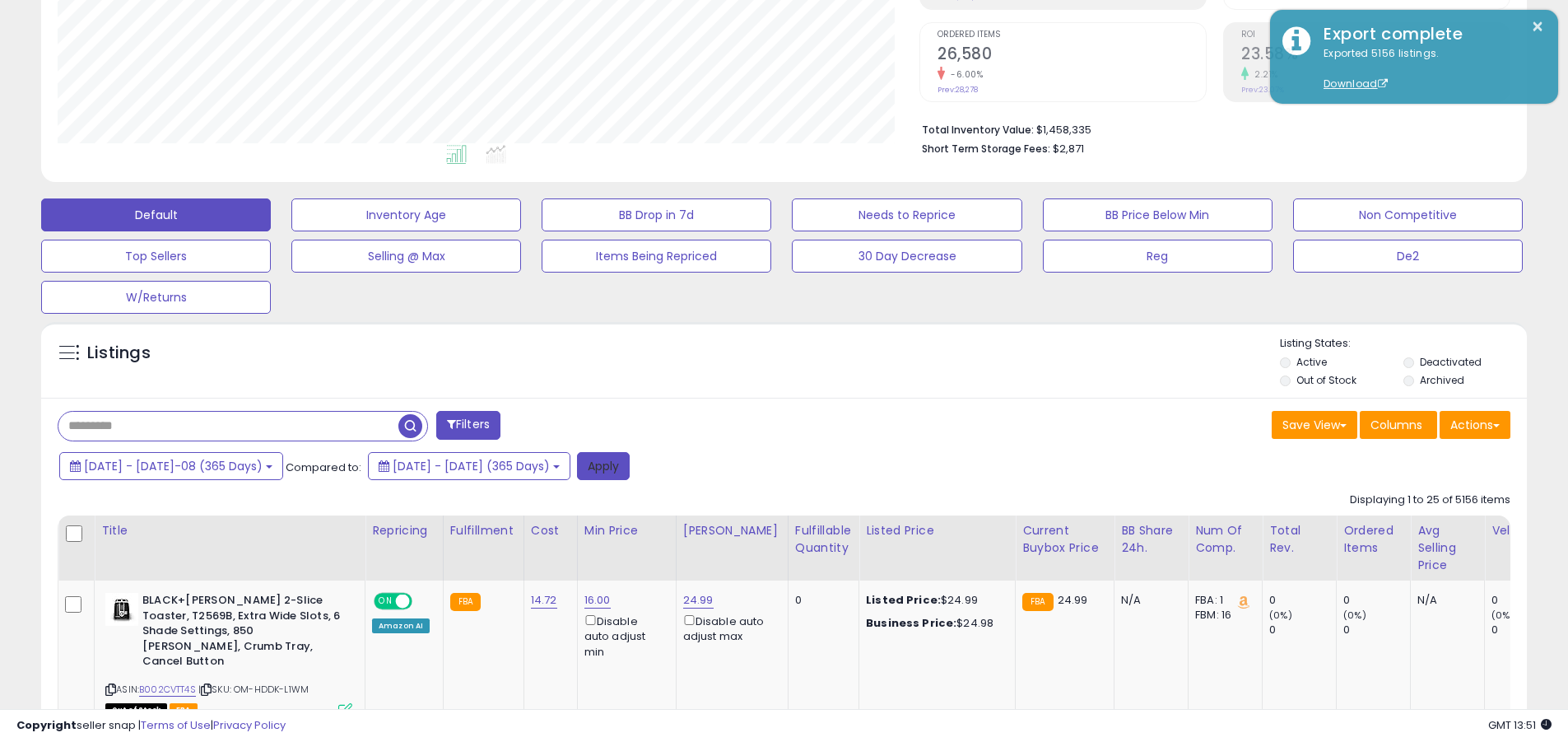 click on "Apply" at bounding box center [603, 466] 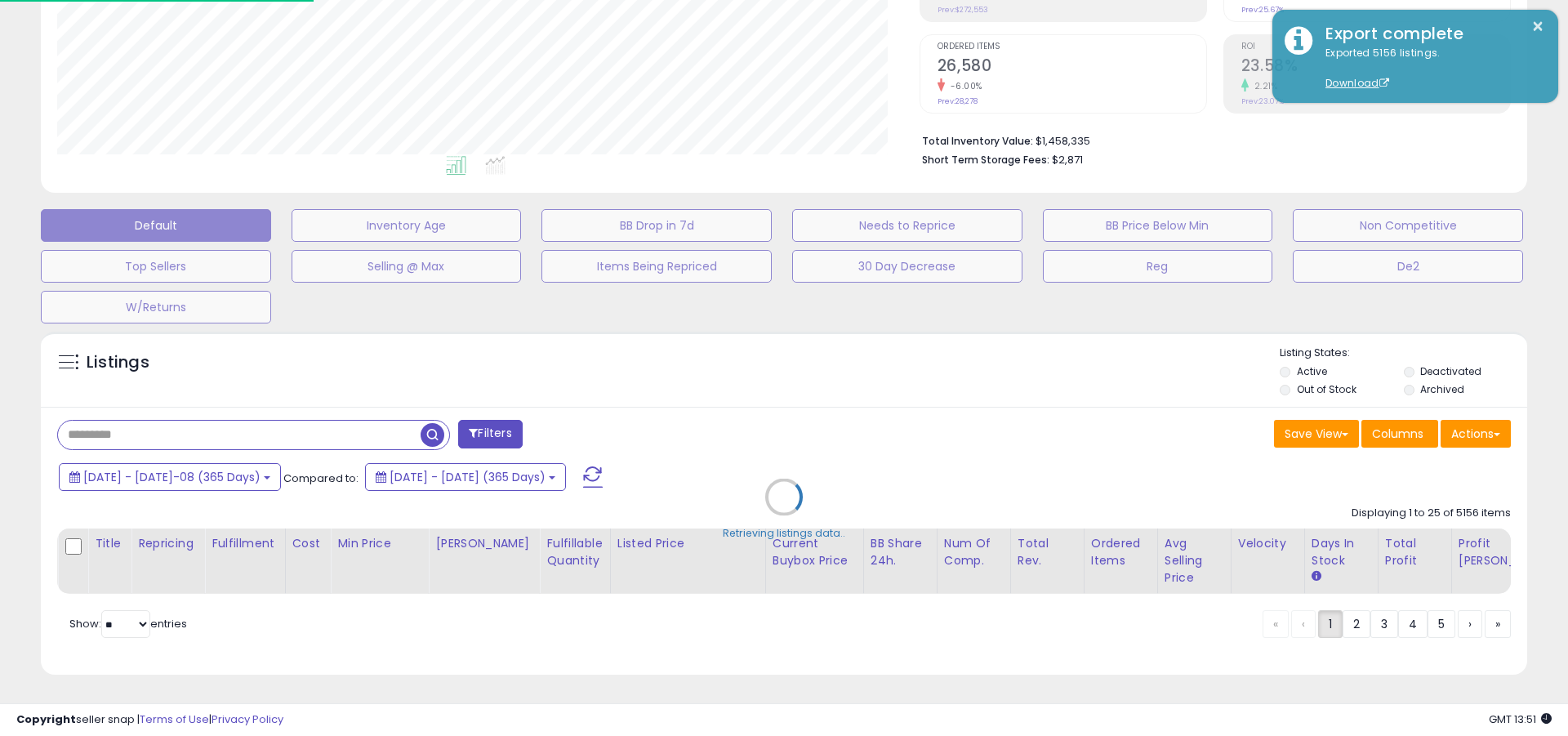 scroll, scrollTop: 816535, scrollLeft: 815804, axis: both 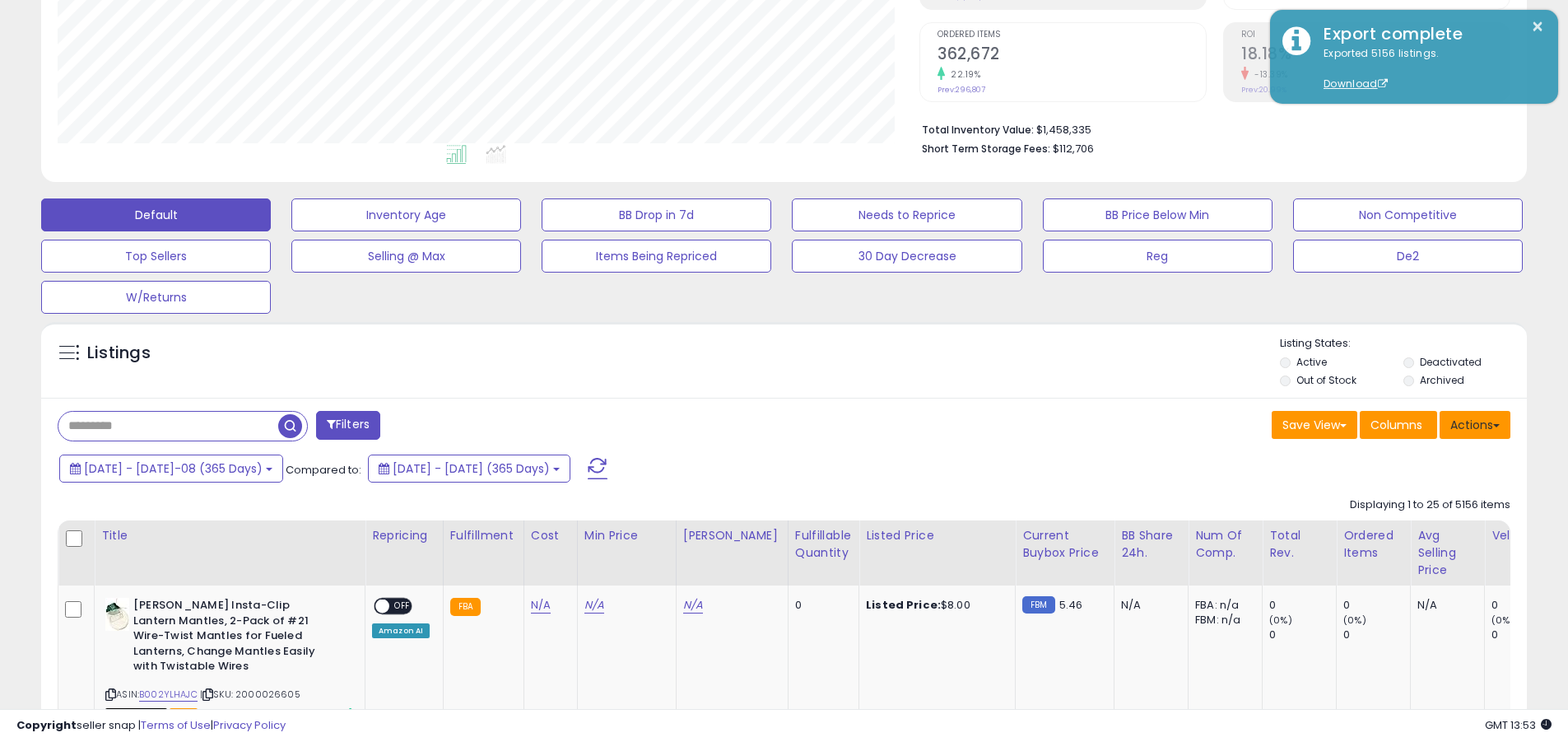 click on "Actions" at bounding box center (1475, 425) 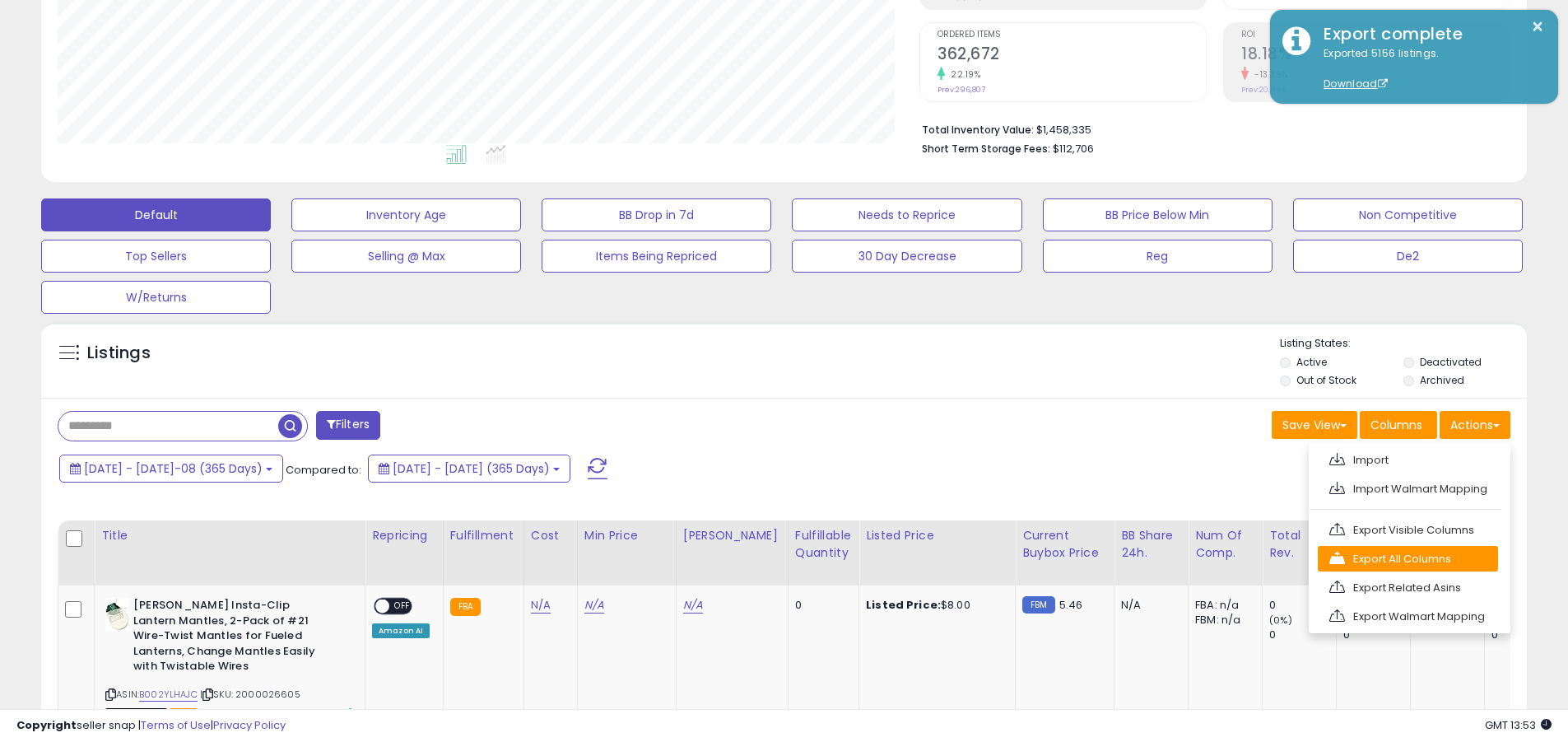 click on "Export All Columns" at bounding box center (1407, 558) 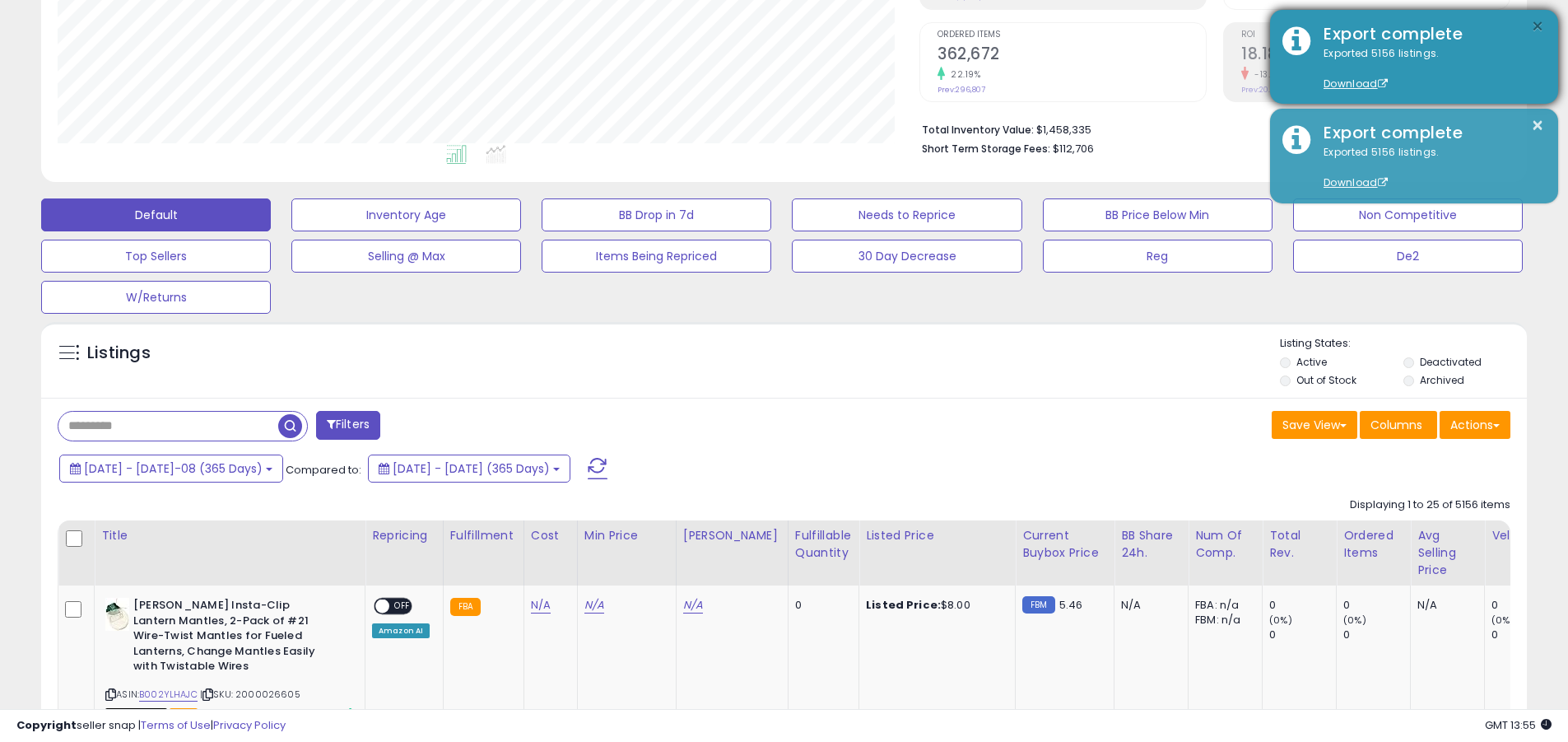 click on "×" at bounding box center (1538, 26) 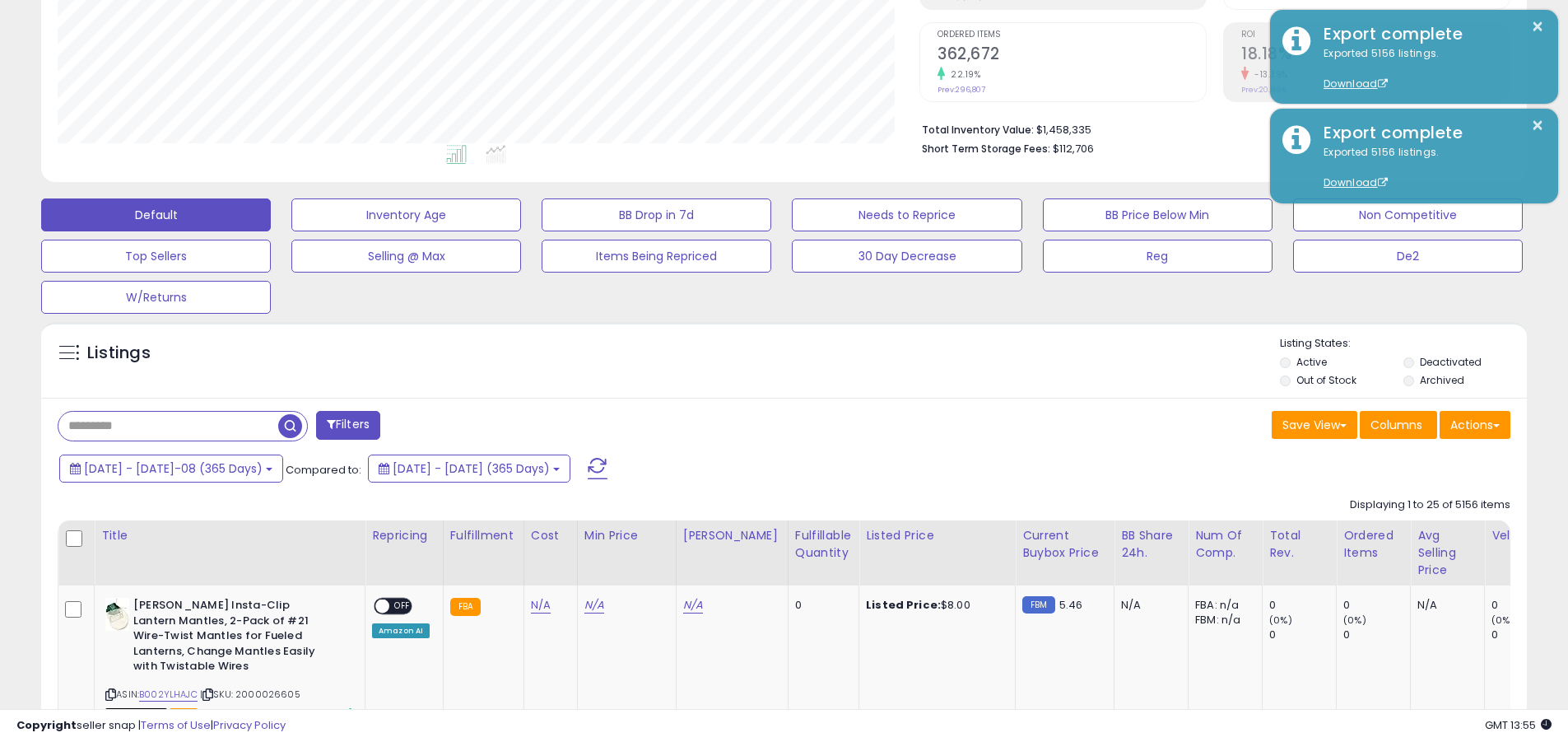 click at bounding box center [168, 426] 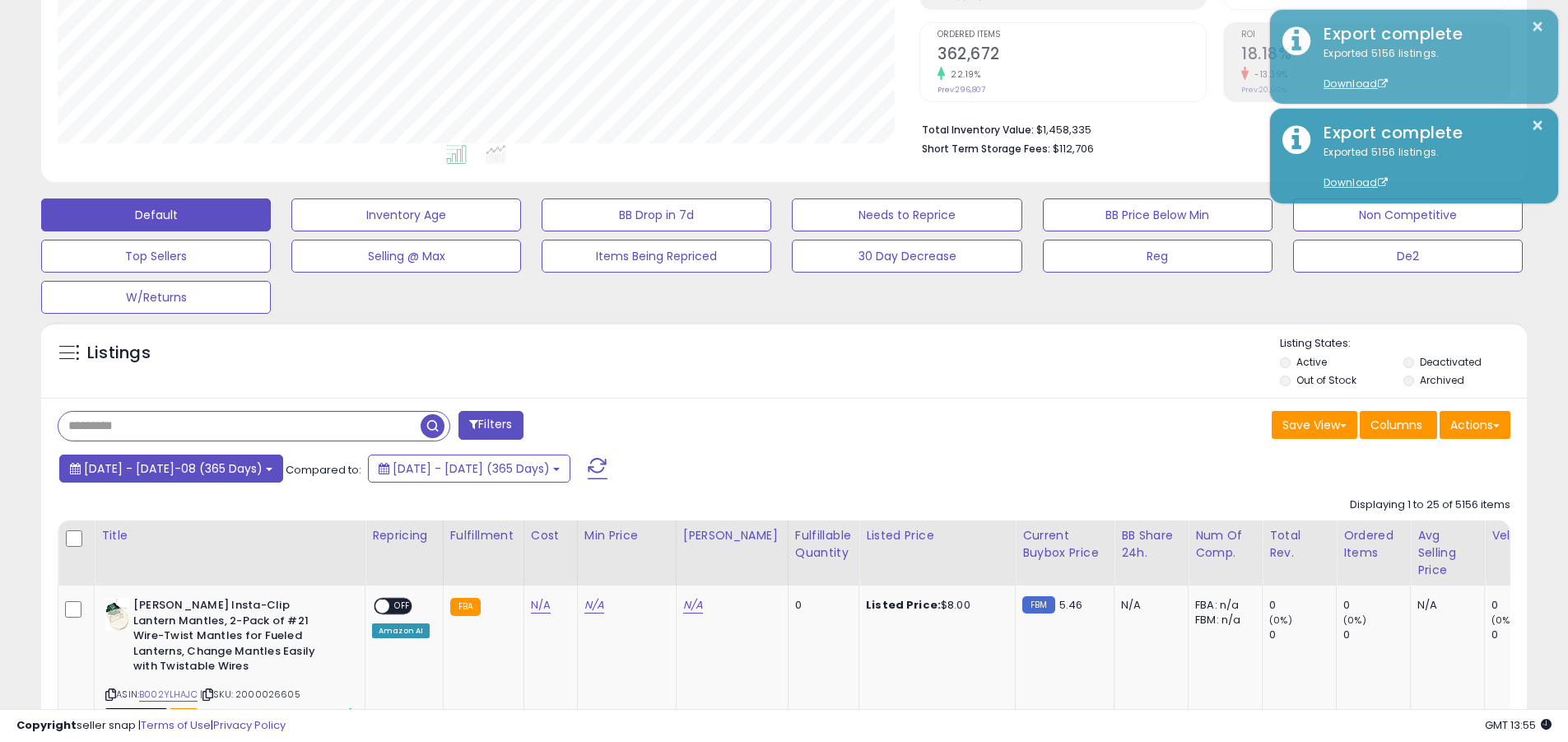 click on "[DATE] - [DATE]-08 (365 Days)" at bounding box center (173, 469) 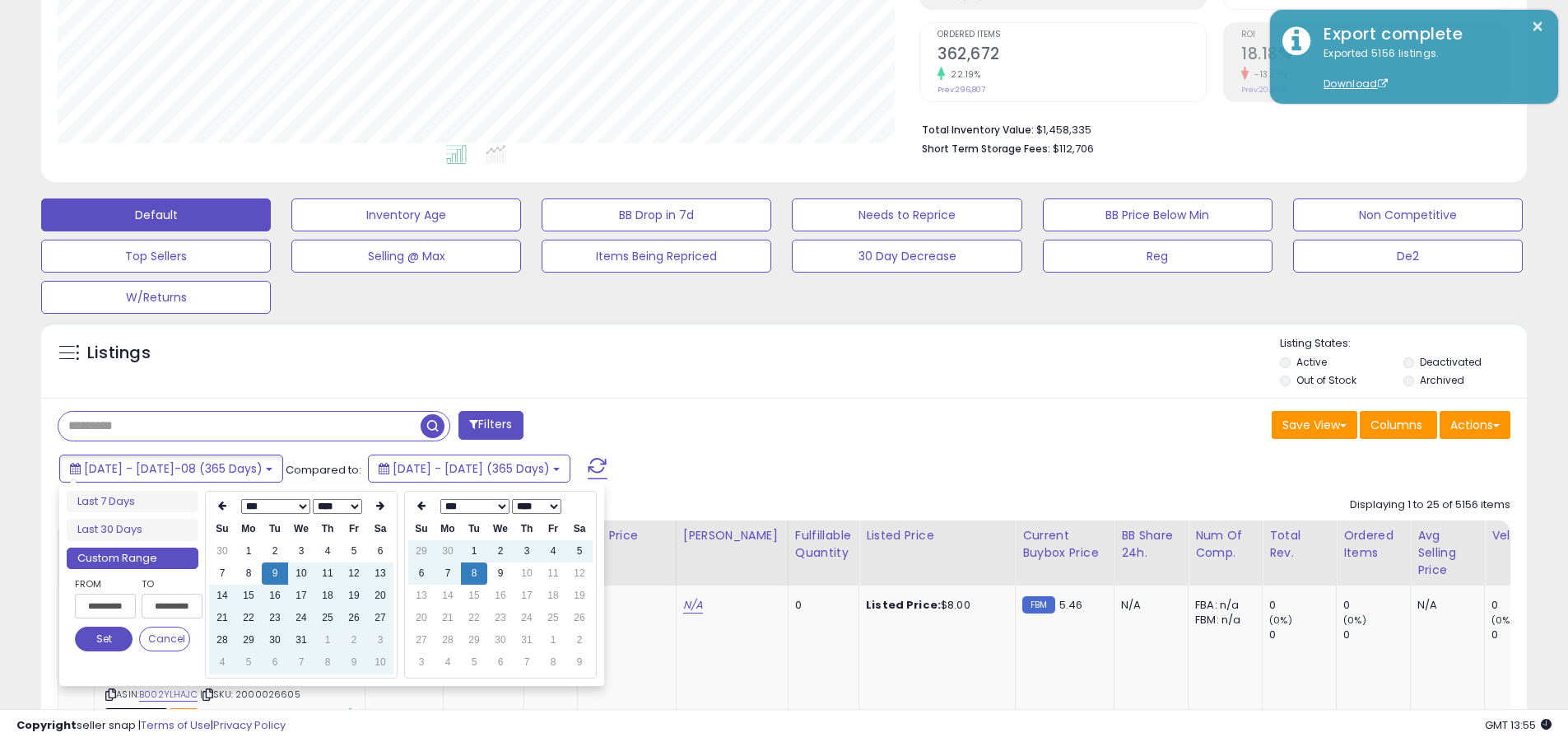 click on "**********" at bounding box center [105, 606] 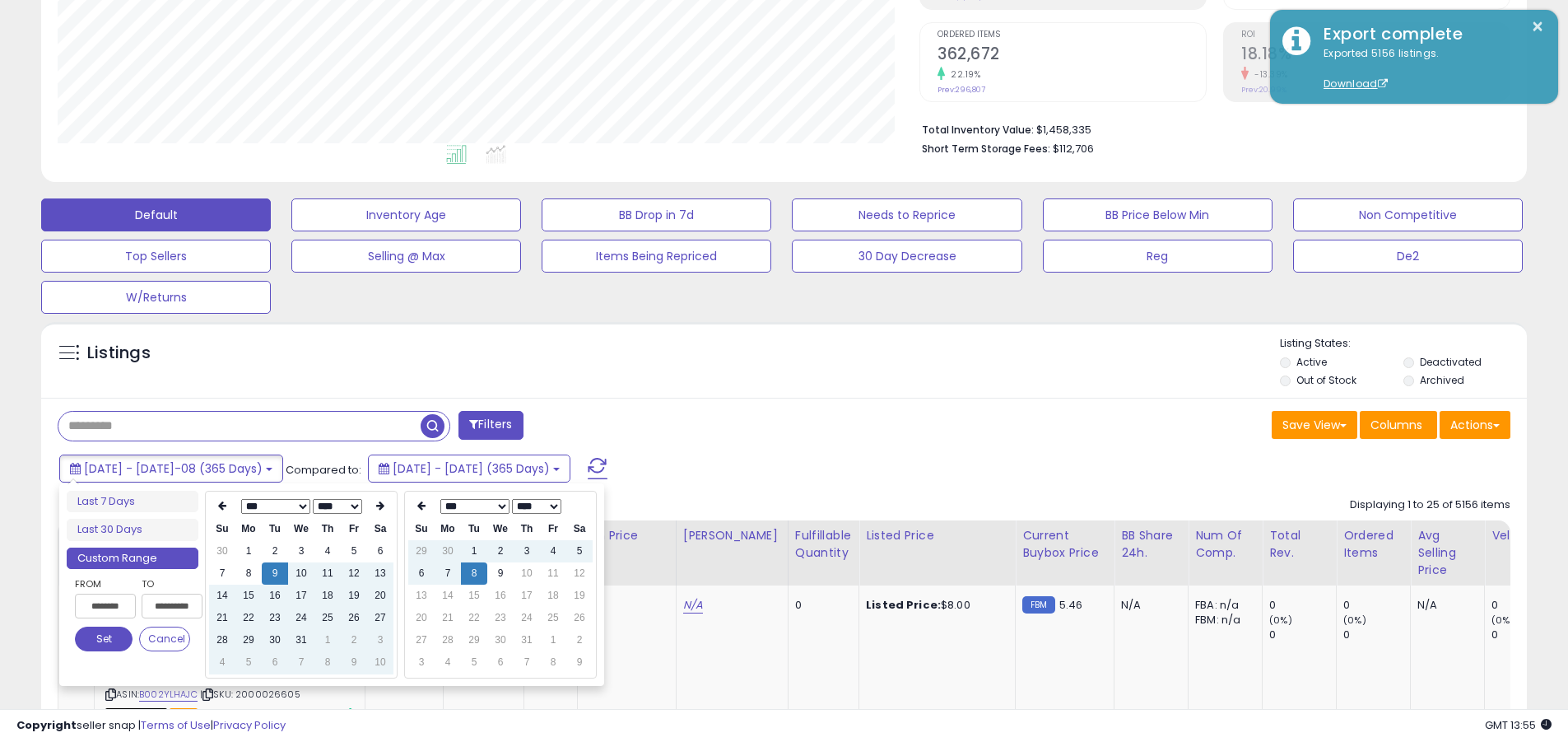 type on "**********" 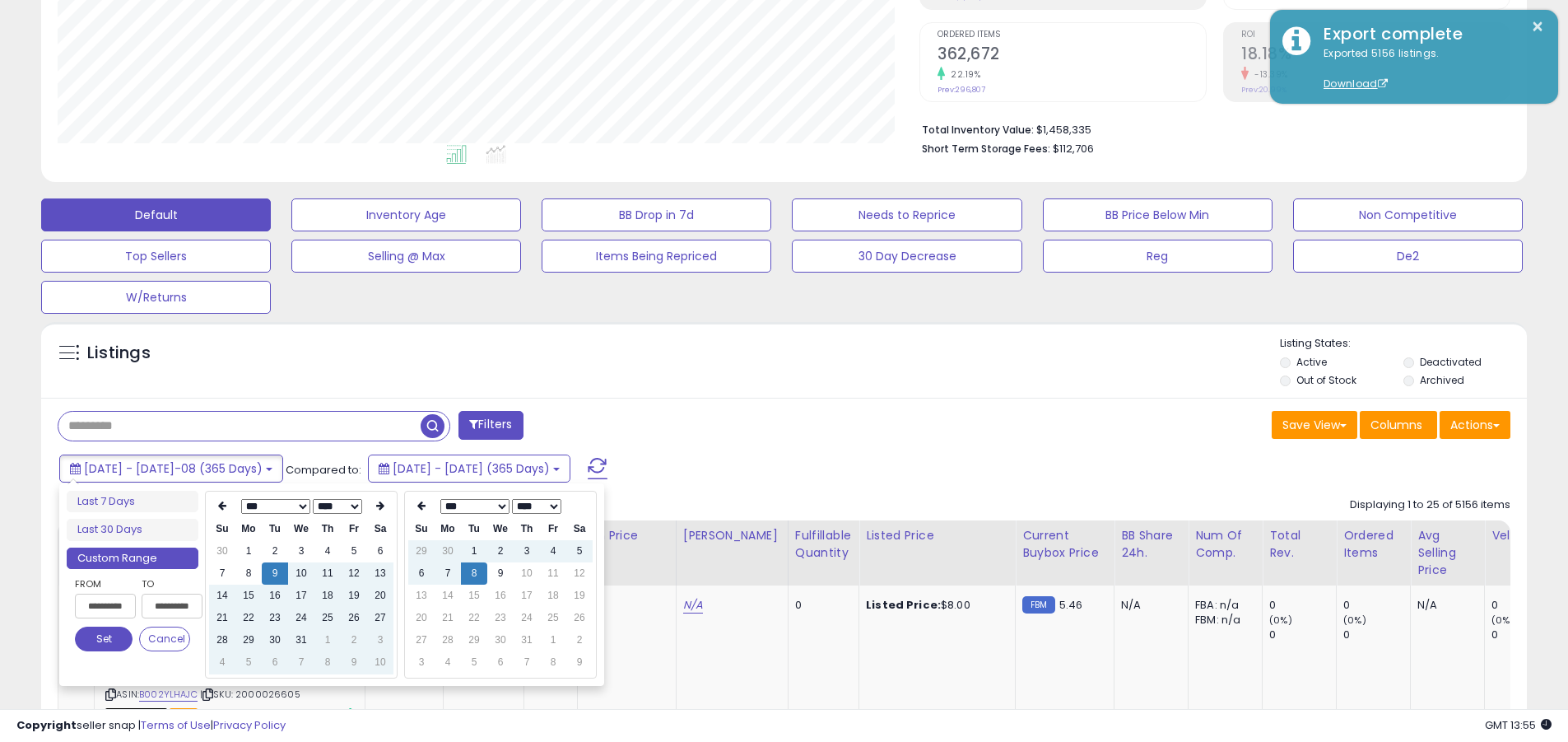 click on "Set" at bounding box center [104, 639] 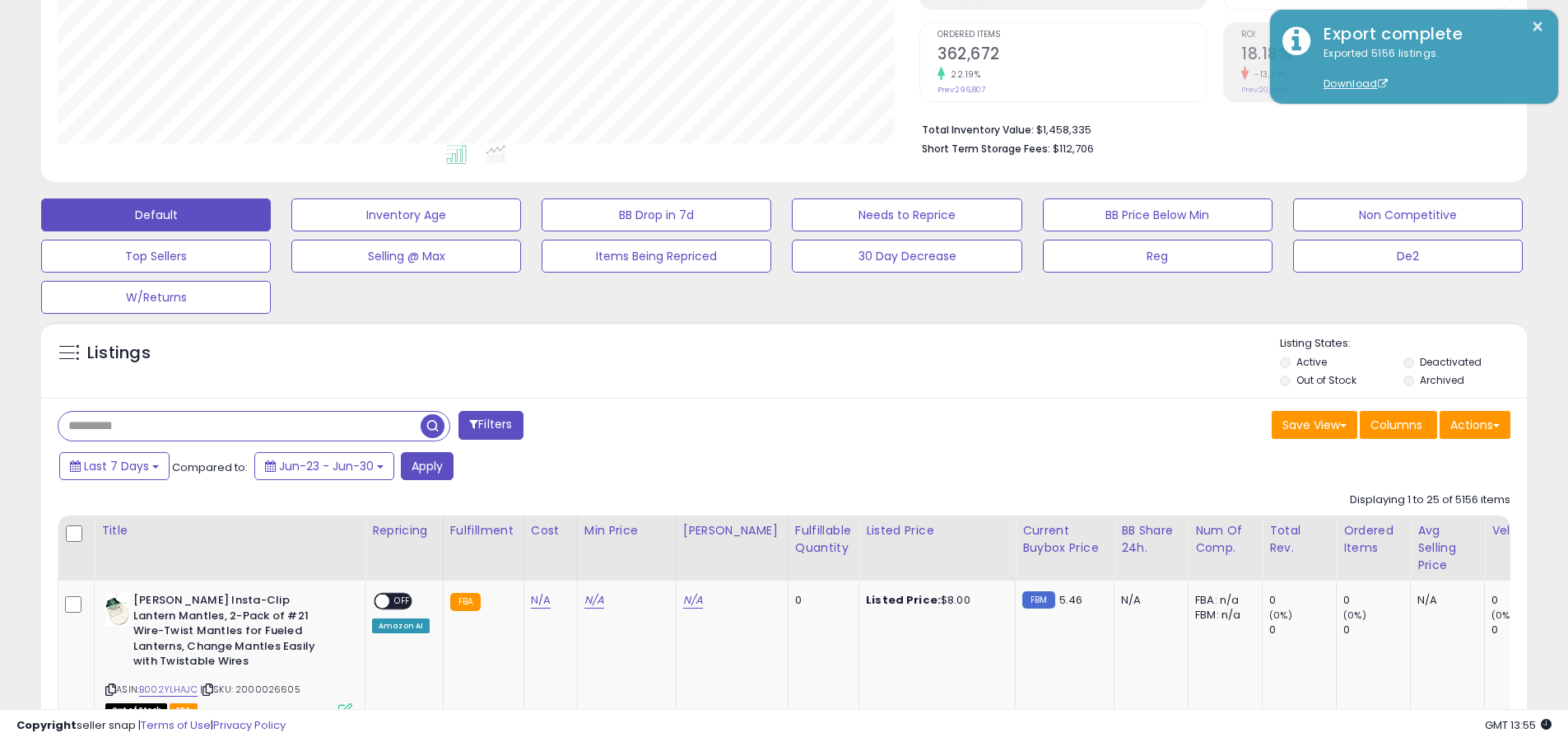 click at bounding box center (240, 426) 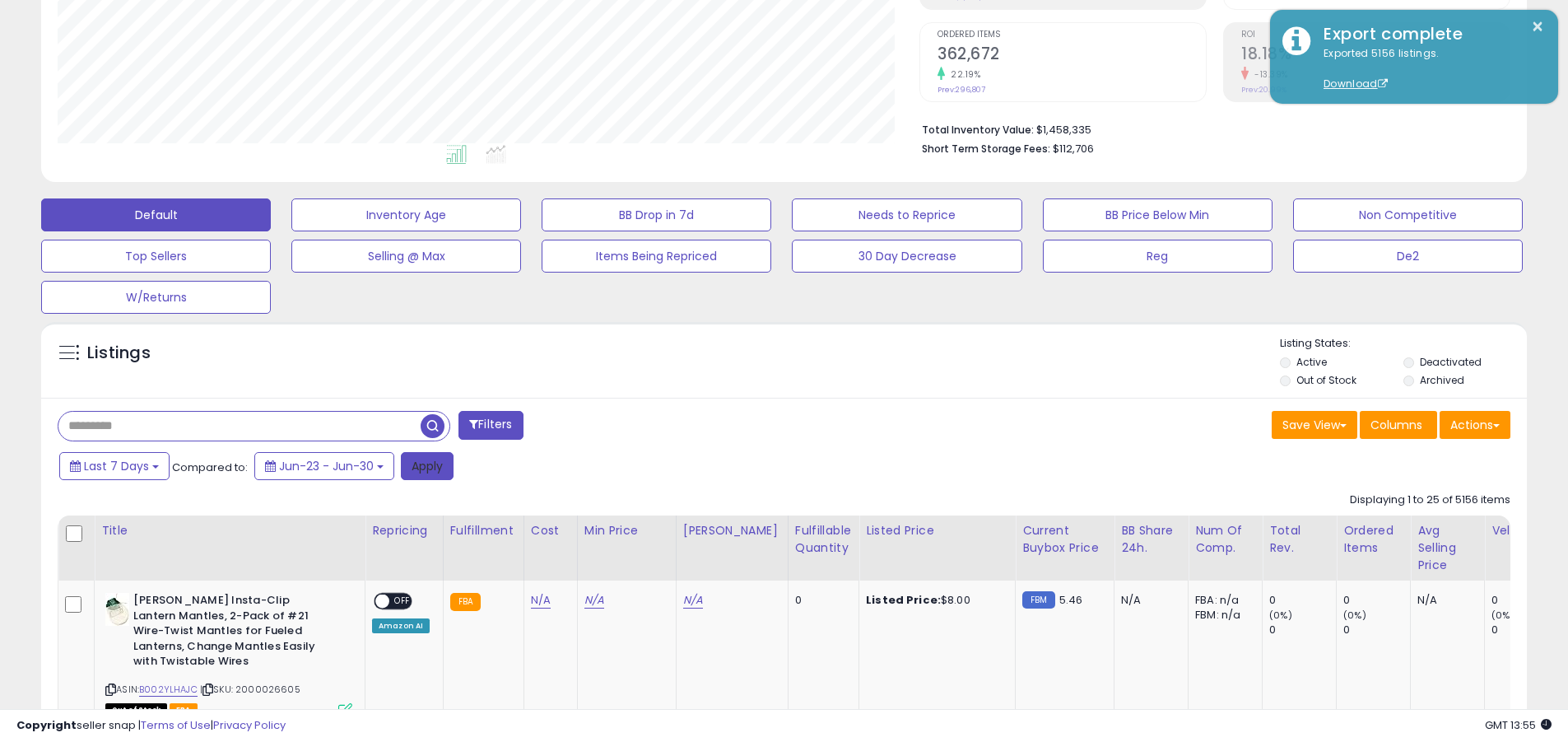 click on "Apply" at bounding box center (427, 466) 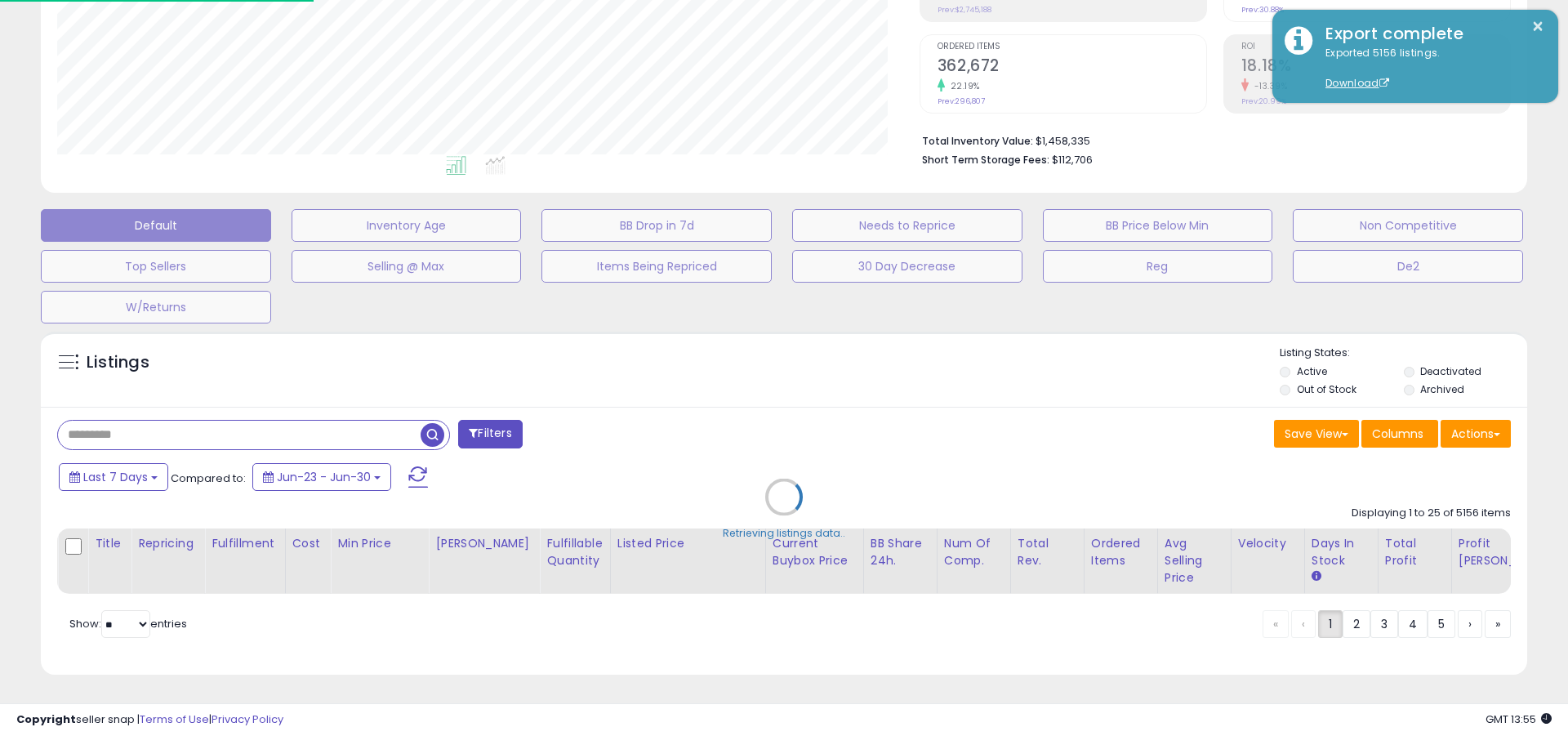 scroll, scrollTop: 816535, scrollLeft: 815804, axis: both 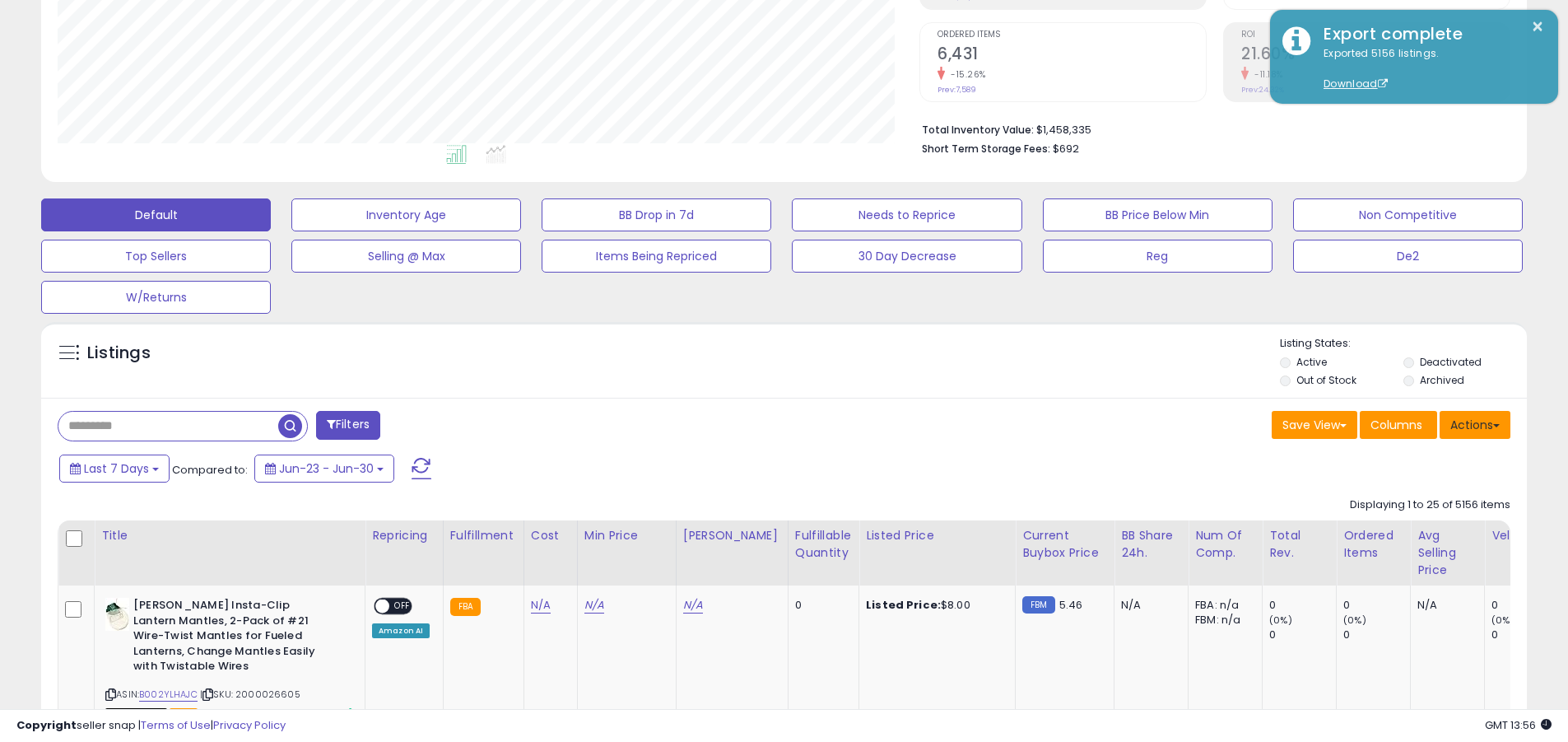 click on "Actions" at bounding box center (1475, 425) 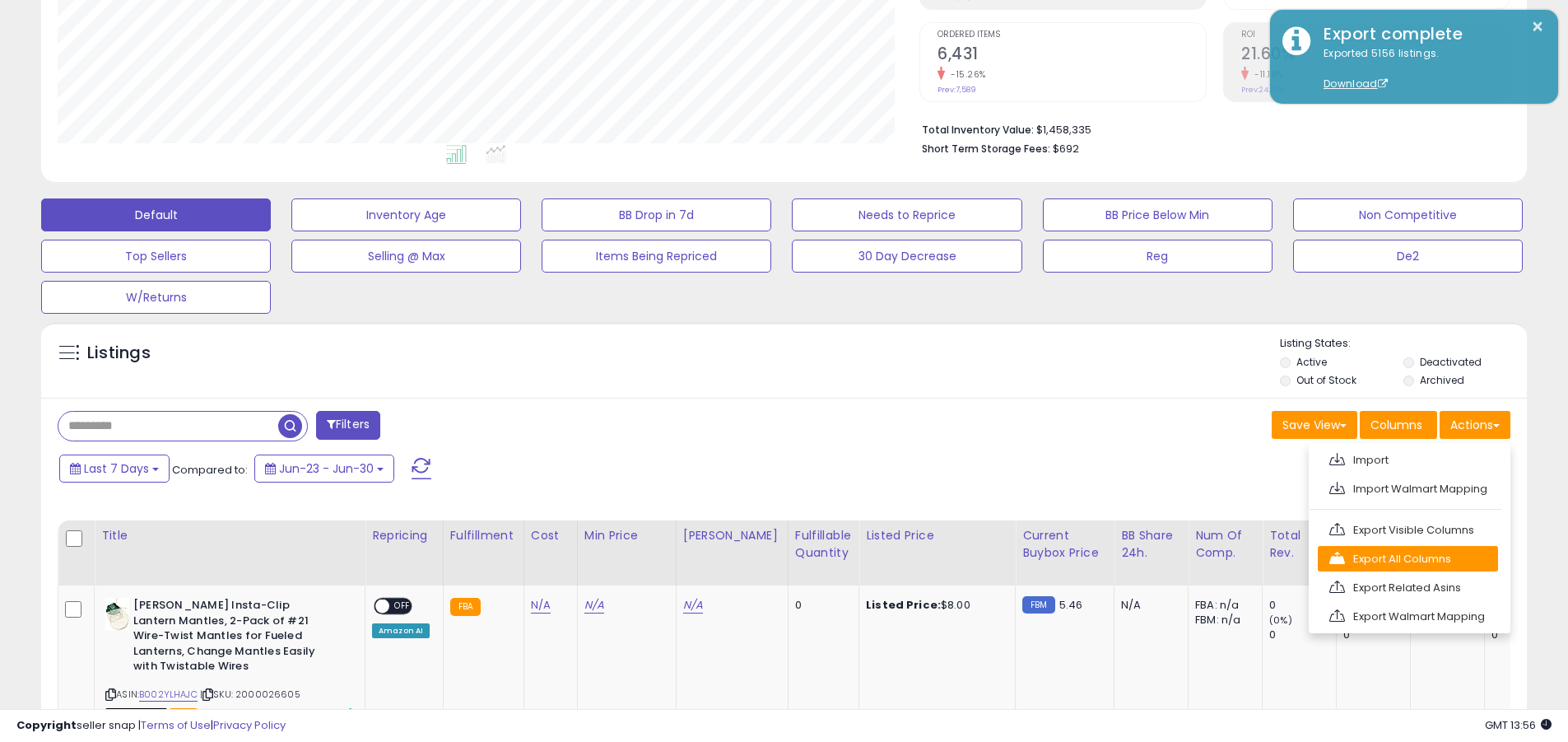 click on "Export All Columns" at bounding box center [1407, 558] 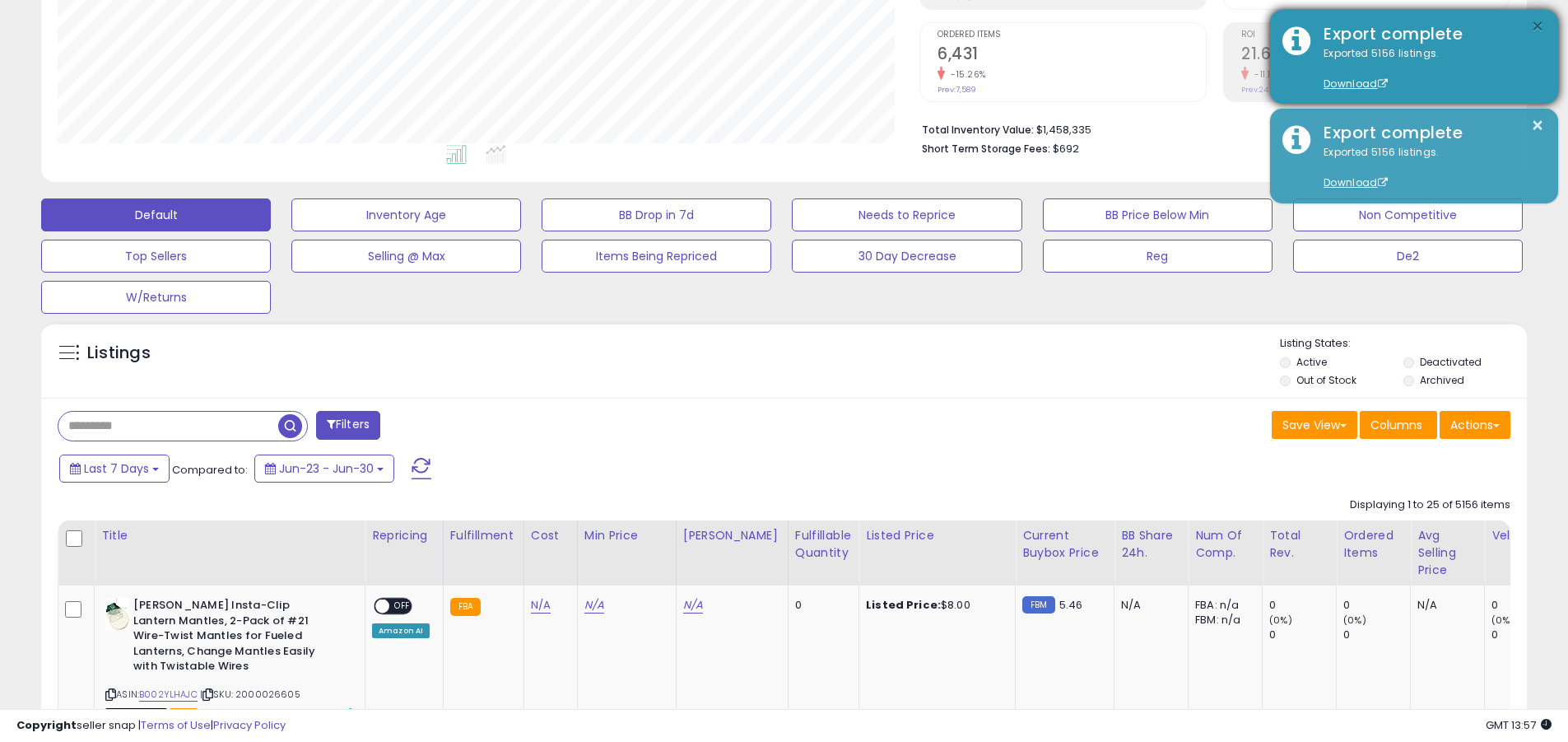 click on "×" at bounding box center [1538, 26] 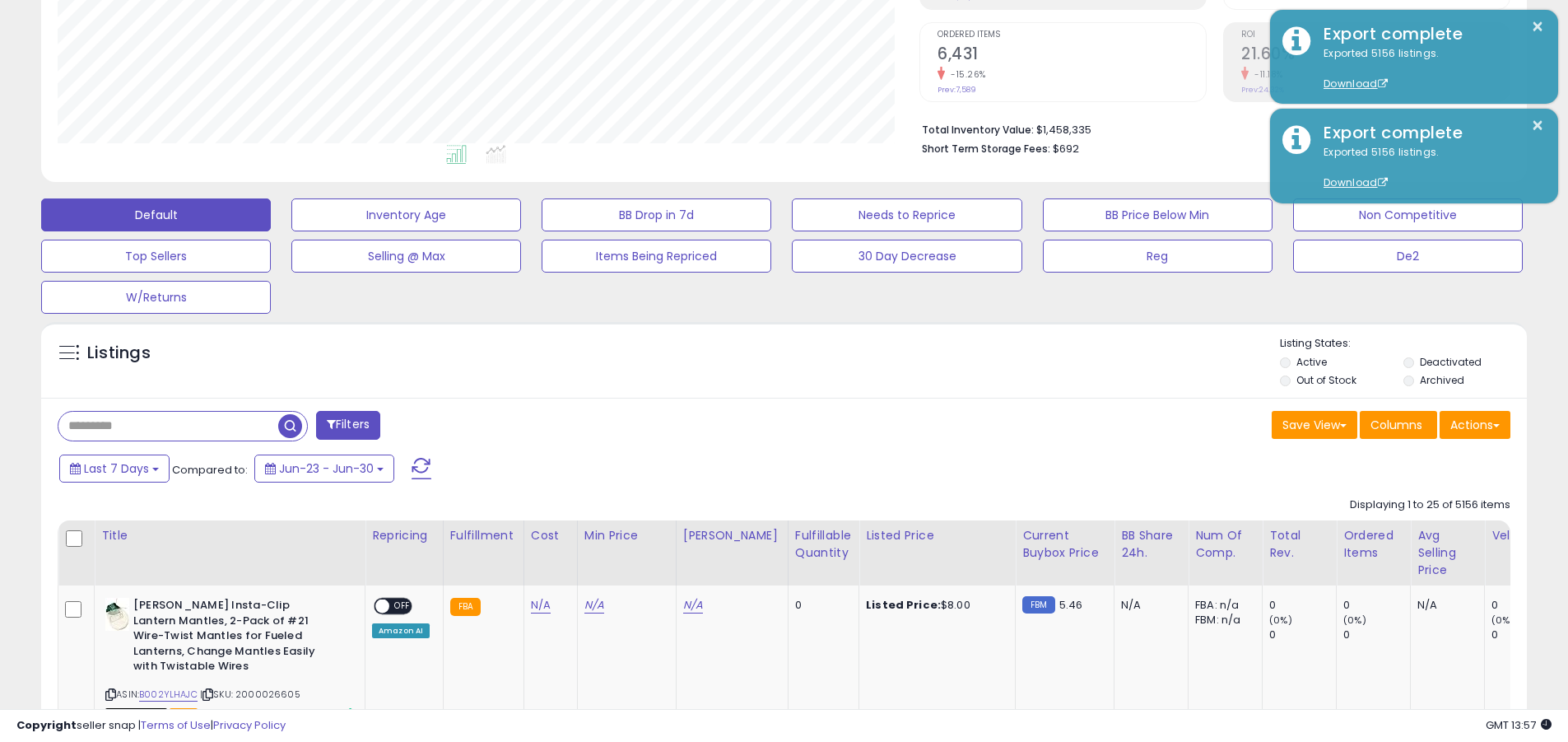 click at bounding box center (168, 426) 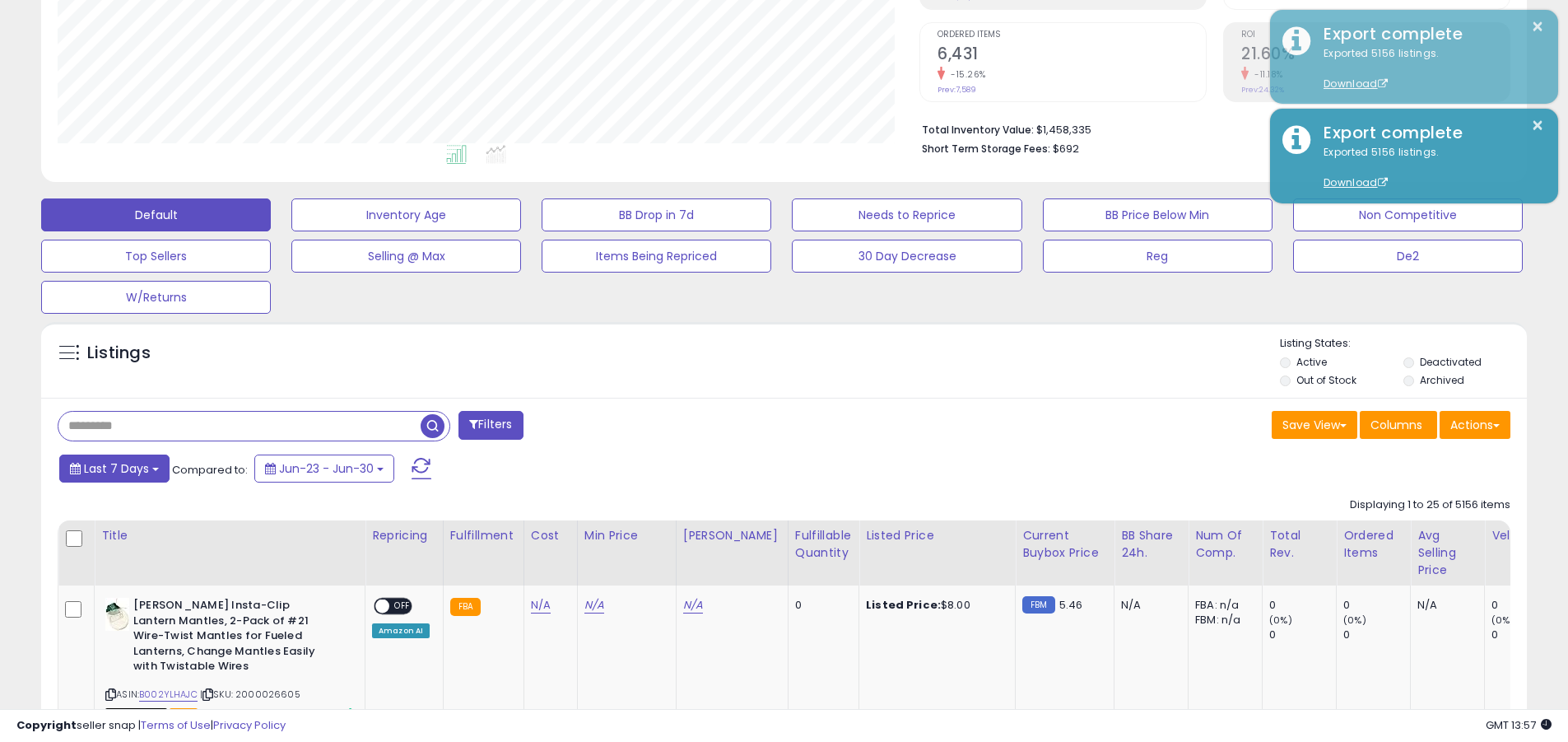 click on "Last 7 Days" at bounding box center [116, 469] 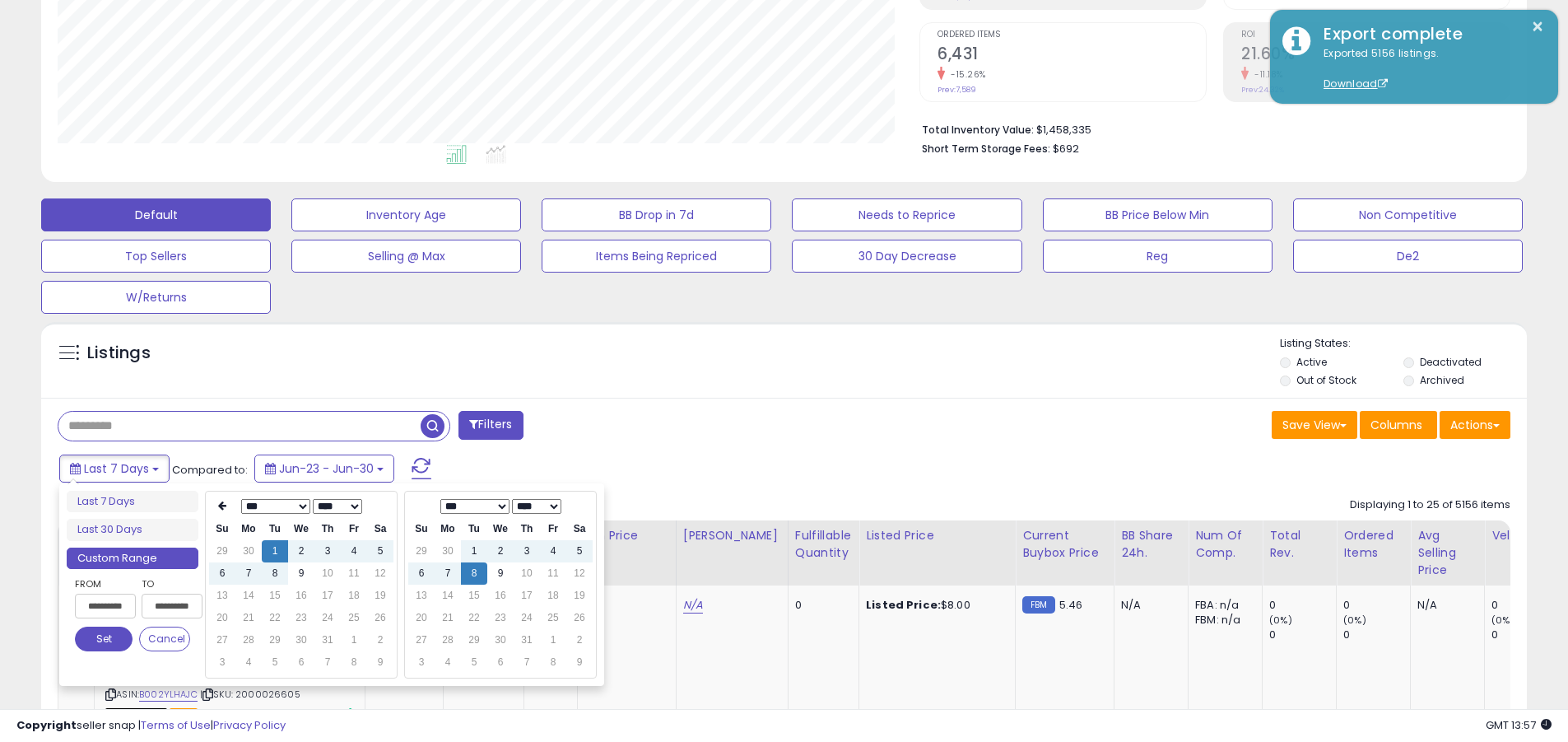 click on "**********" at bounding box center (105, 606) 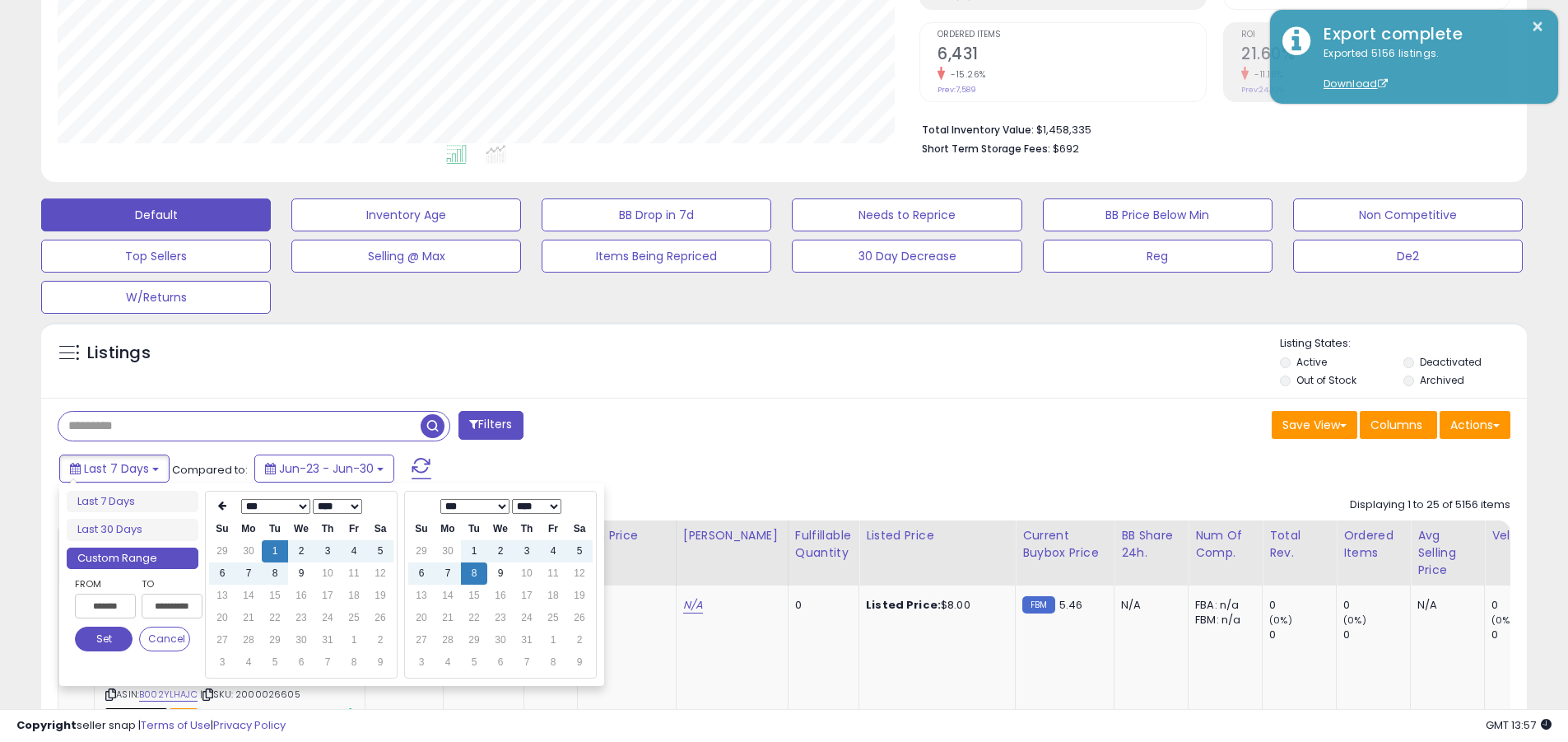 type on "**********" 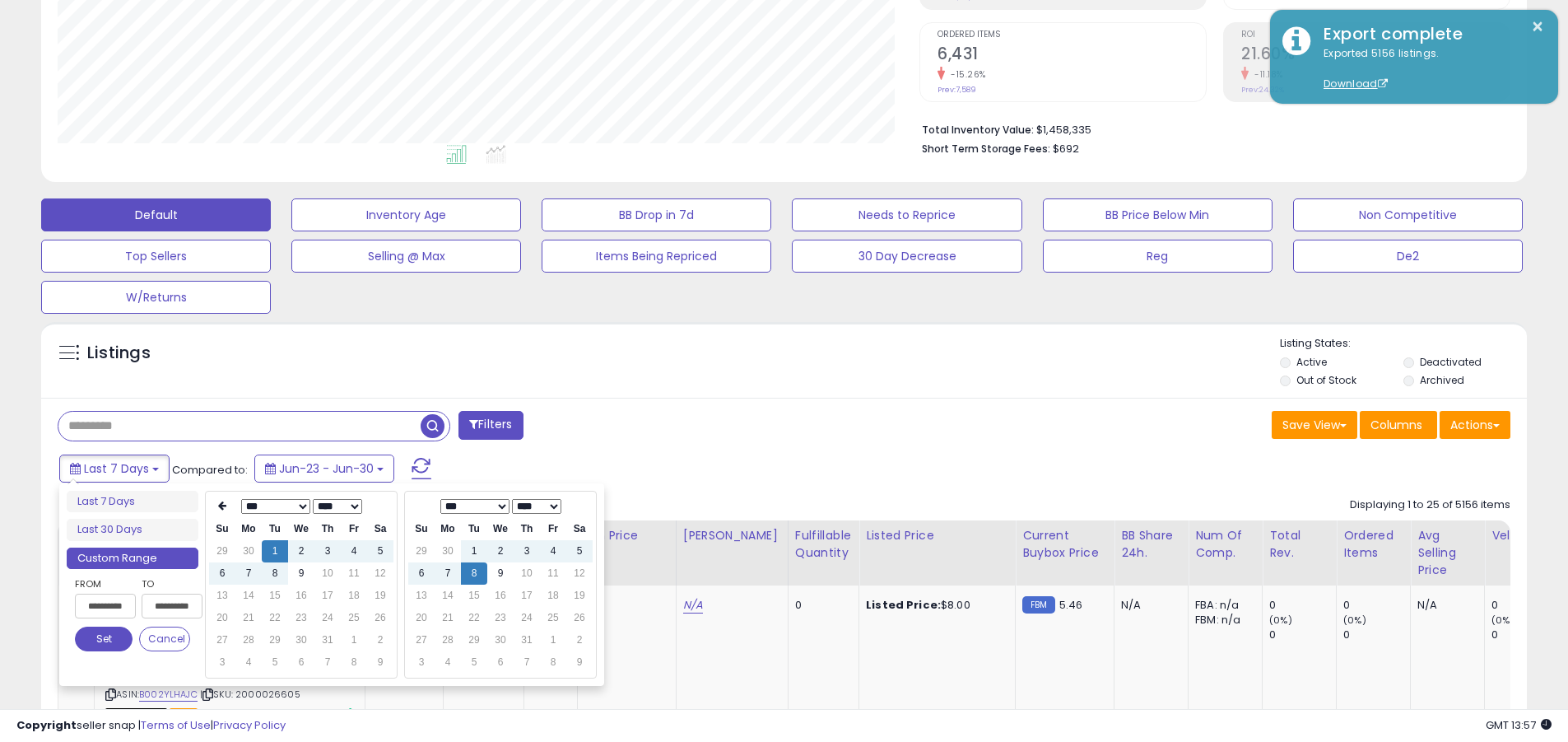 click on "Set" at bounding box center (104, 639) 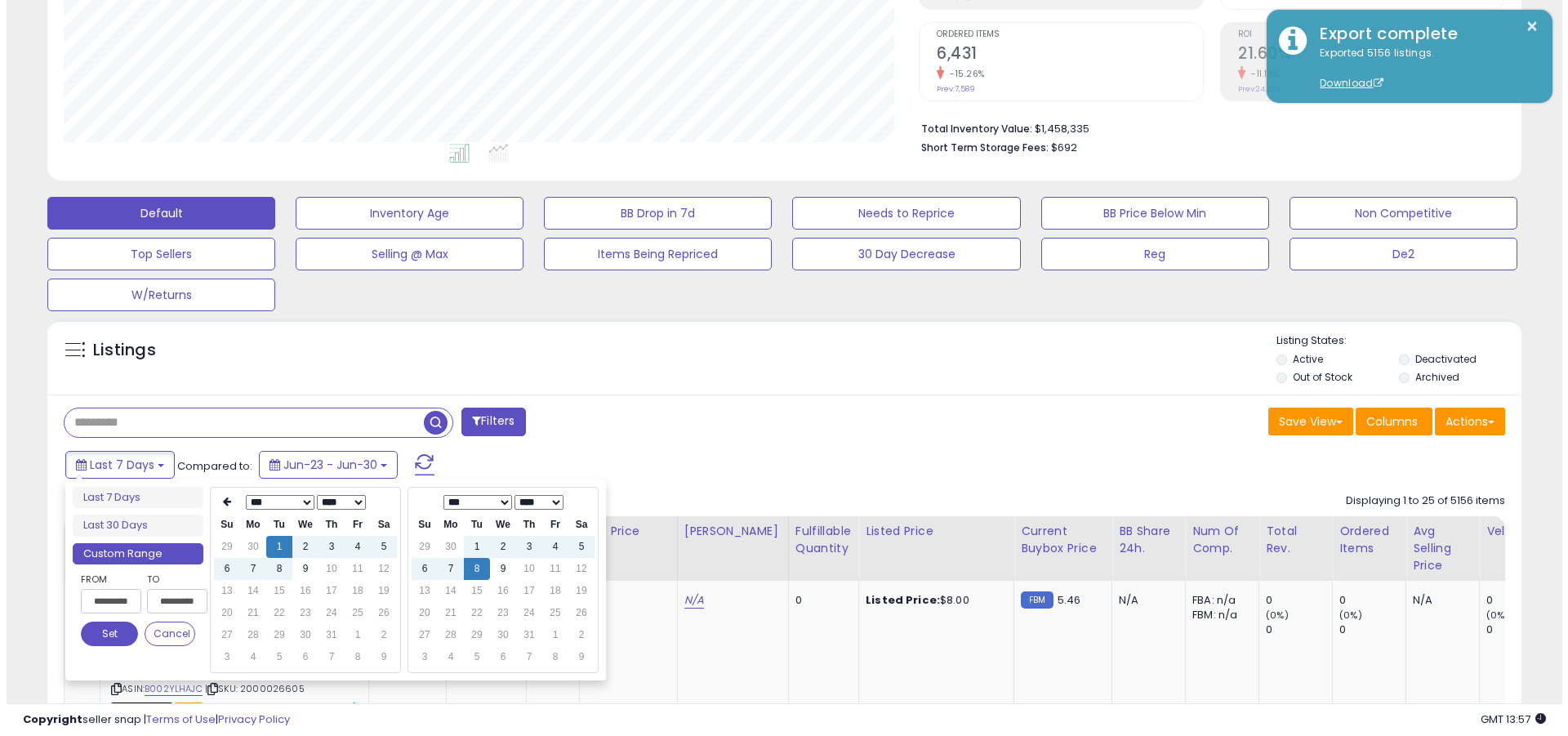 scroll, scrollTop: 0, scrollLeft: 0, axis: both 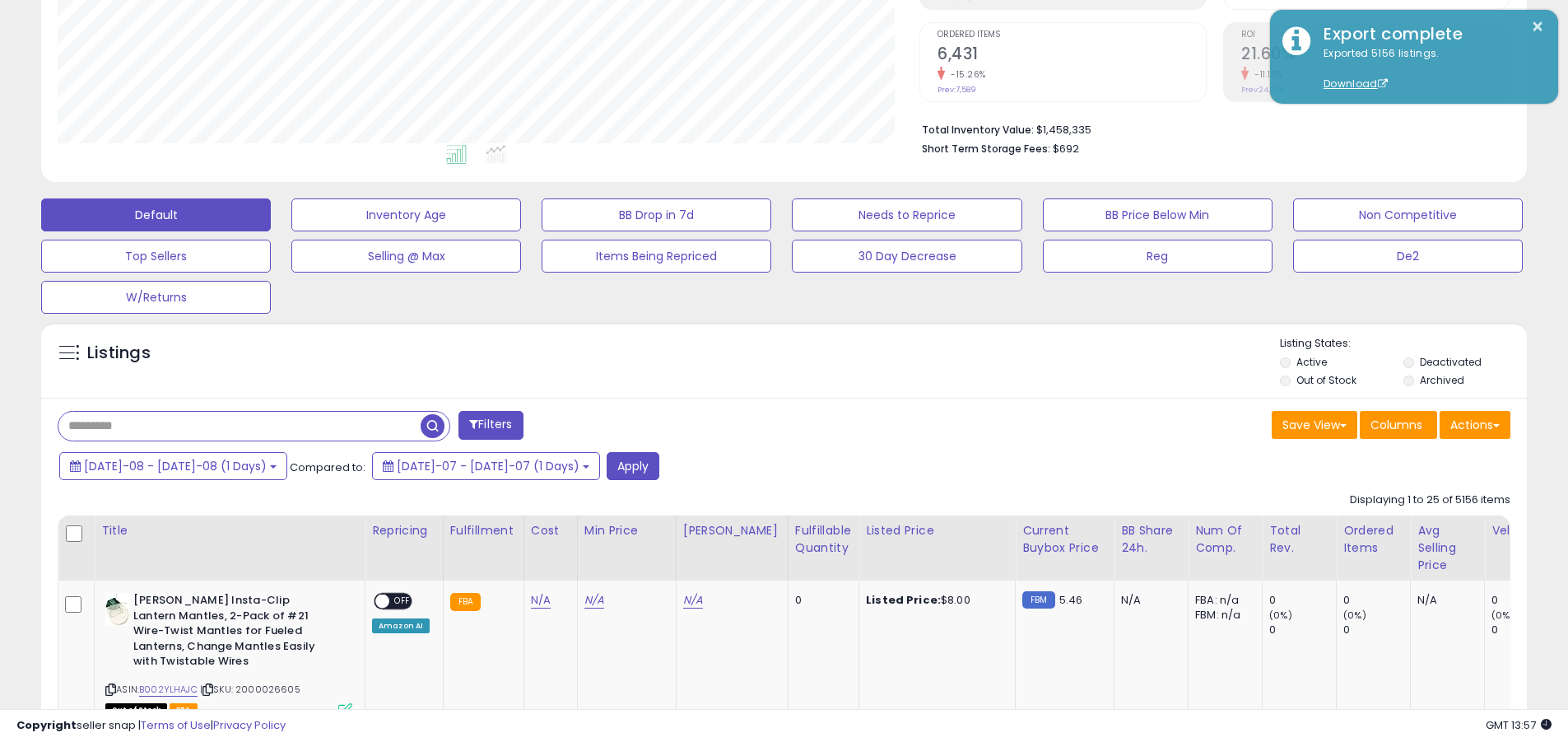 click at bounding box center (240, 426) 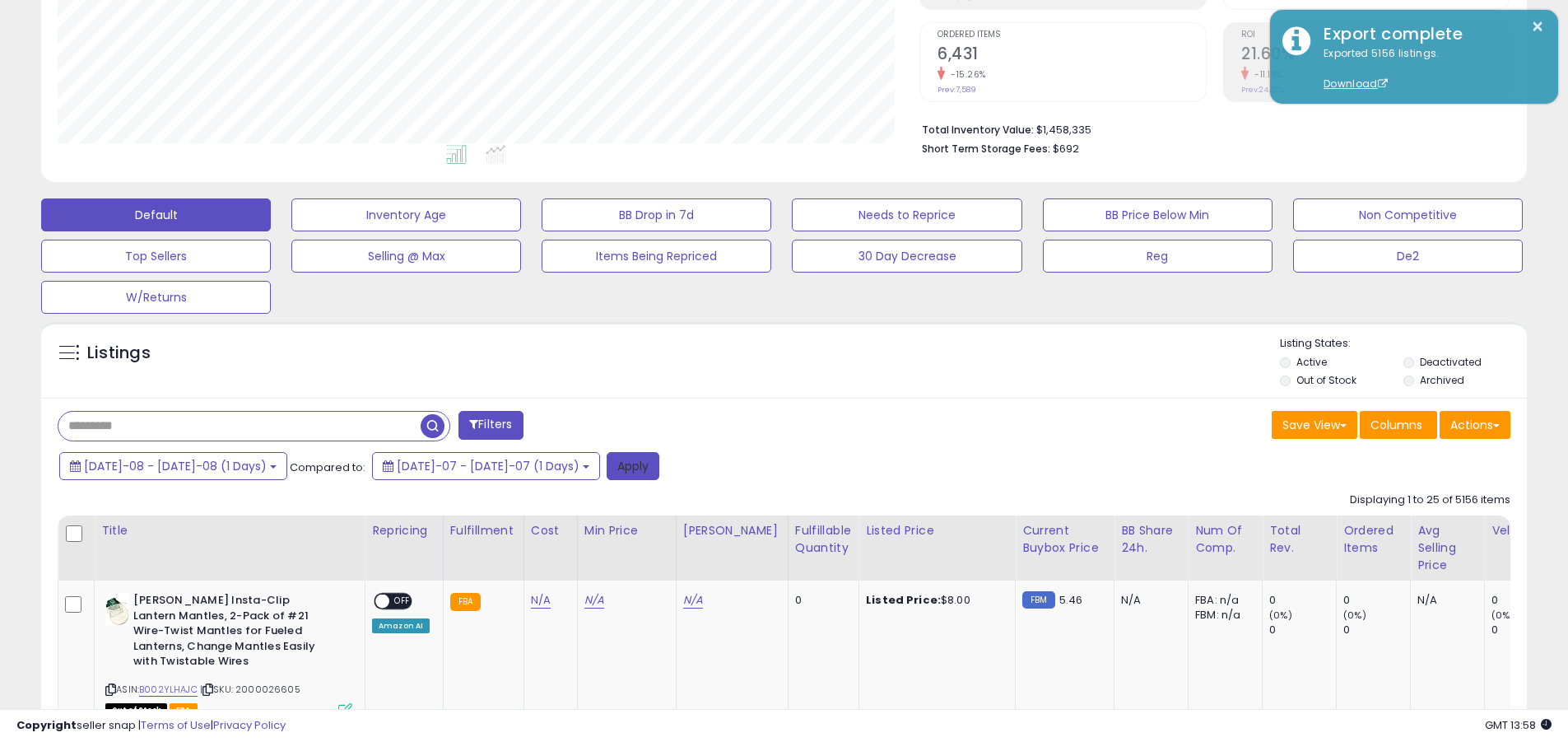 click on "Apply" at bounding box center [633, 466] 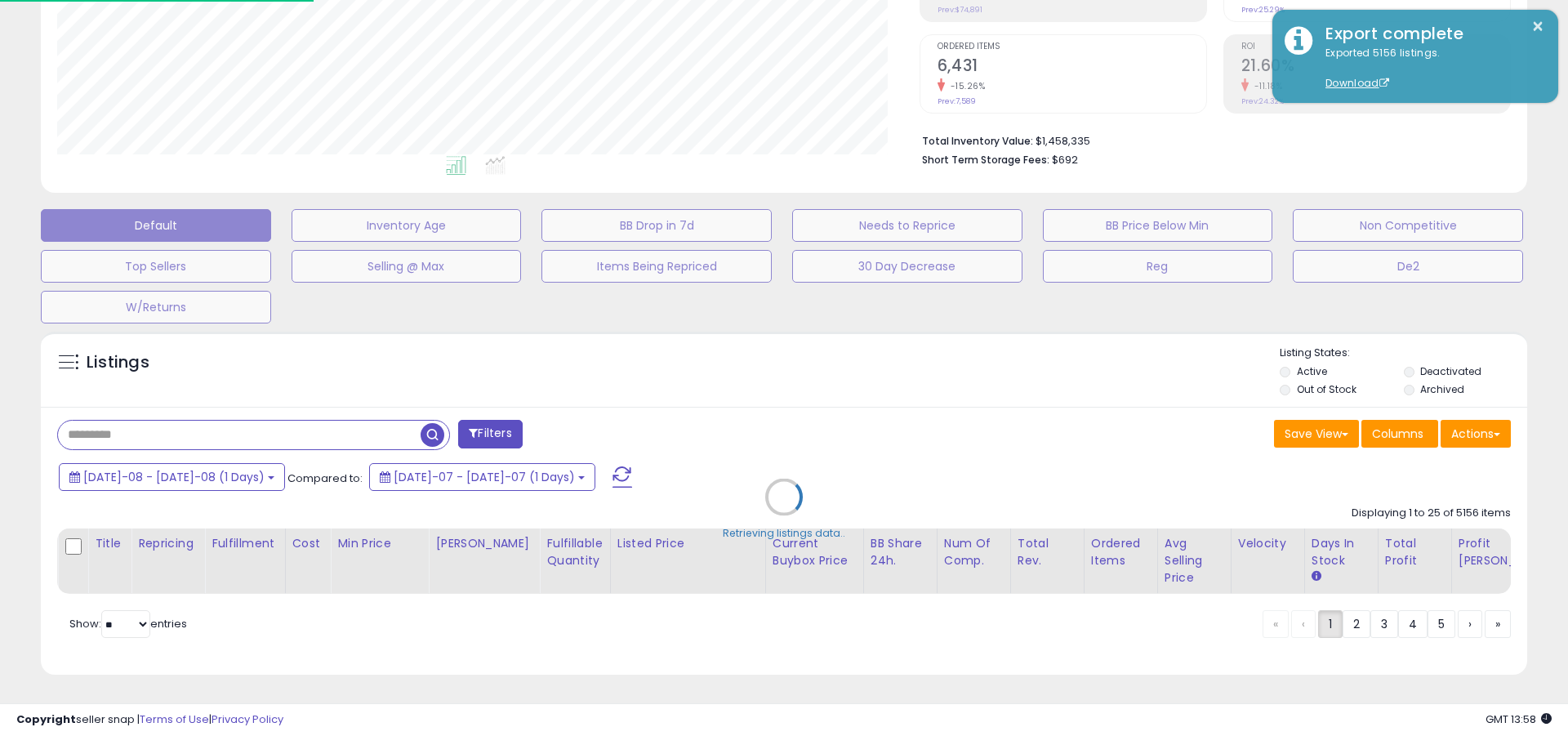 scroll, scrollTop: 816535, scrollLeft: 815804, axis: both 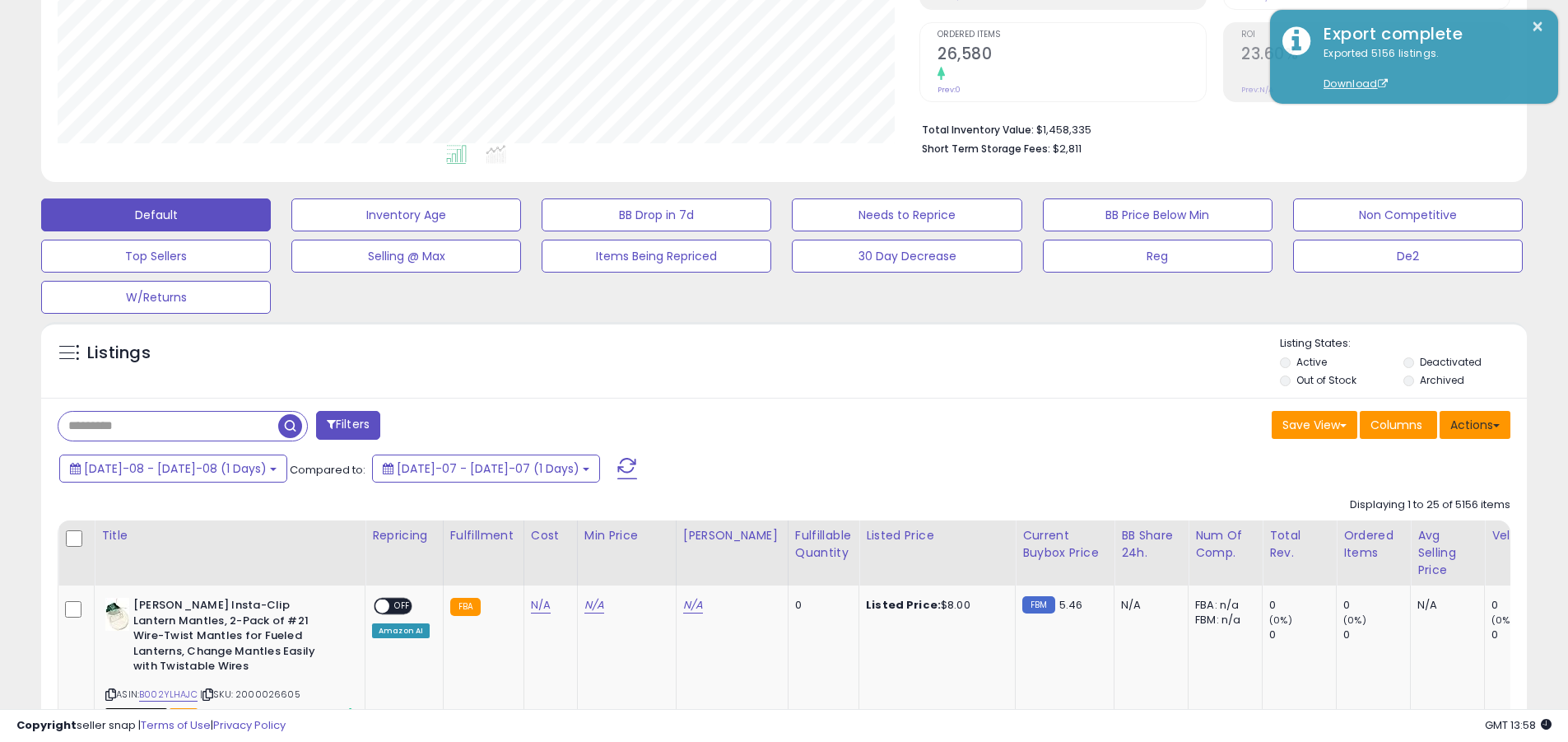 click on "Actions" at bounding box center [1475, 425] 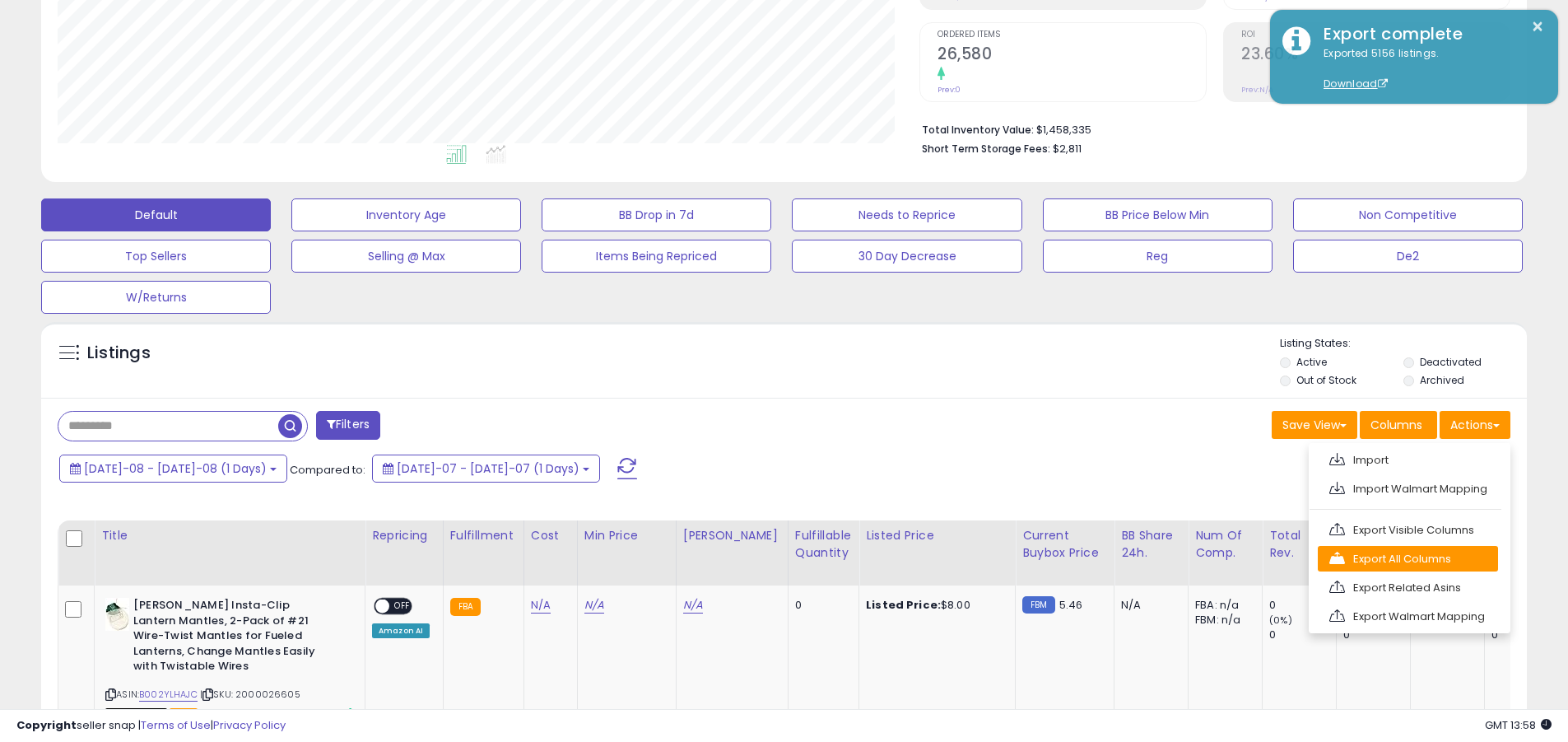 click on "Export All Columns" at bounding box center [1407, 558] 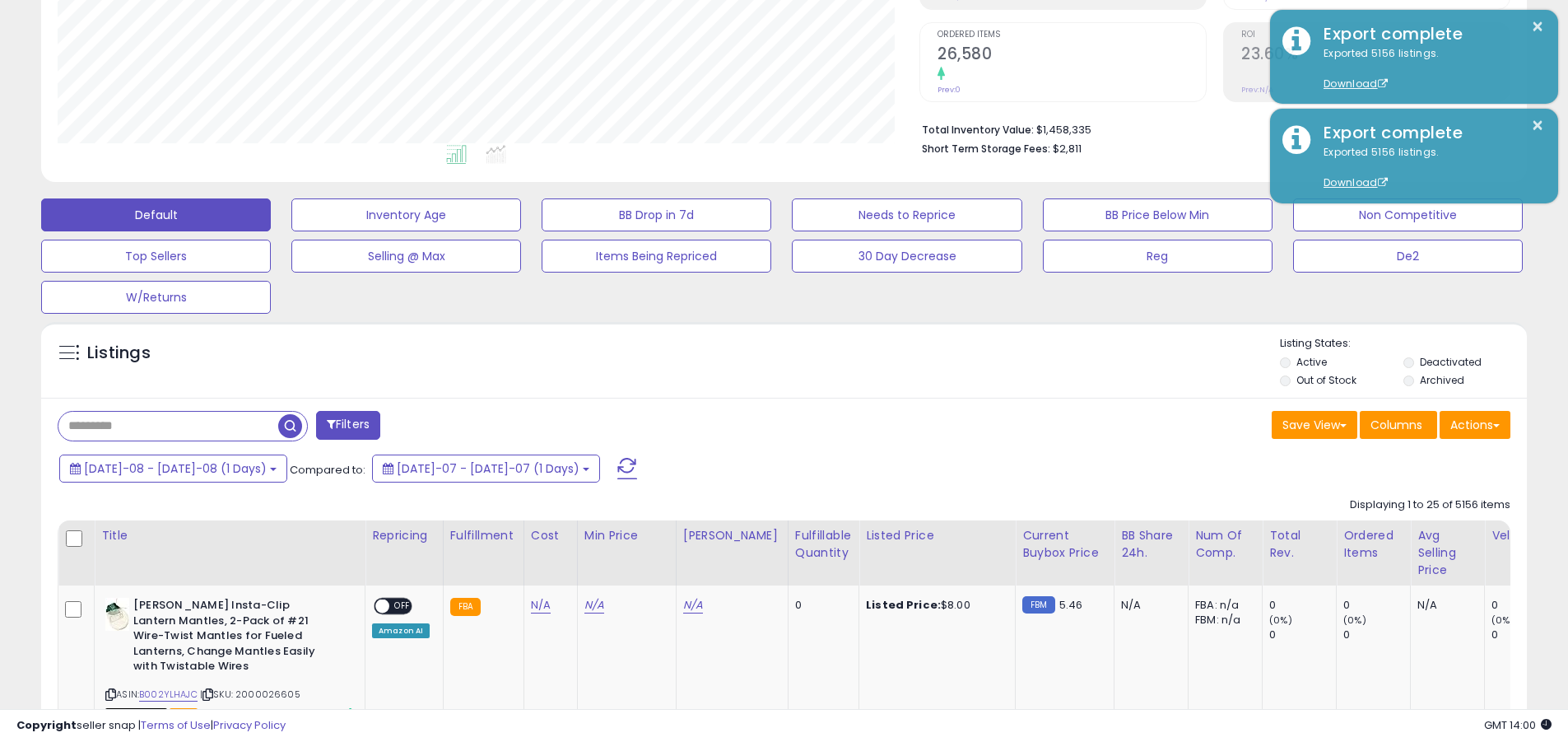 click on "×" at bounding box center [1538, 26] 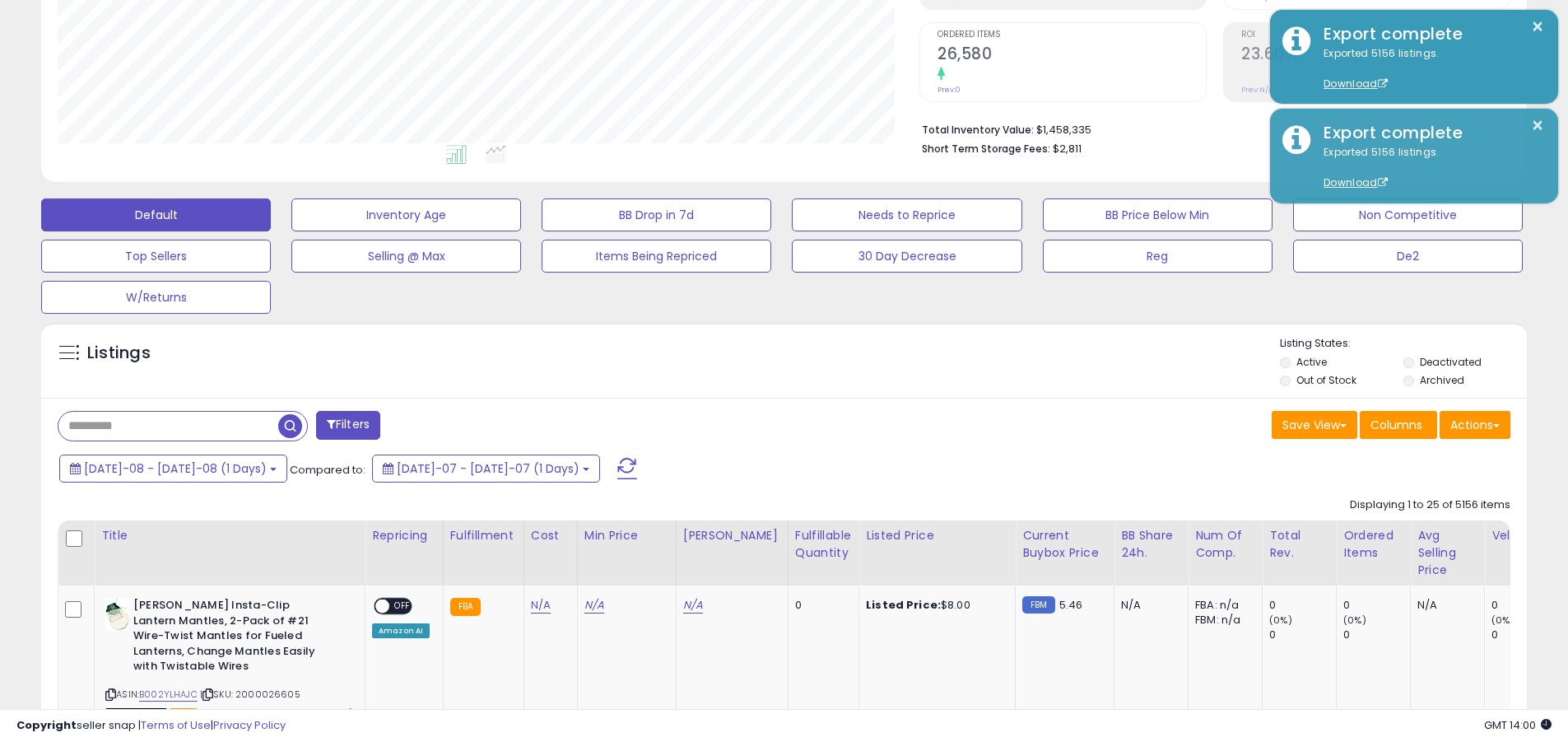 click at bounding box center (168, 426) 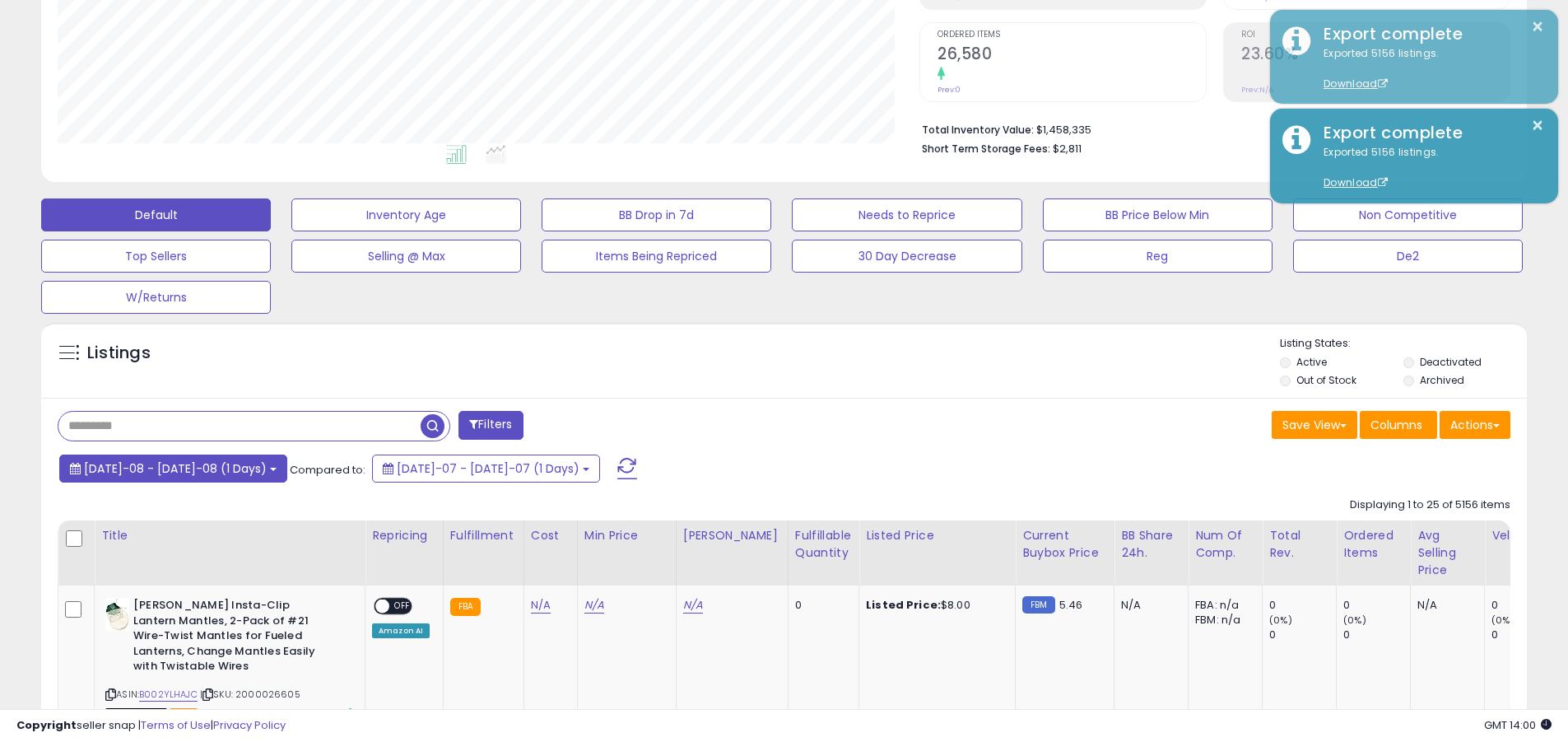 click on "[DATE]-08 - [DATE]-08 (1 Days)" at bounding box center (175, 469) 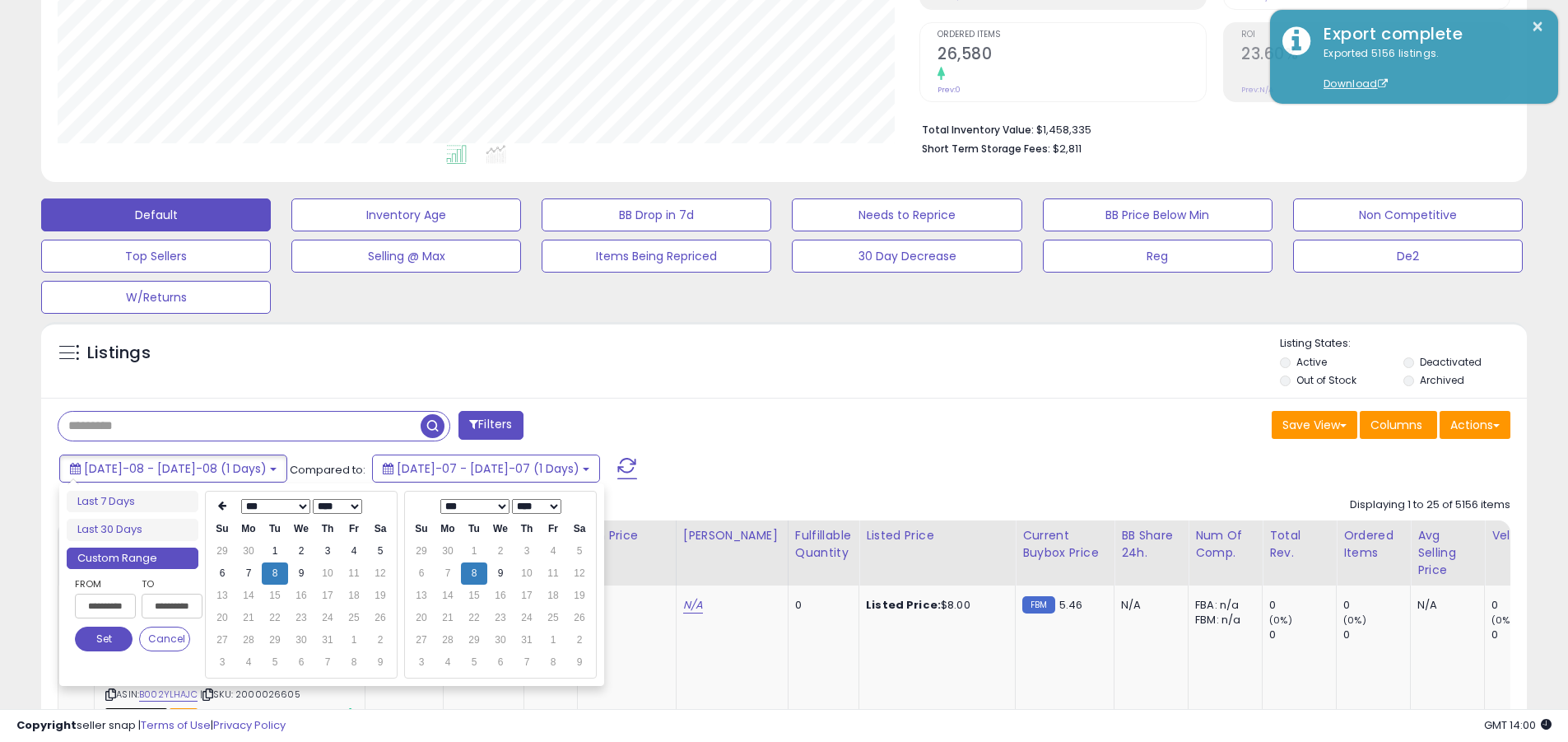 click on "**********" at bounding box center [105, 606] 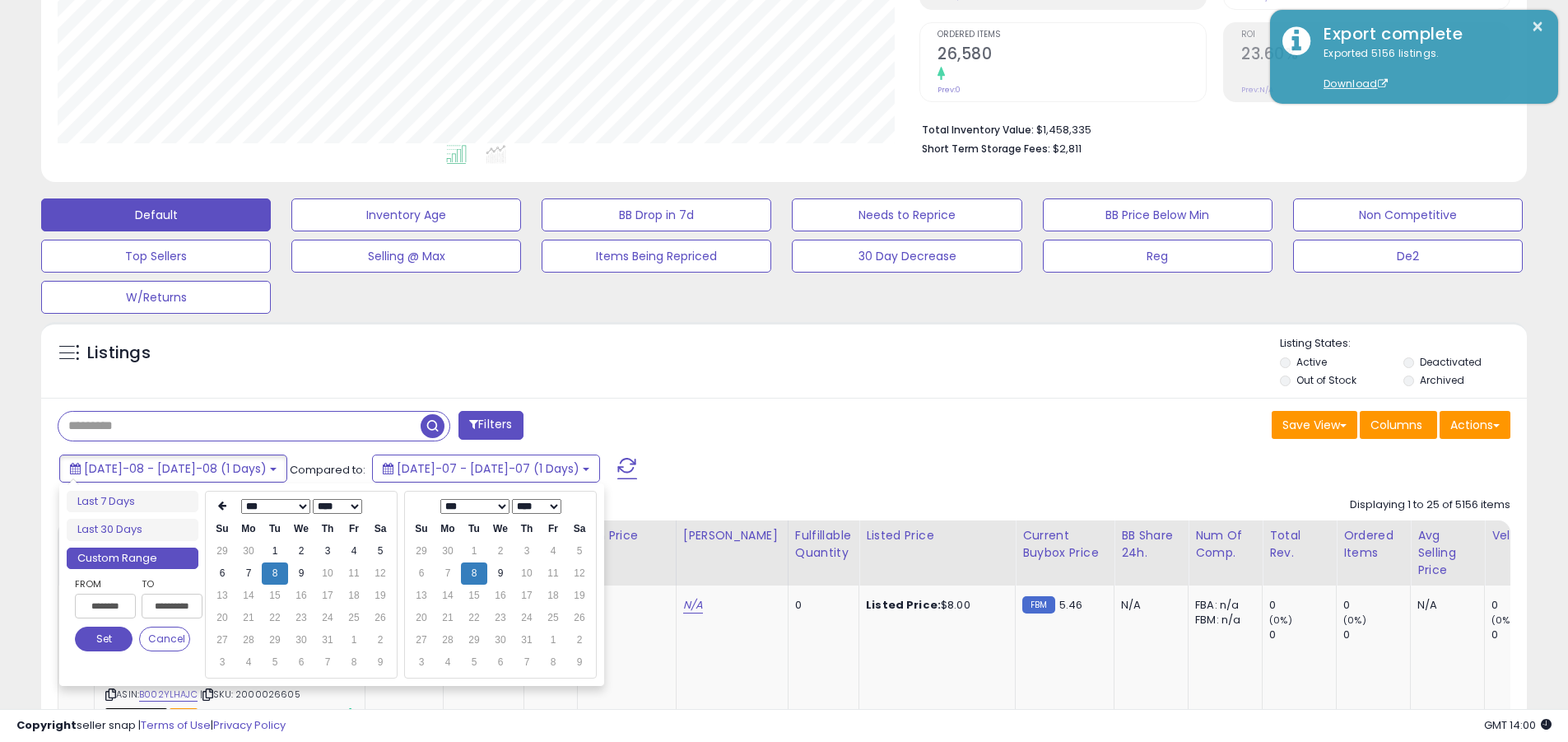 type on "**********" 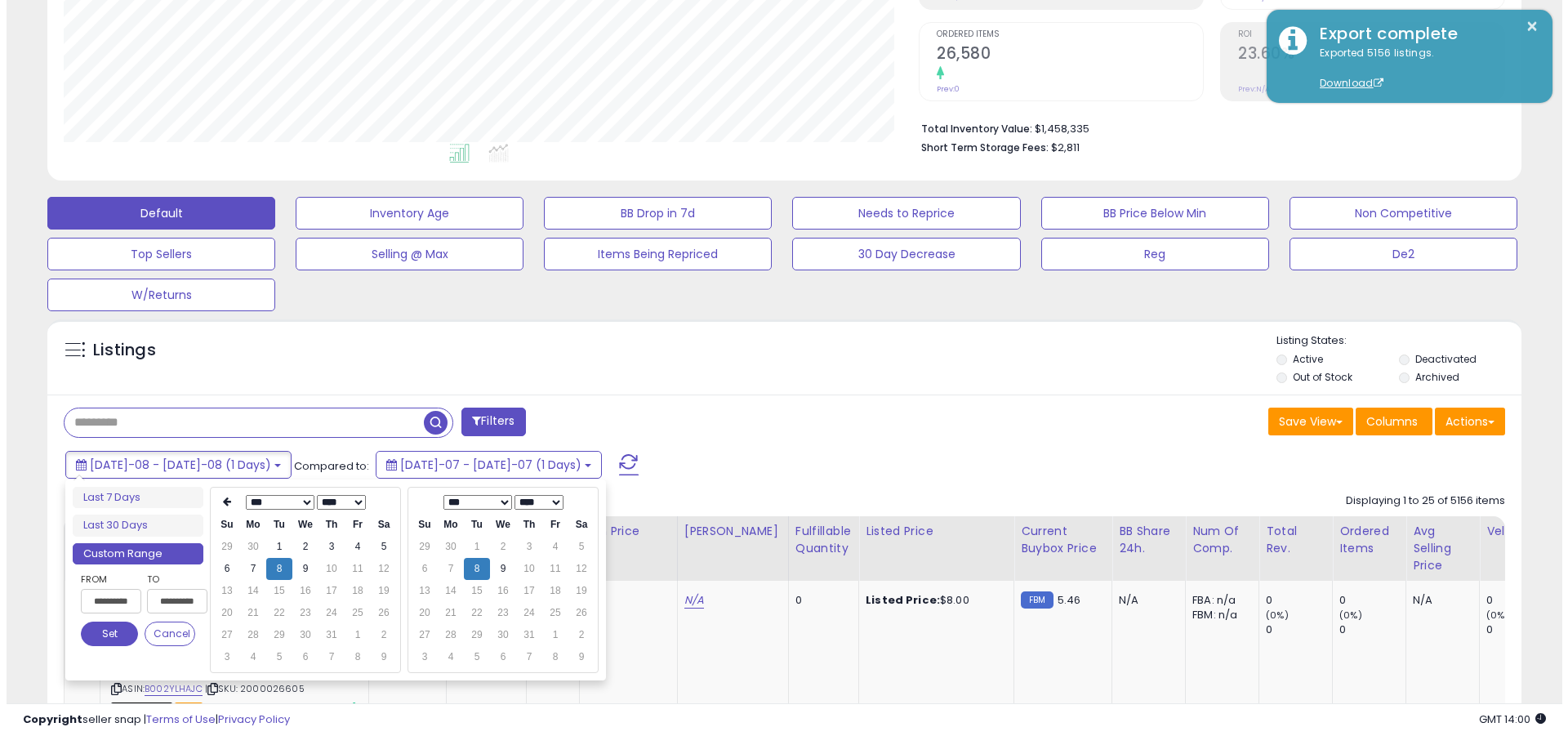 scroll, scrollTop: 0, scrollLeft: 1, axis: horizontal 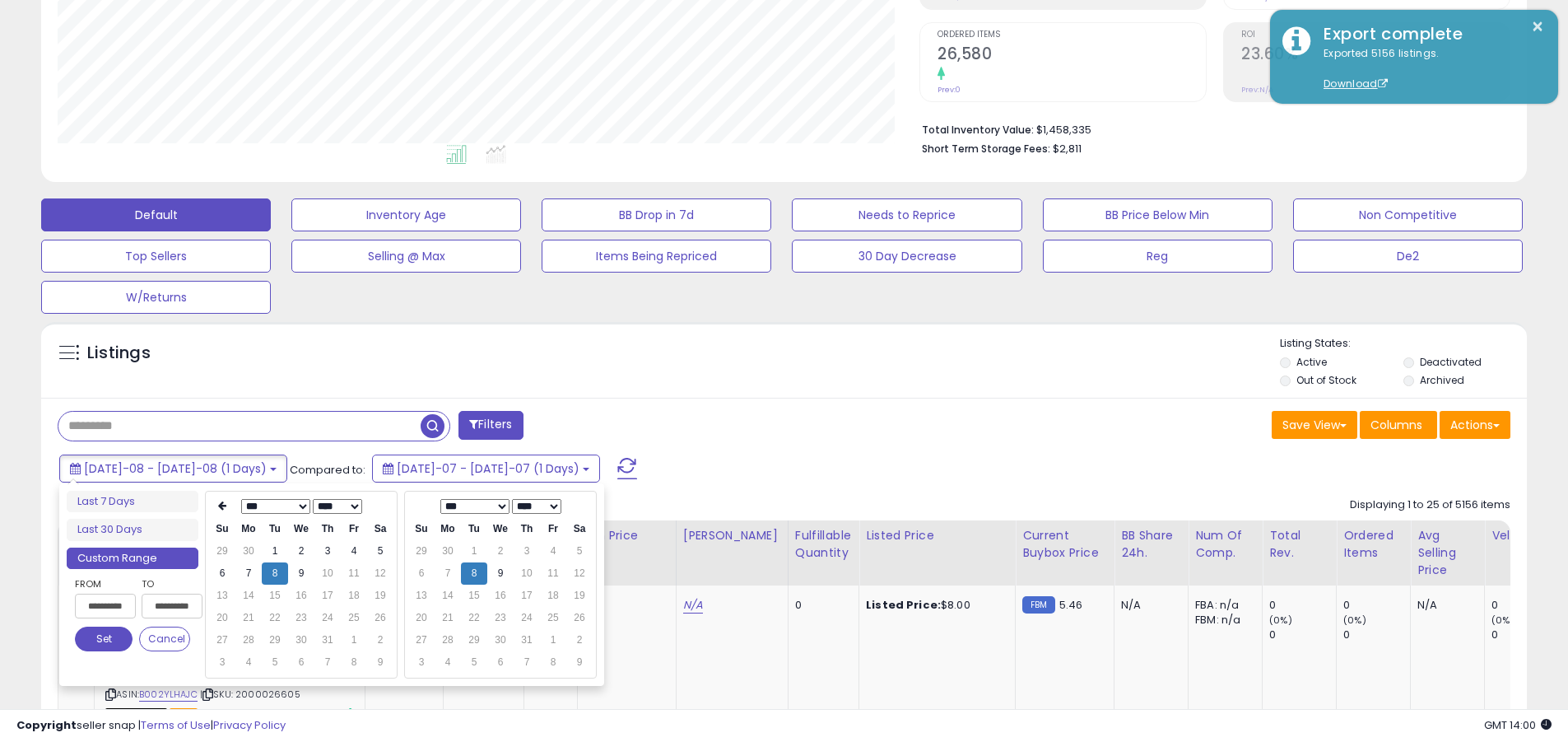click on "Set" at bounding box center (104, 639) 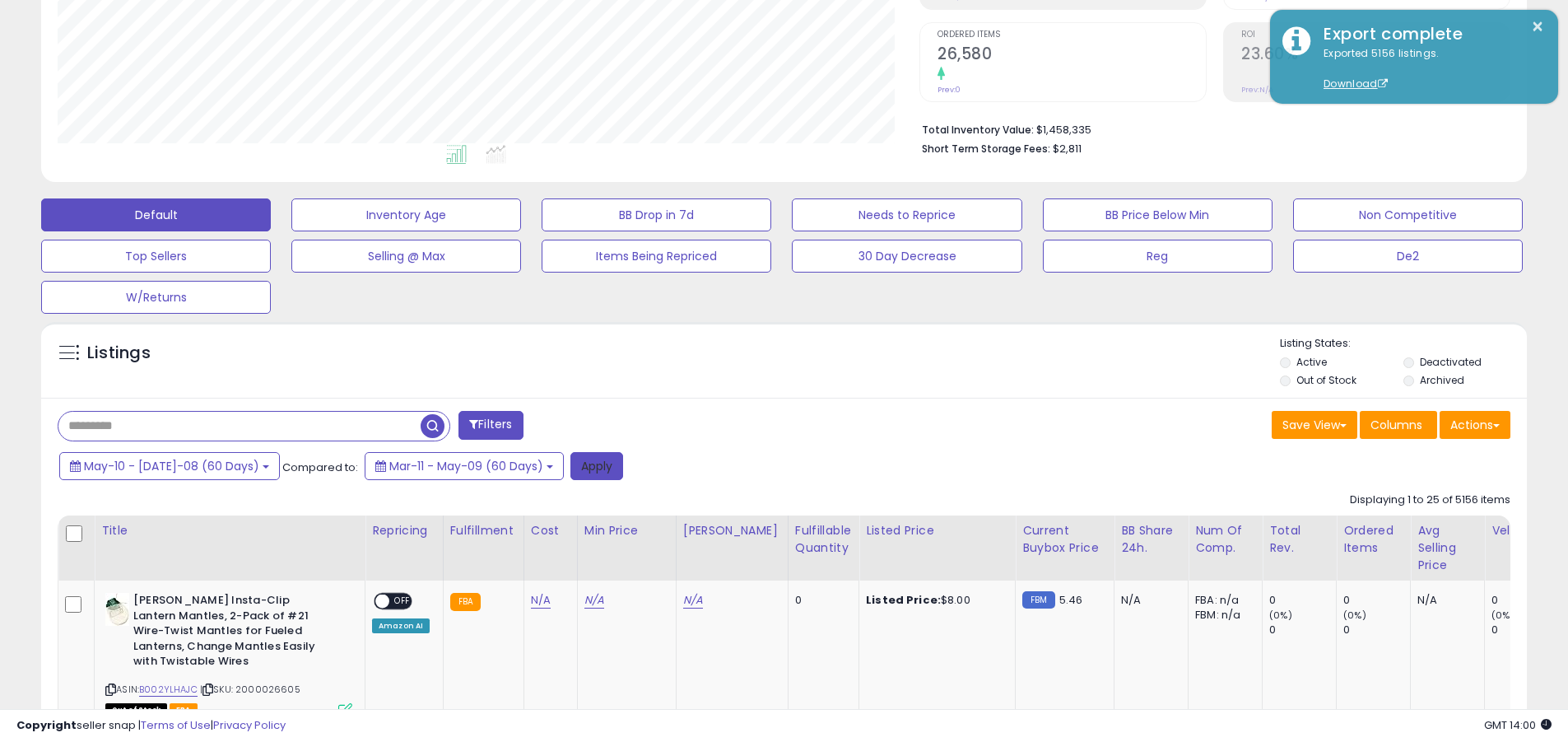 click on "Apply" at bounding box center (597, 466) 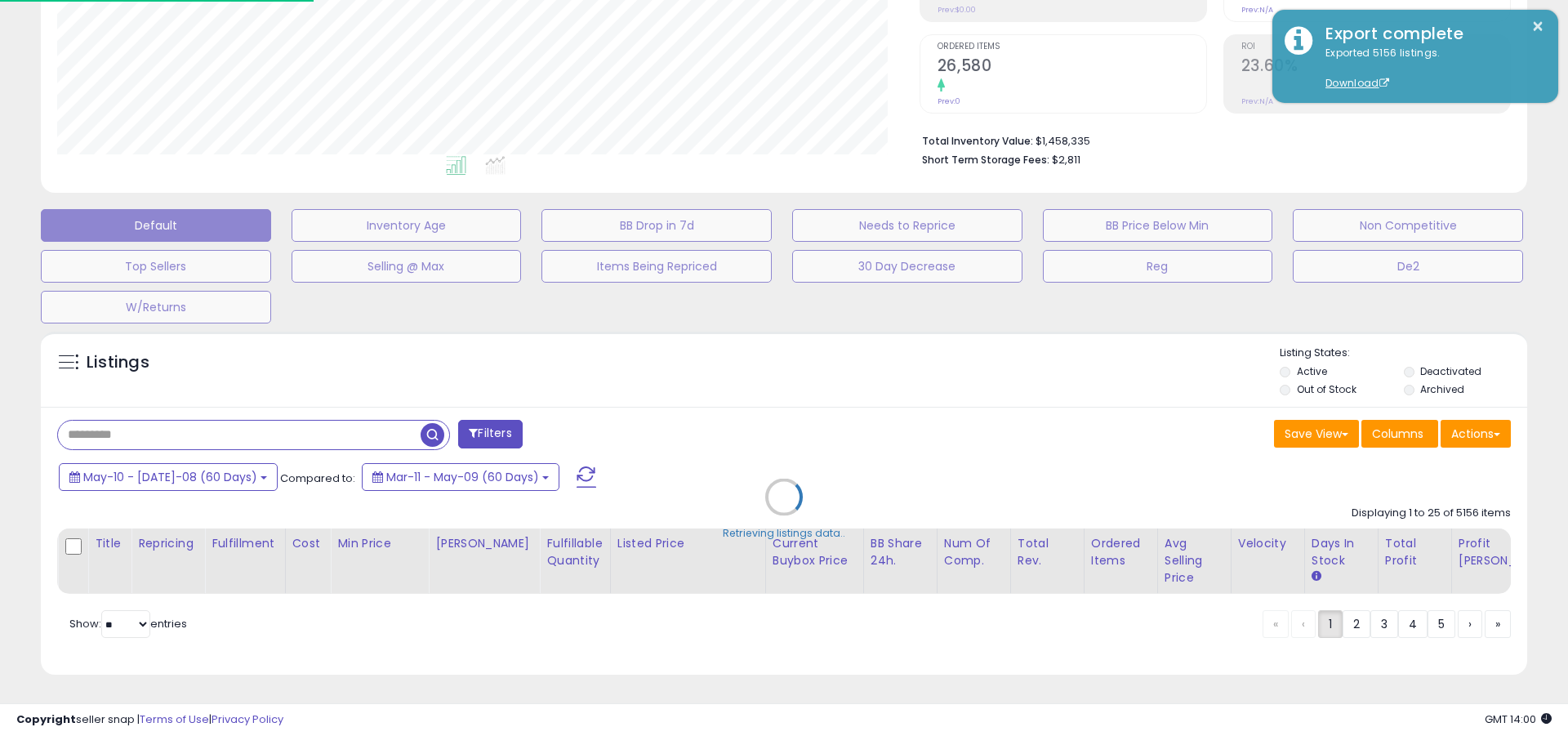 scroll, scrollTop: 816535, scrollLeft: 815804, axis: both 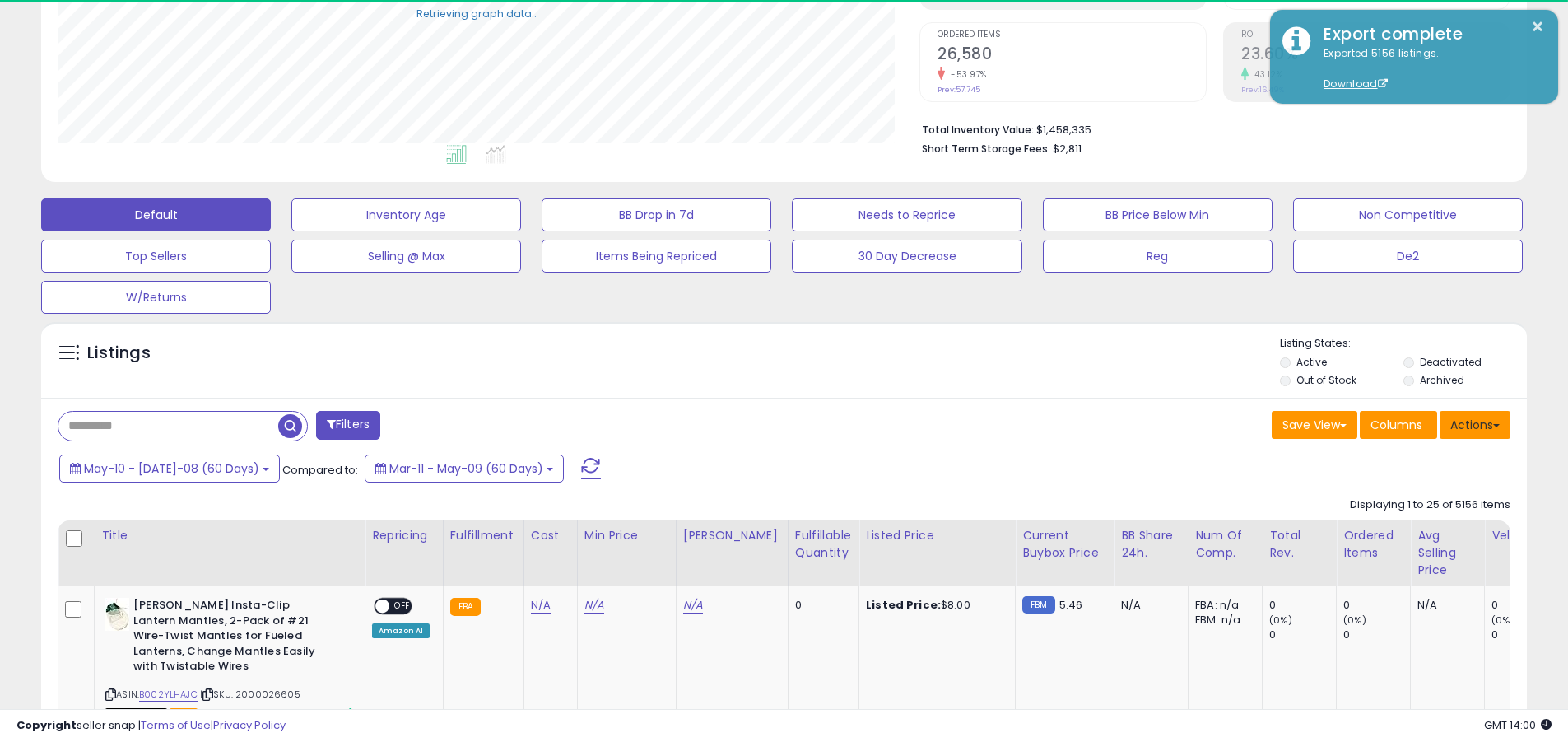 click on "Actions" at bounding box center [1475, 425] 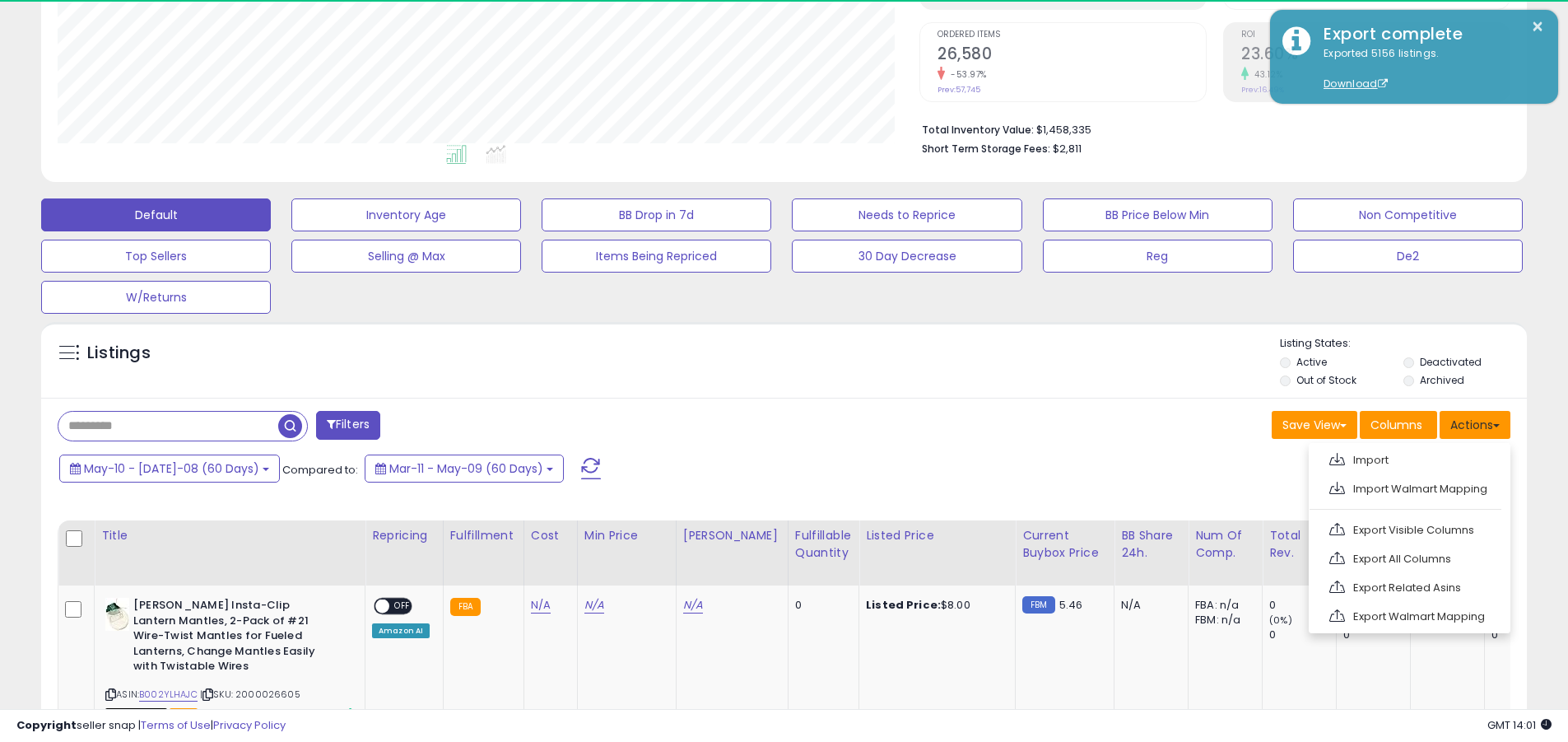 scroll, scrollTop: 823192, scrollLeft: 822235, axis: both 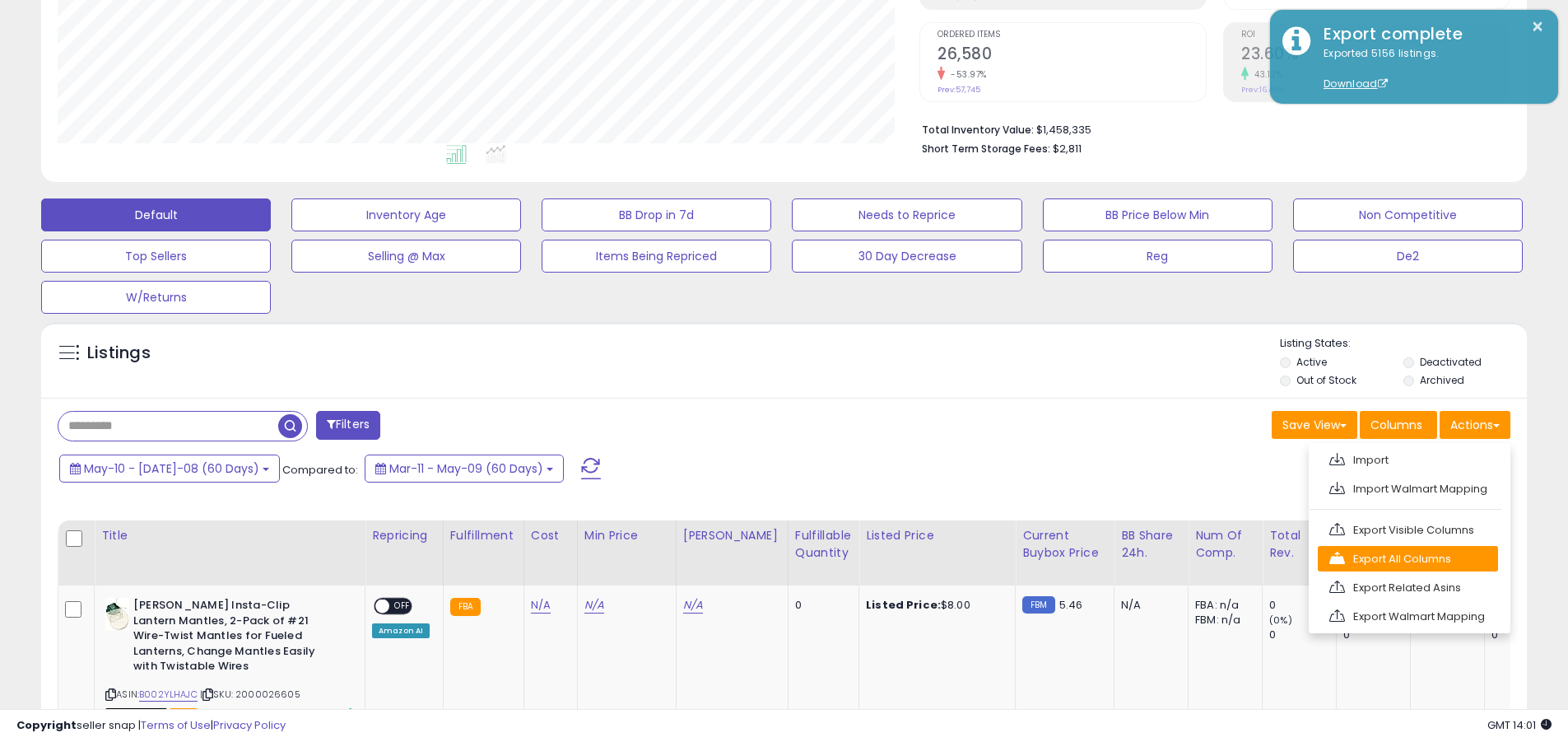click on "Export All Columns" at bounding box center (1407, 558) 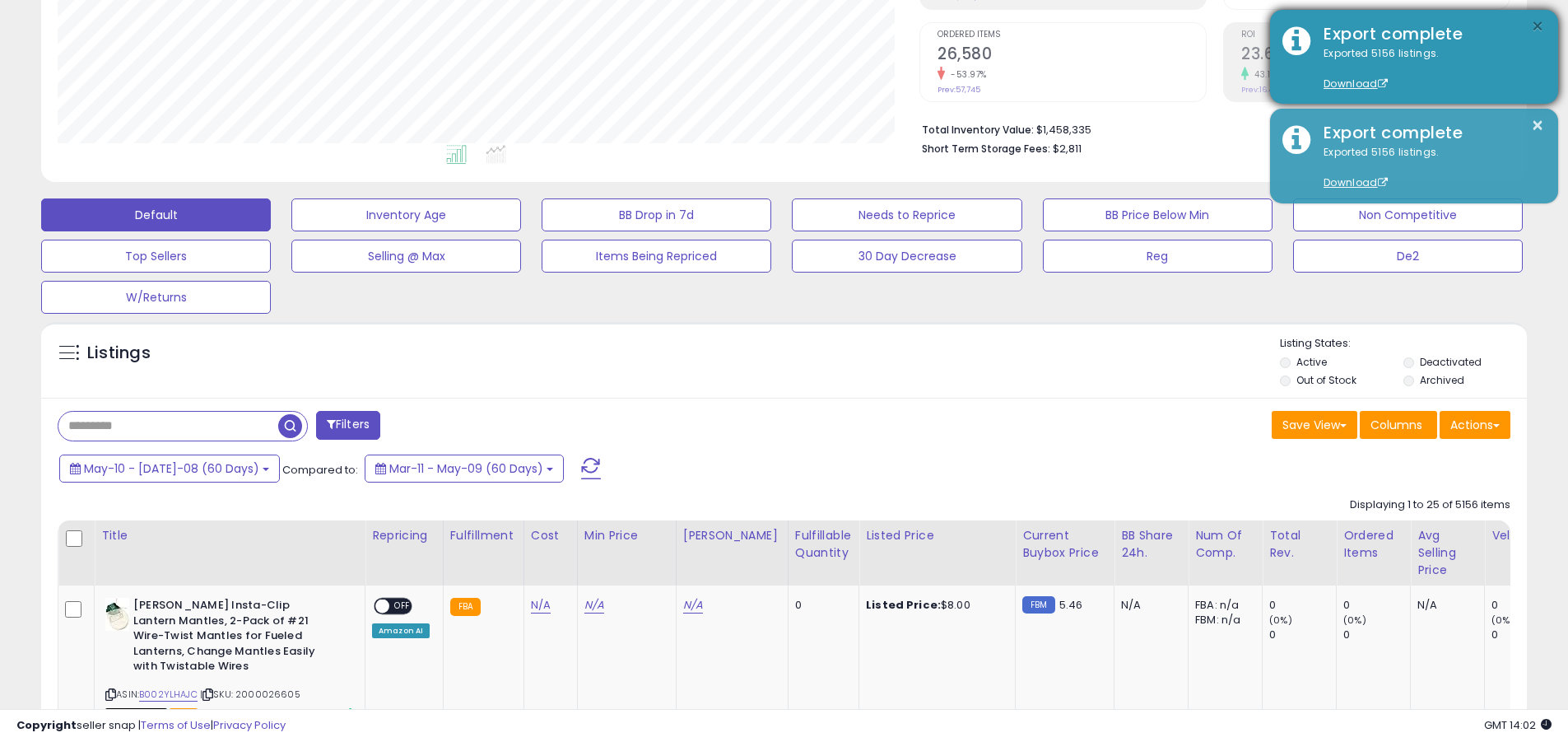 click on "×" at bounding box center (1538, 26) 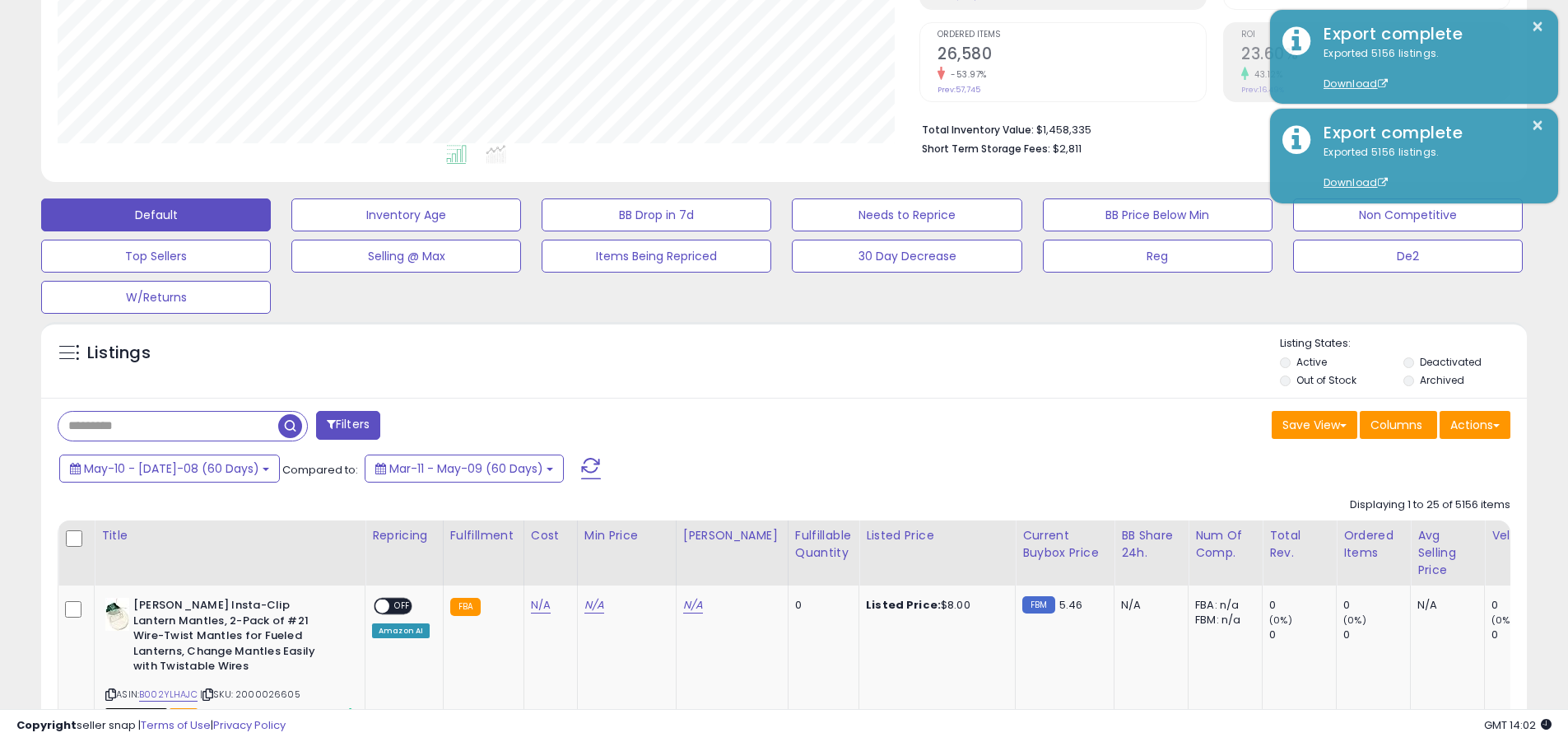 click at bounding box center (168, 426) 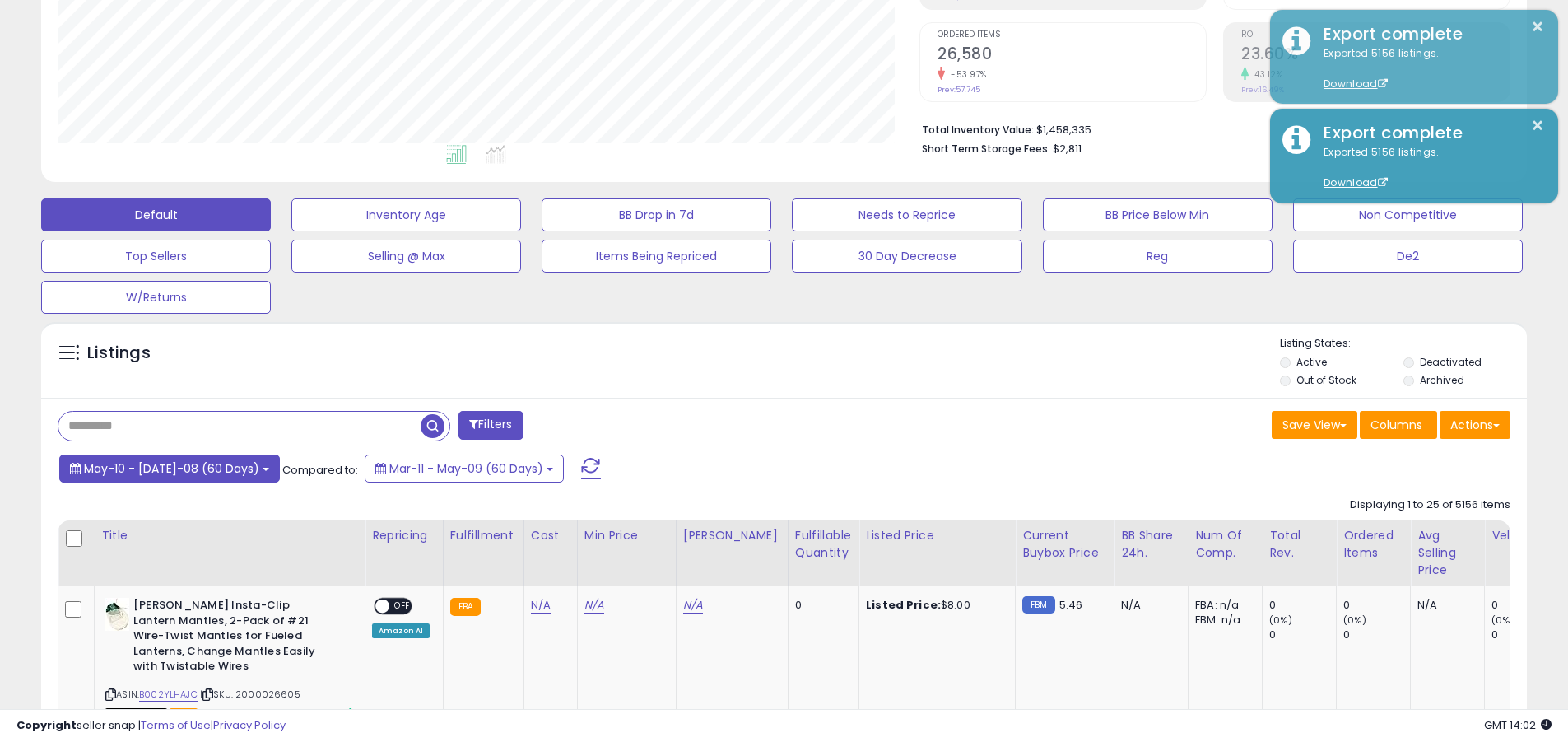 click on "May-10 - [DATE]-08 (60 Days)" at bounding box center [171, 469] 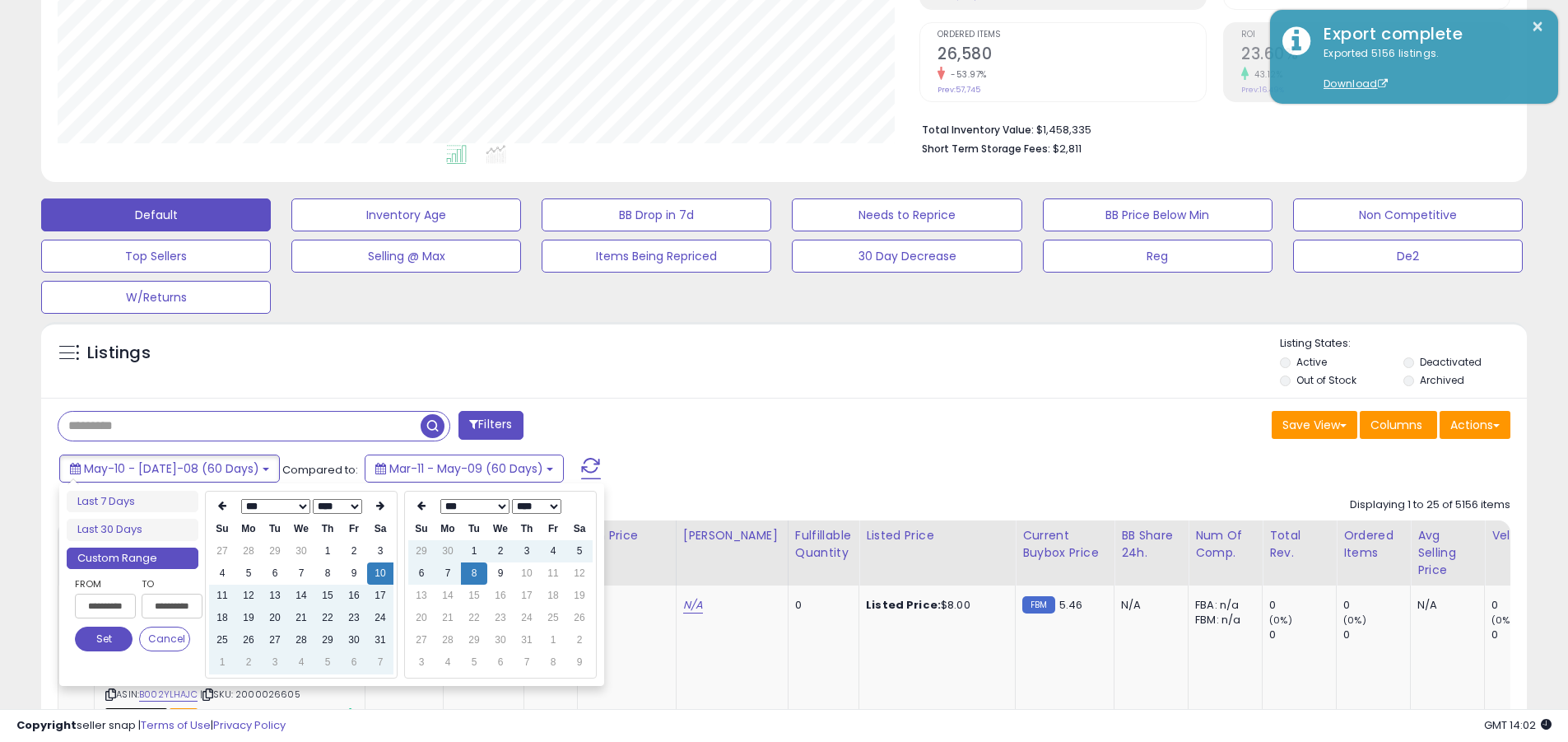 click on "**********" at bounding box center [105, 606] 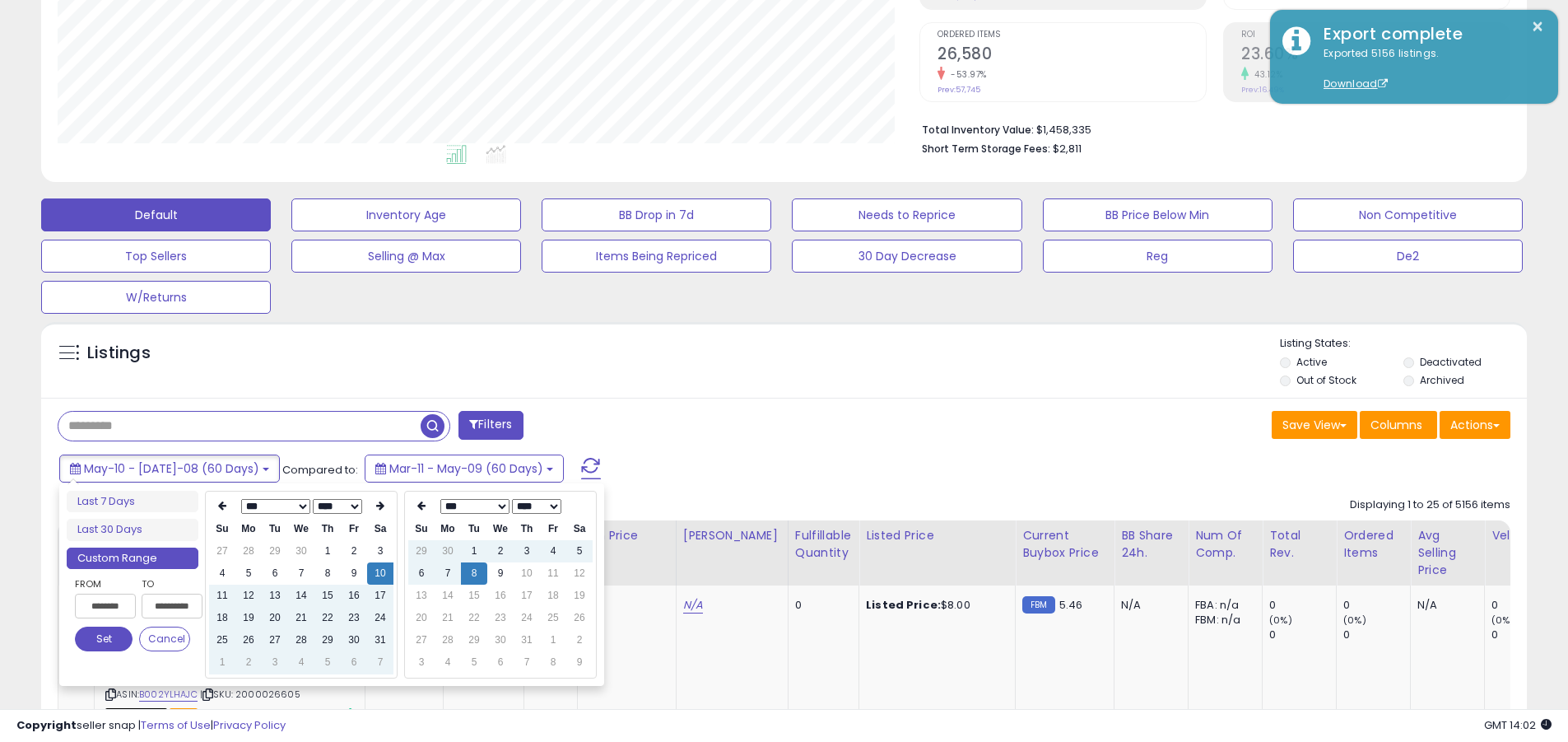 type on "**********" 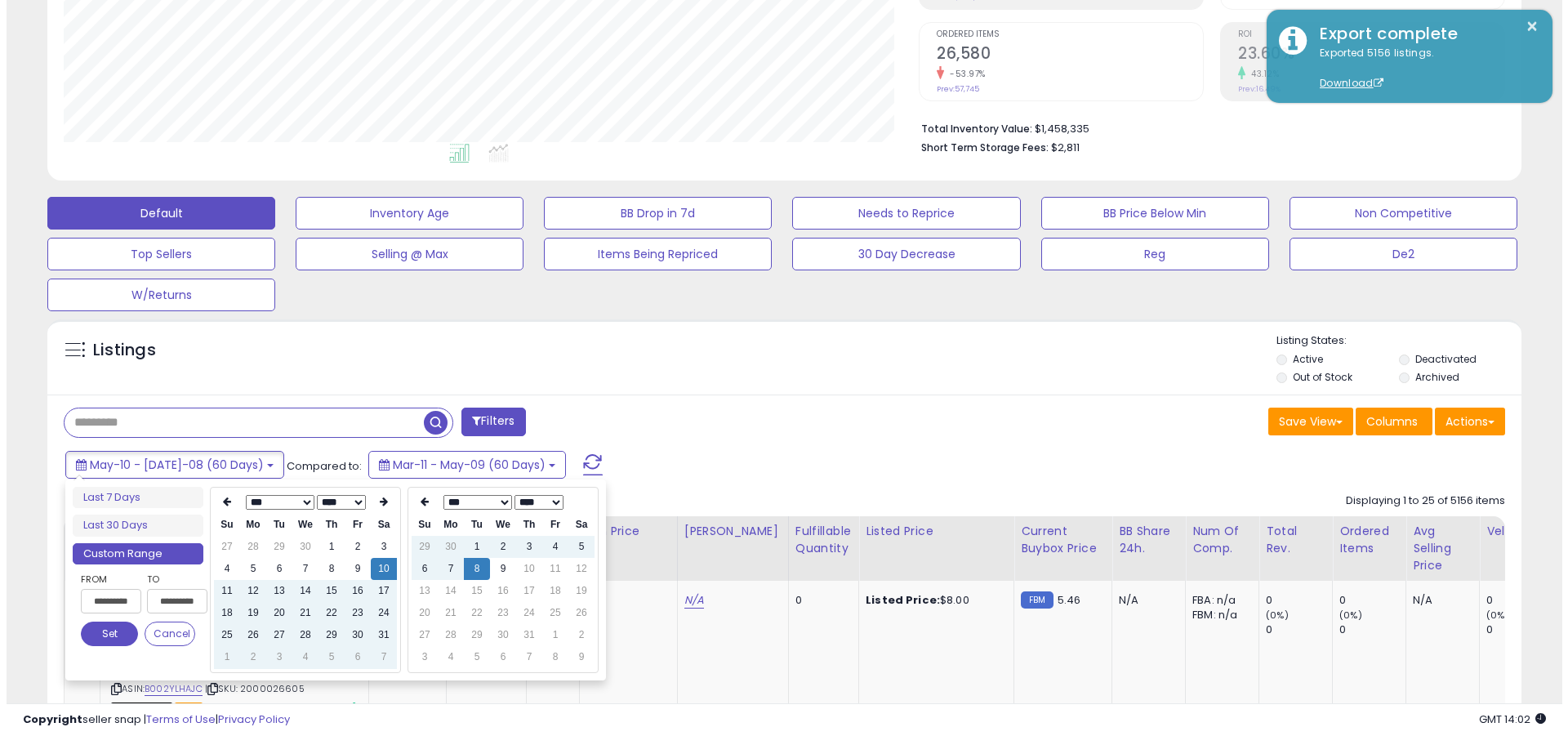 scroll, scrollTop: 0, scrollLeft: 1, axis: horizontal 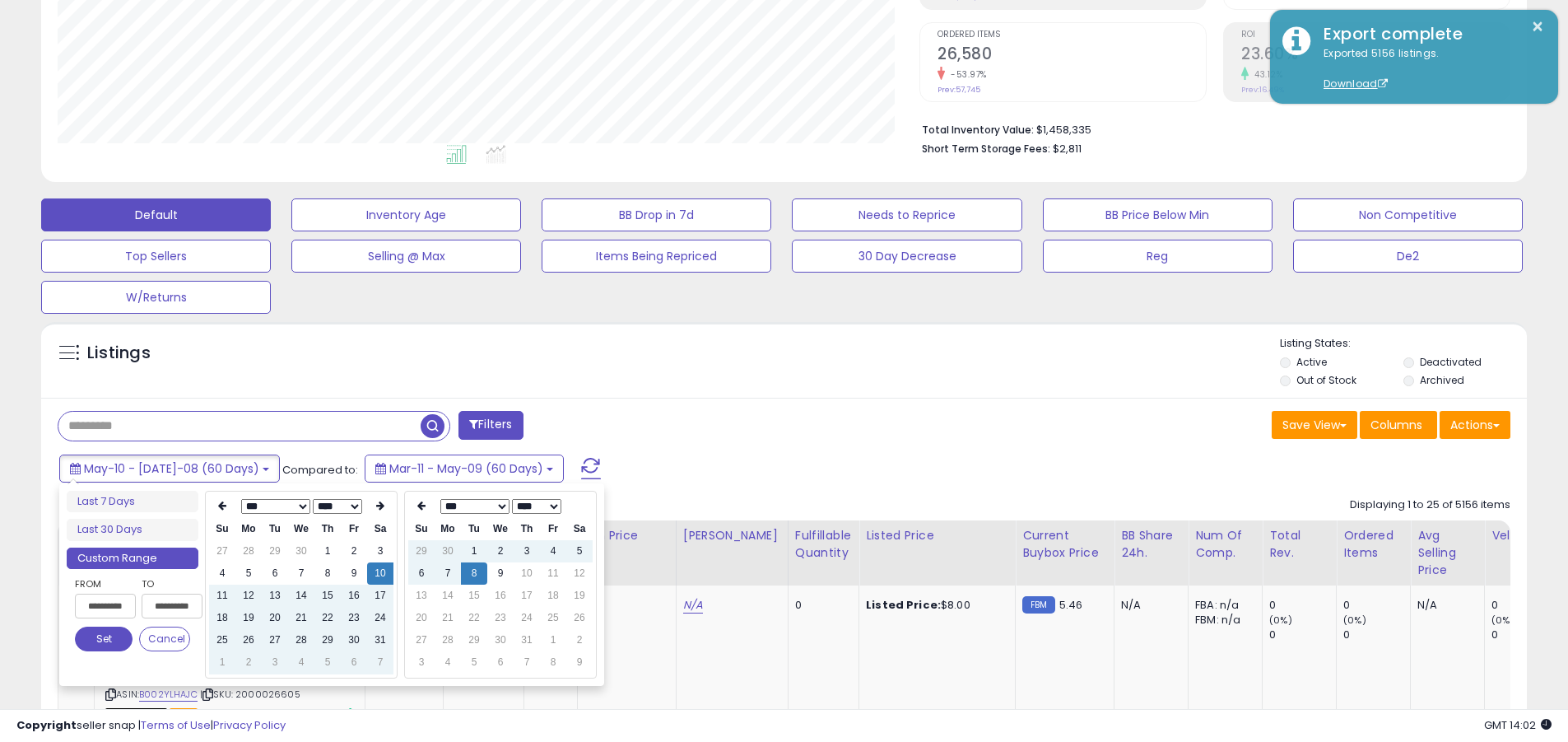 click on "Set" at bounding box center [104, 639] 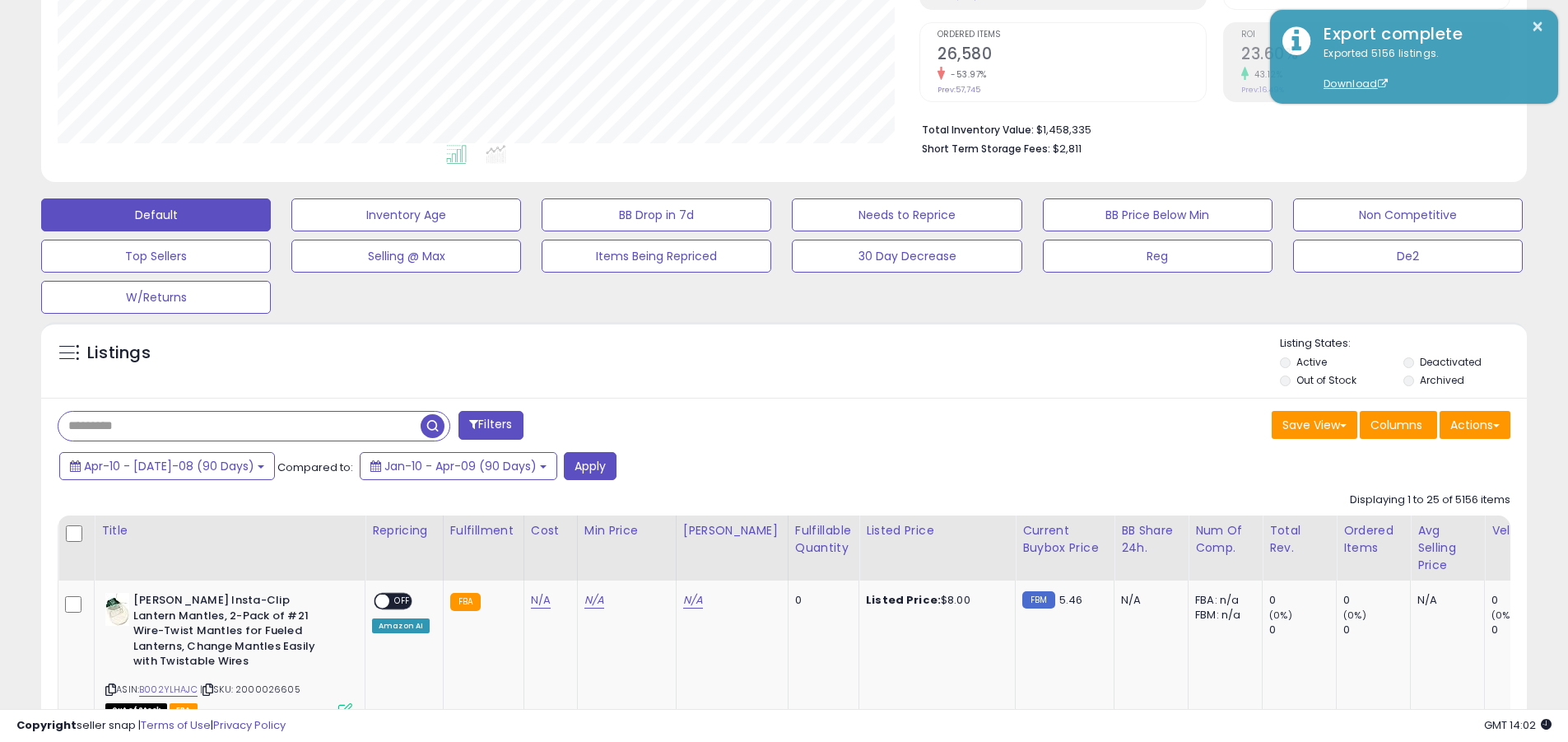 click at bounding box center [240, 426] 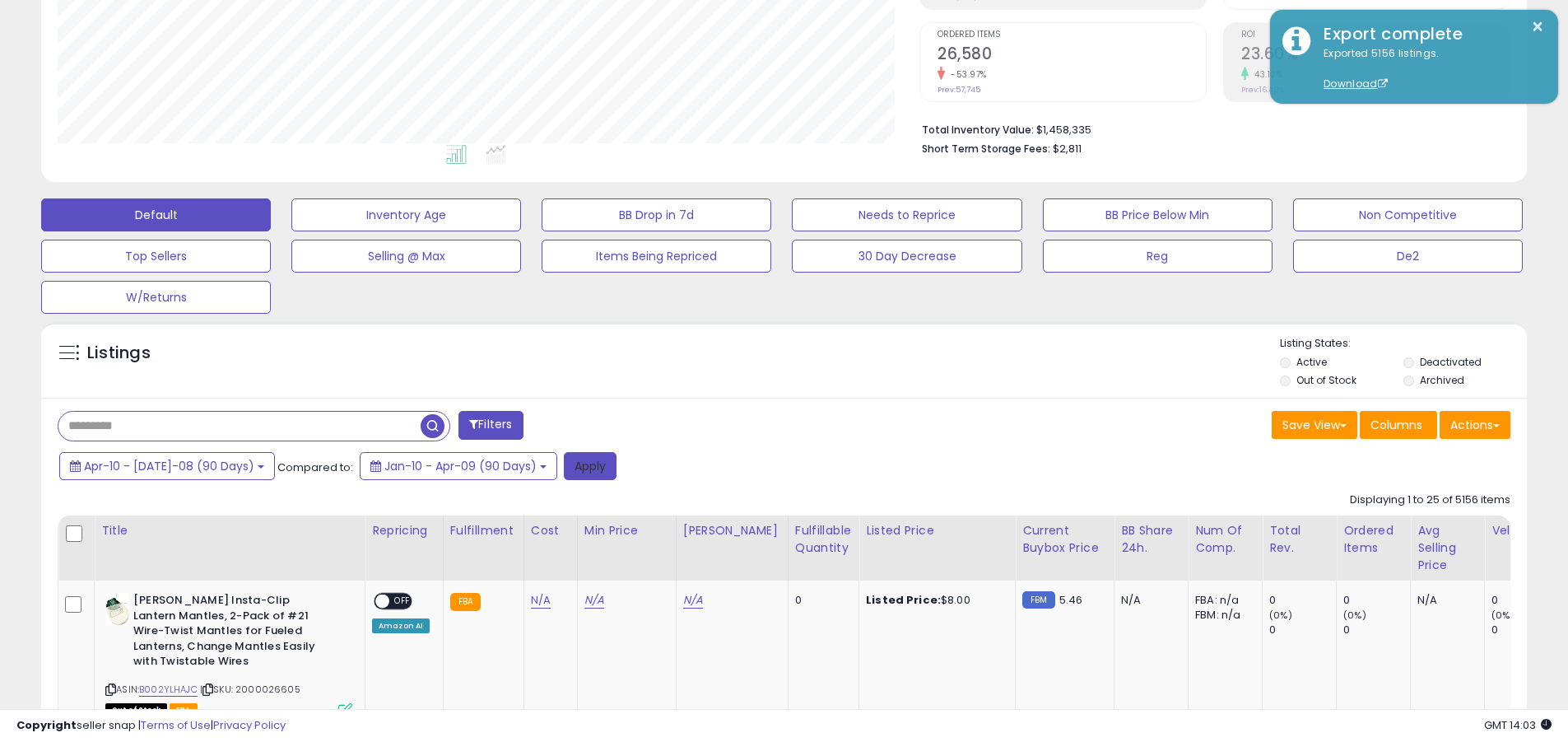 click on "Apply" at bounding box center (590, 466) 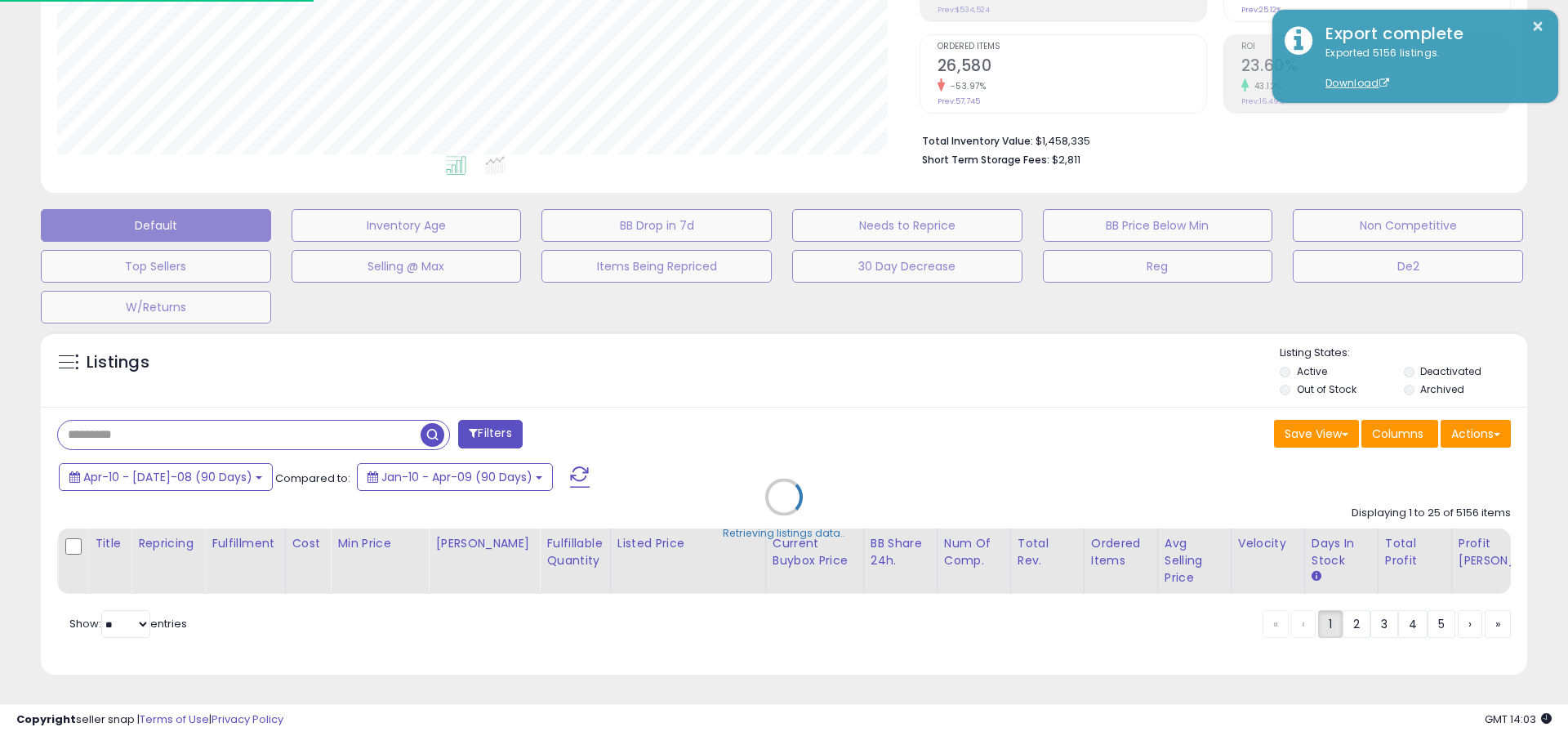 scroll, scrollTop: 816535, scrollLeft: 815804, axis: both 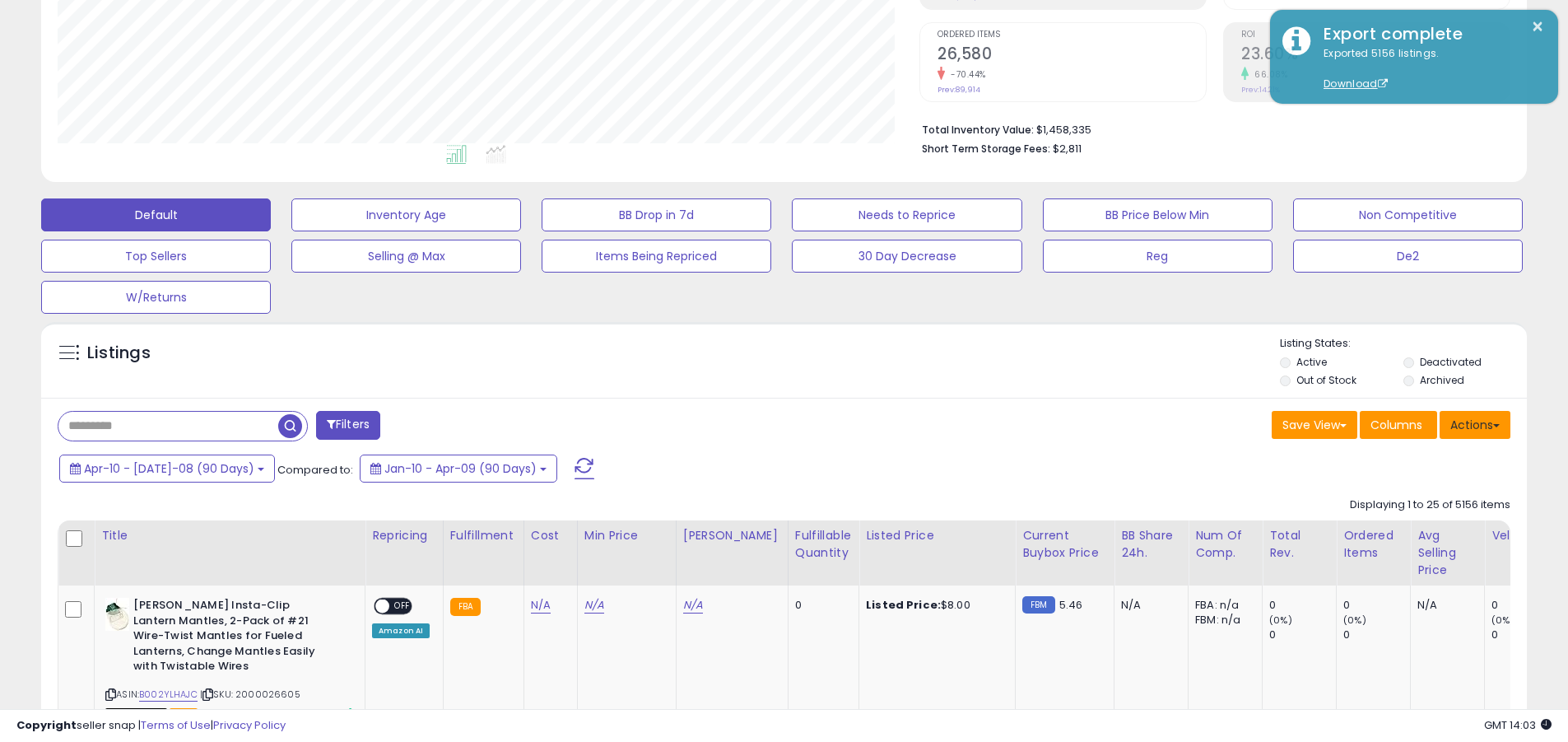 click on "Actions" at bounding box center [1475, 425] 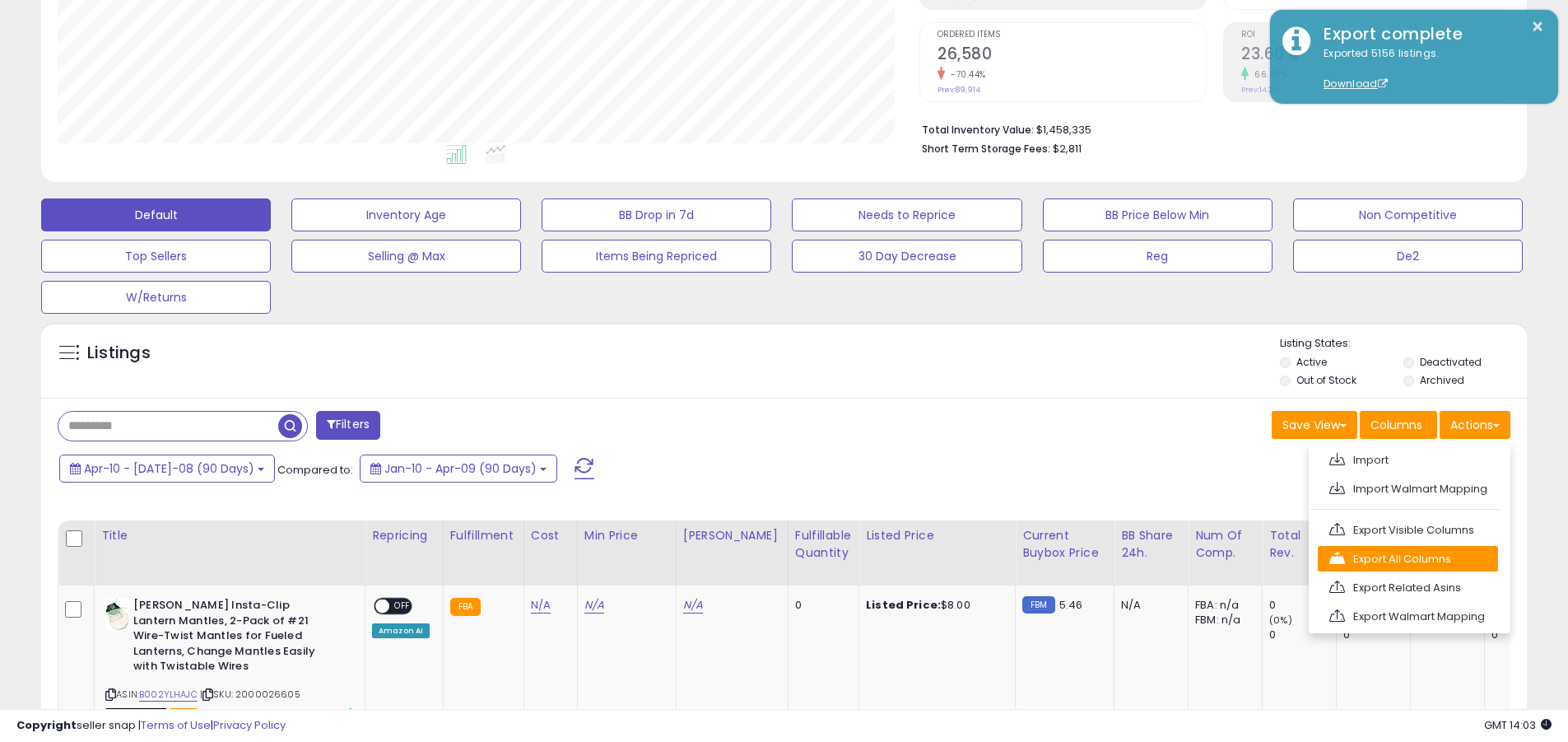 click on "Export All Columns" at bounding box center [1407, 558] 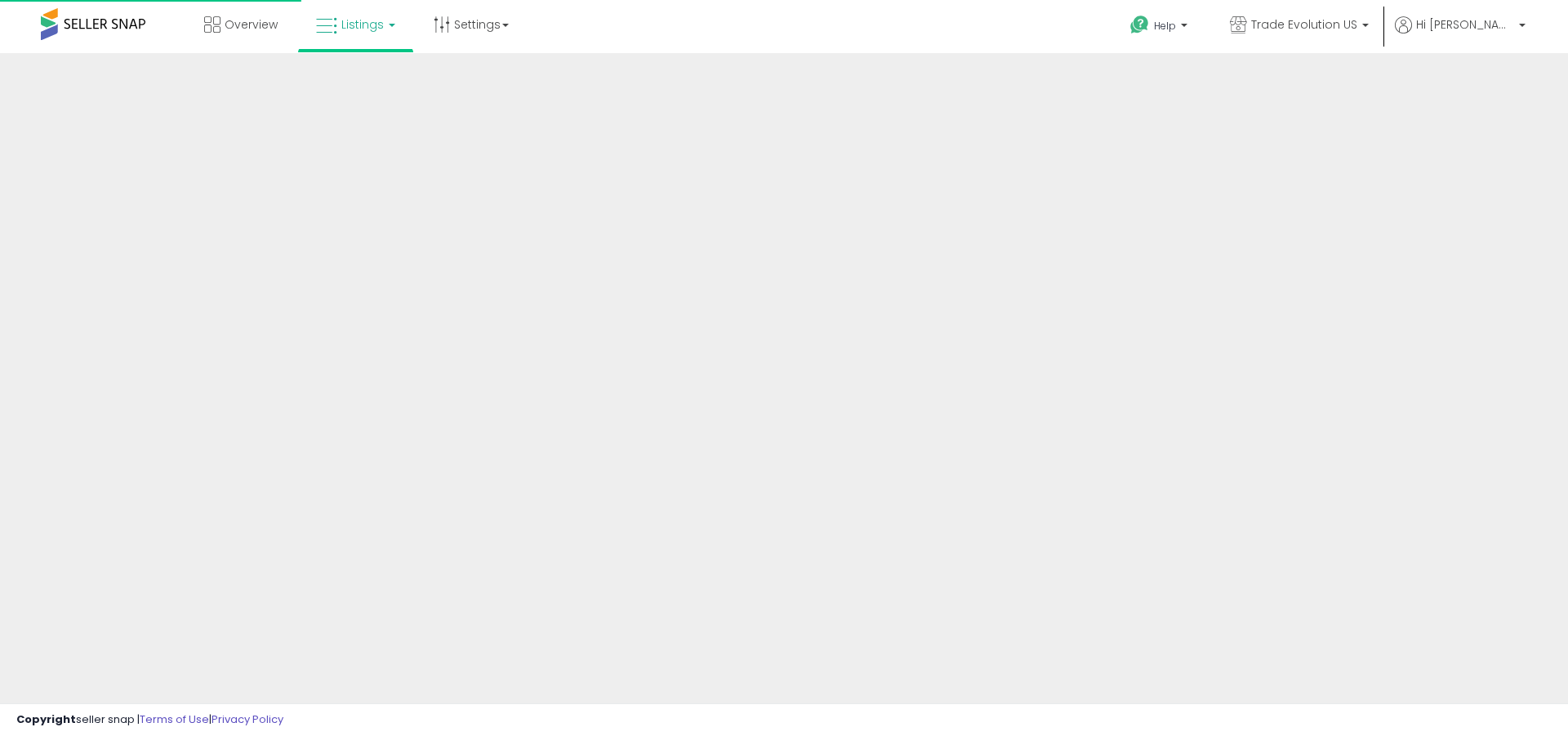 scroll, scrollTop: 0, scrollLeft: 0, axis: both 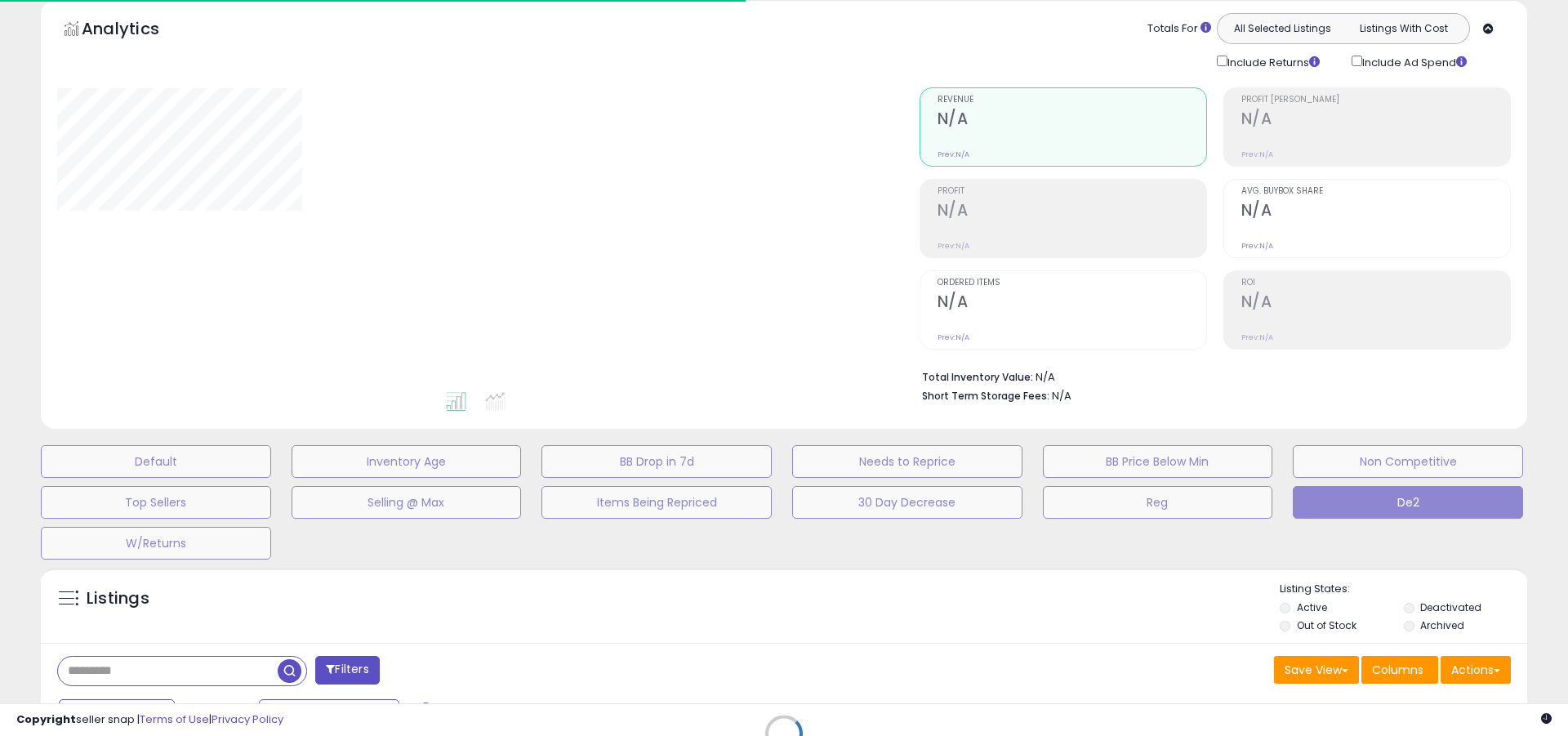 type on "**********" 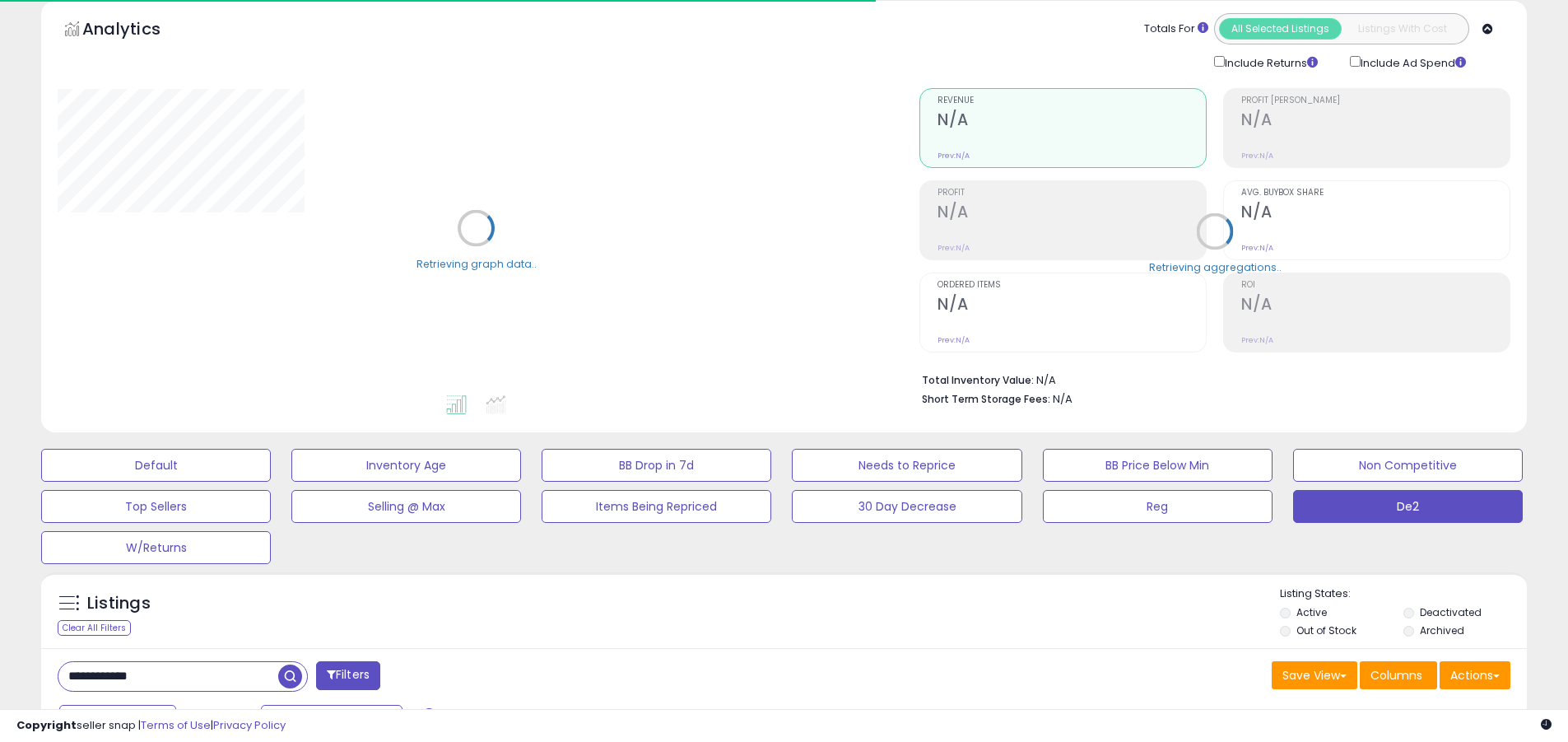 click on "Retrieving graph data.." at bounding box center (476, 240) 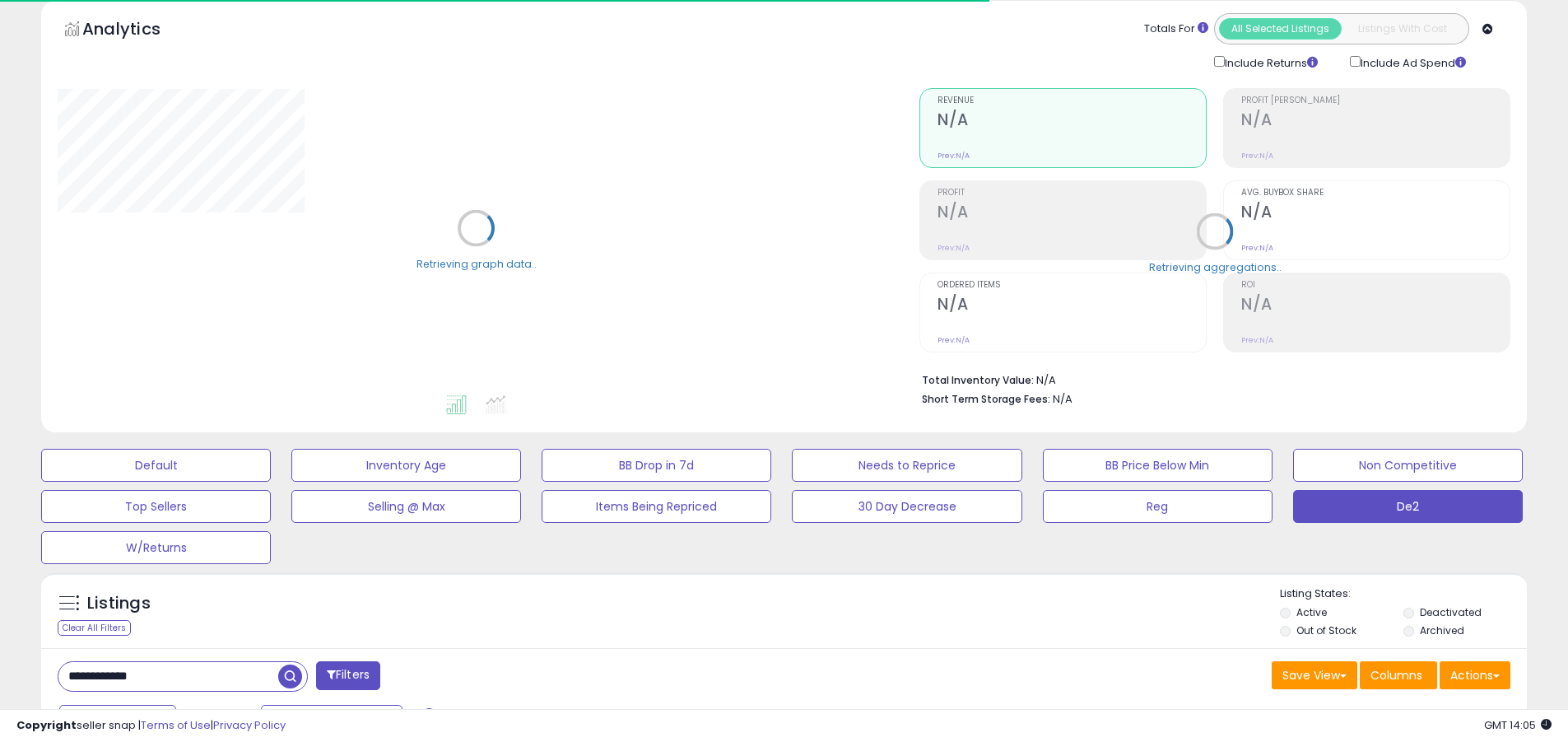 scroll, scrollTop: 16, scrollLeft: 0, axis: vertical 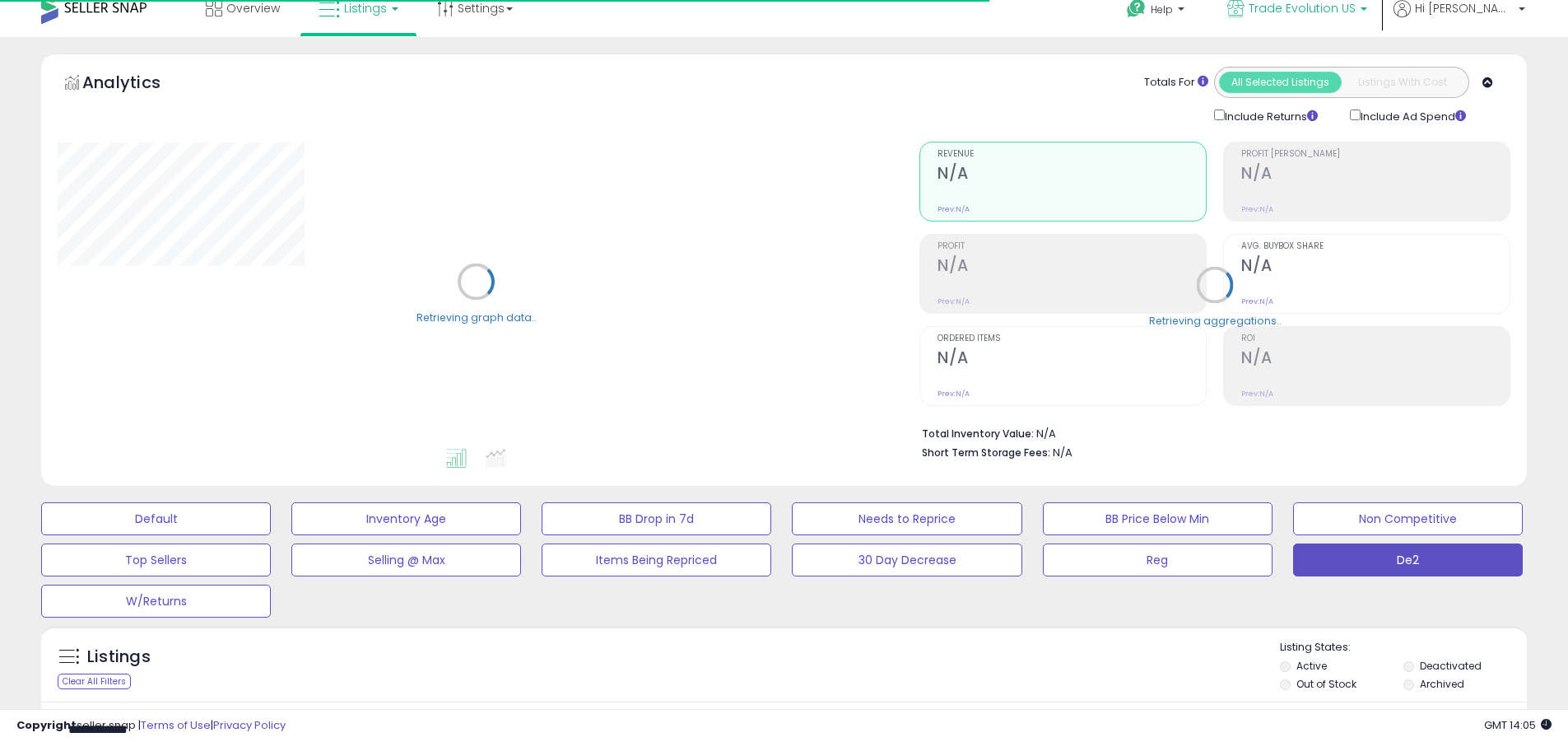 click on "Trade Evolution US" at bounding box center (1302, 8) 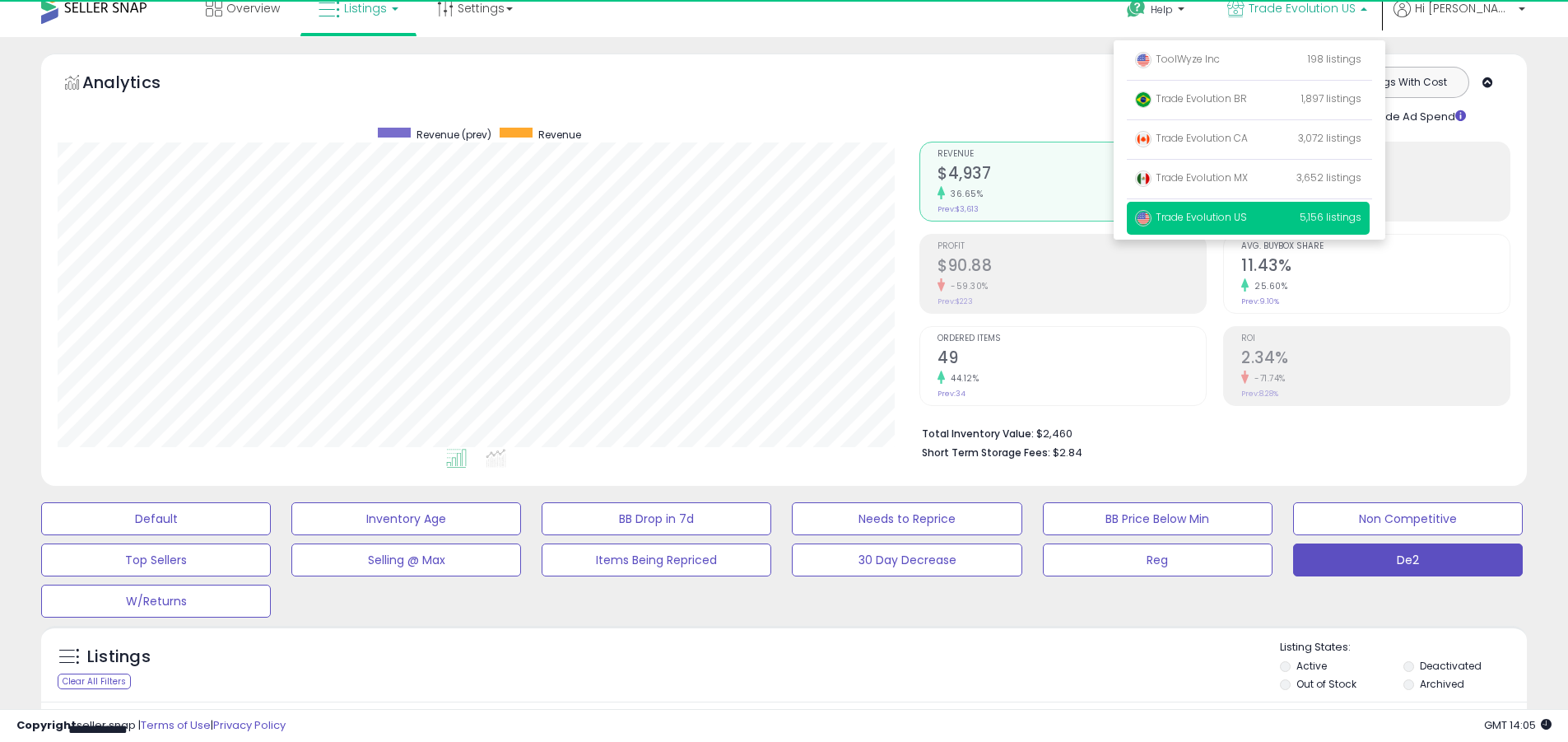scroll, scrollTop: 823192, scrollLeft: 822235, axis: both 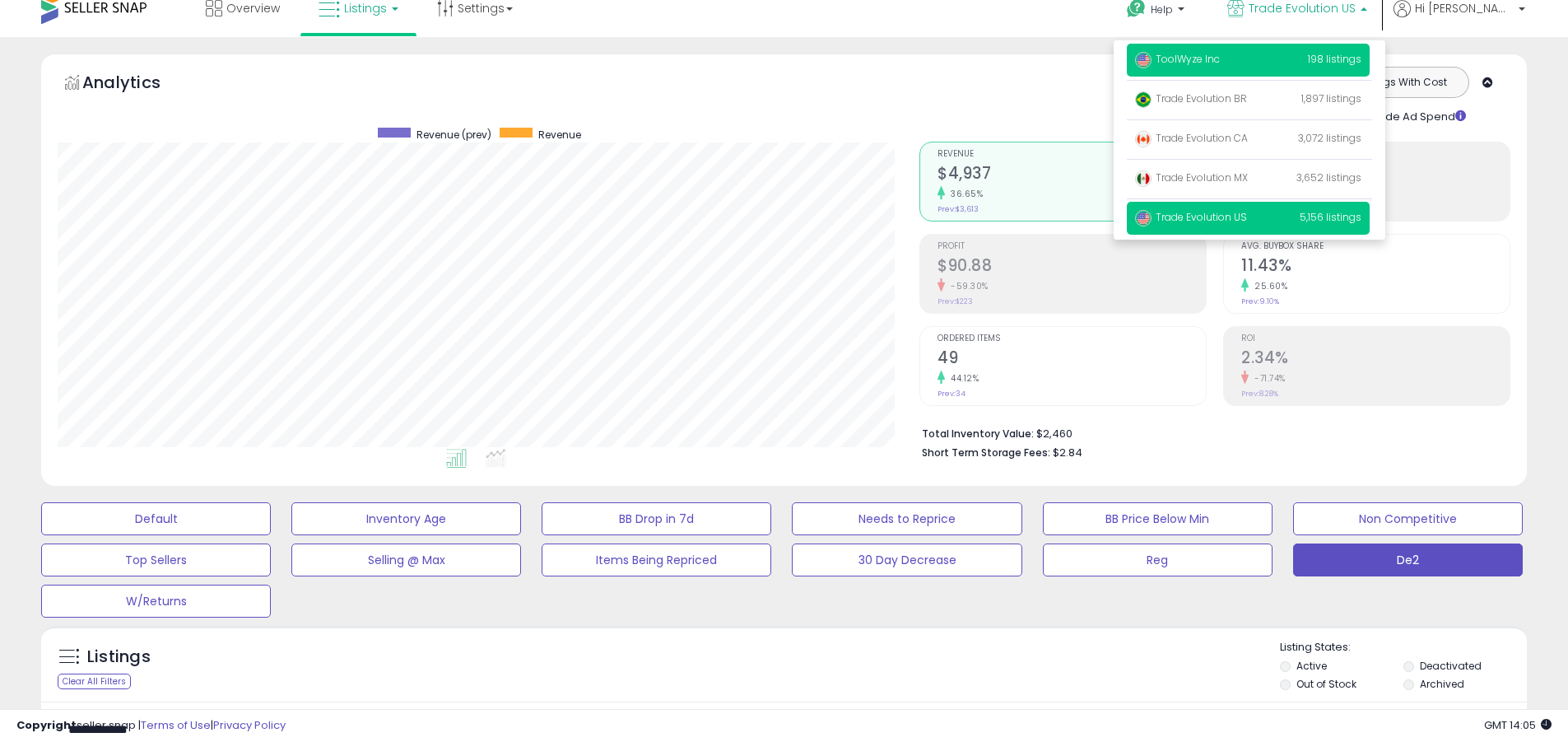 click on "ToolWyze Inc" at bounding box center [1177, 58] 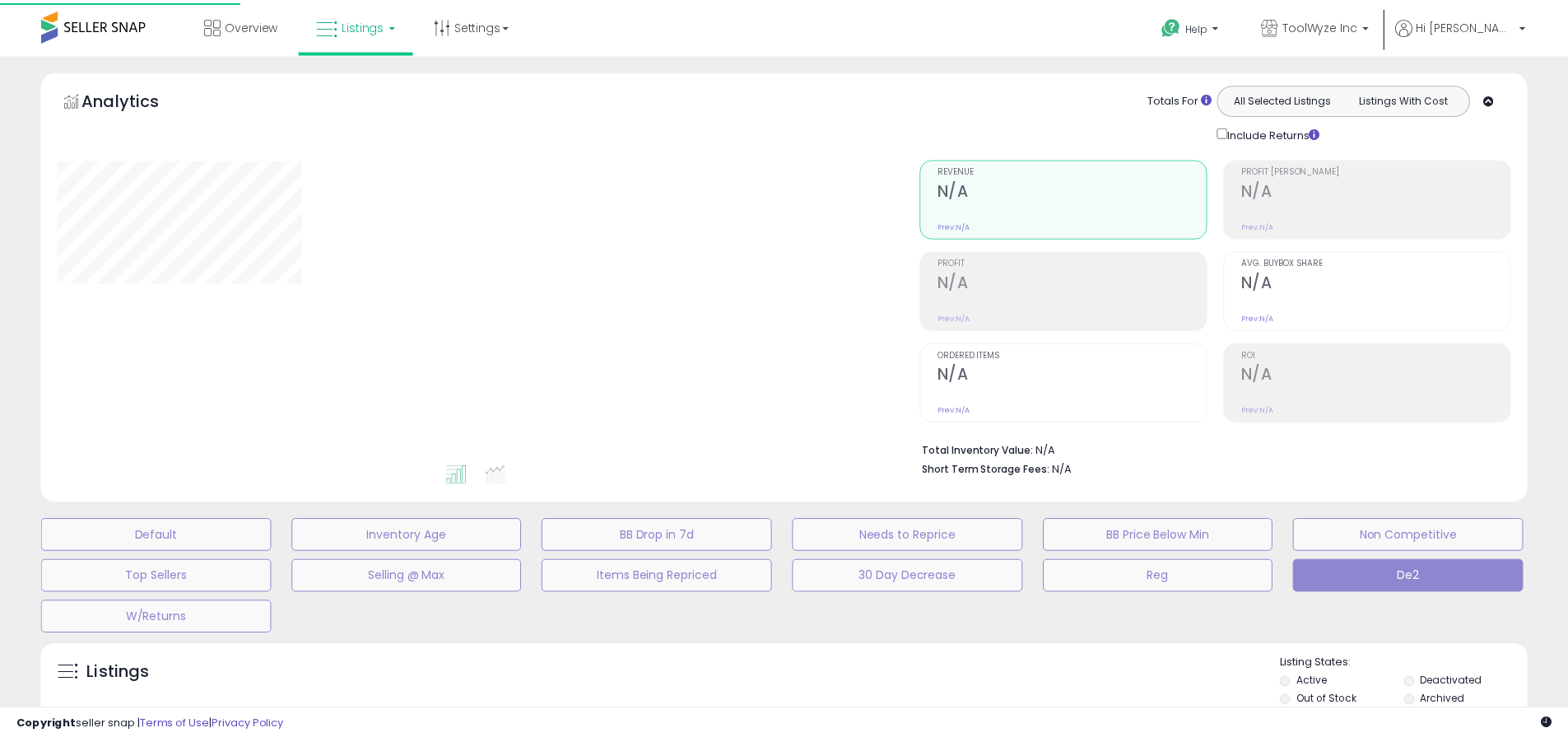scroll, scrollTop: 0, scrollLeft: 0, axis: both 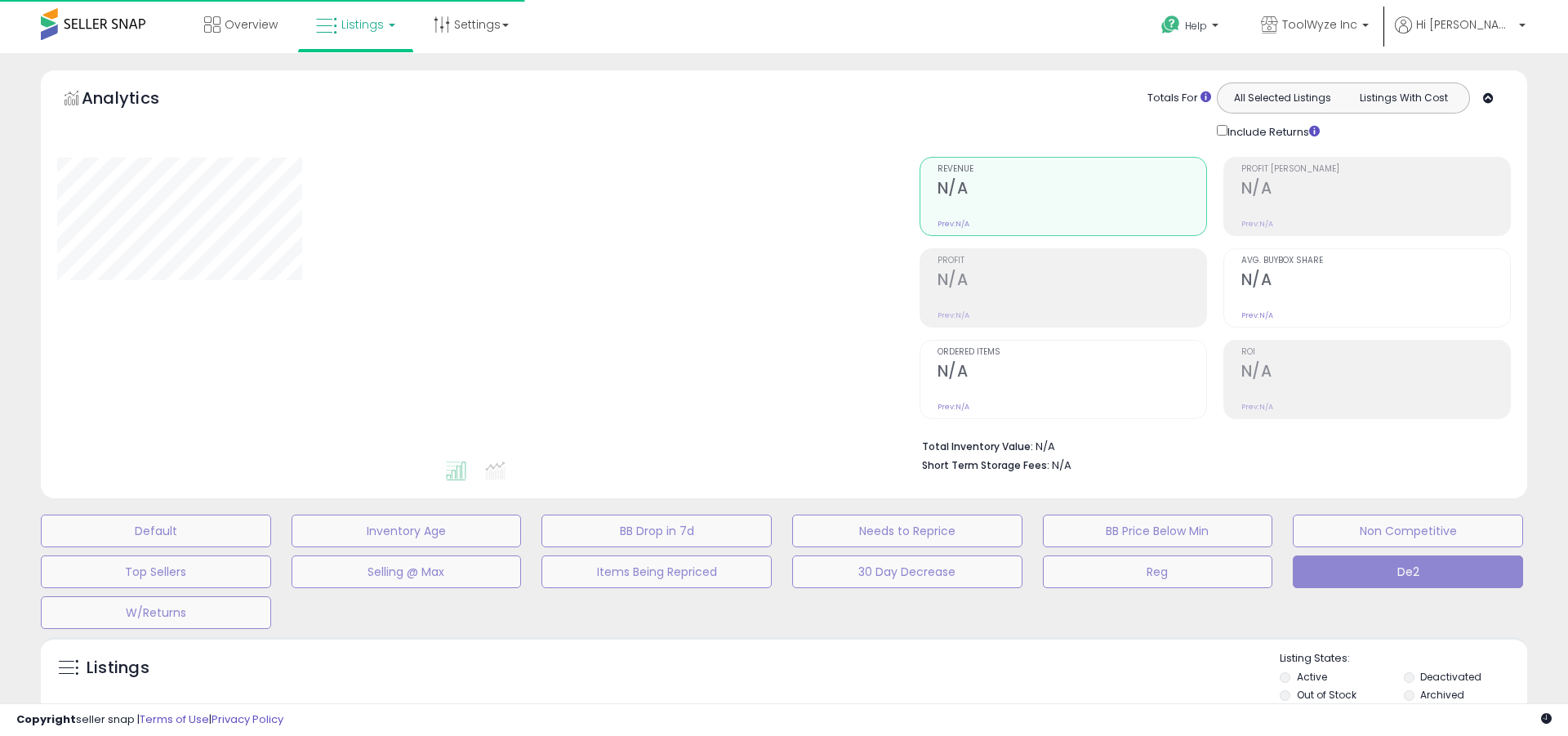 type on "**********" 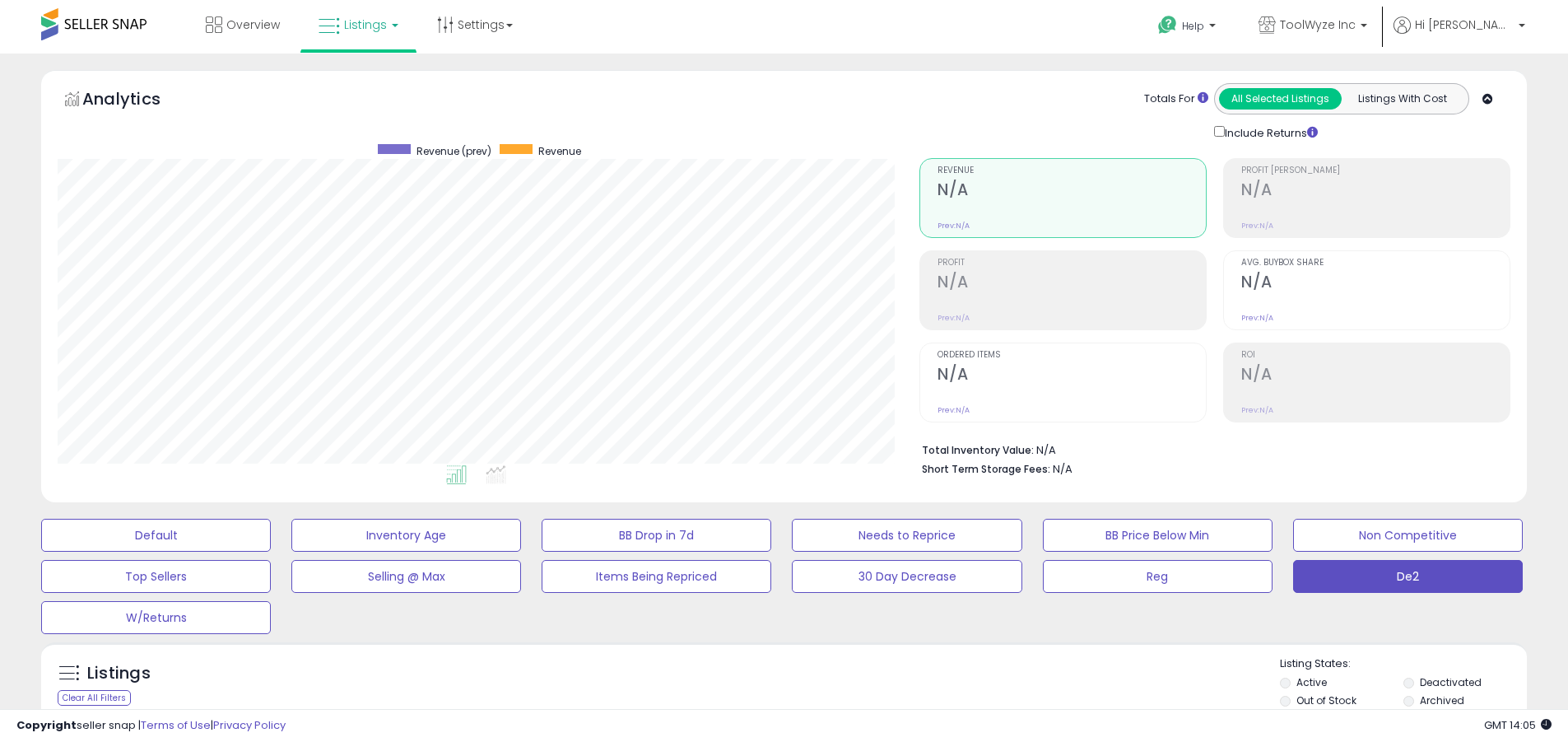 scroll, scrollTop: 823192, scrollLeft: 822235, axis: both 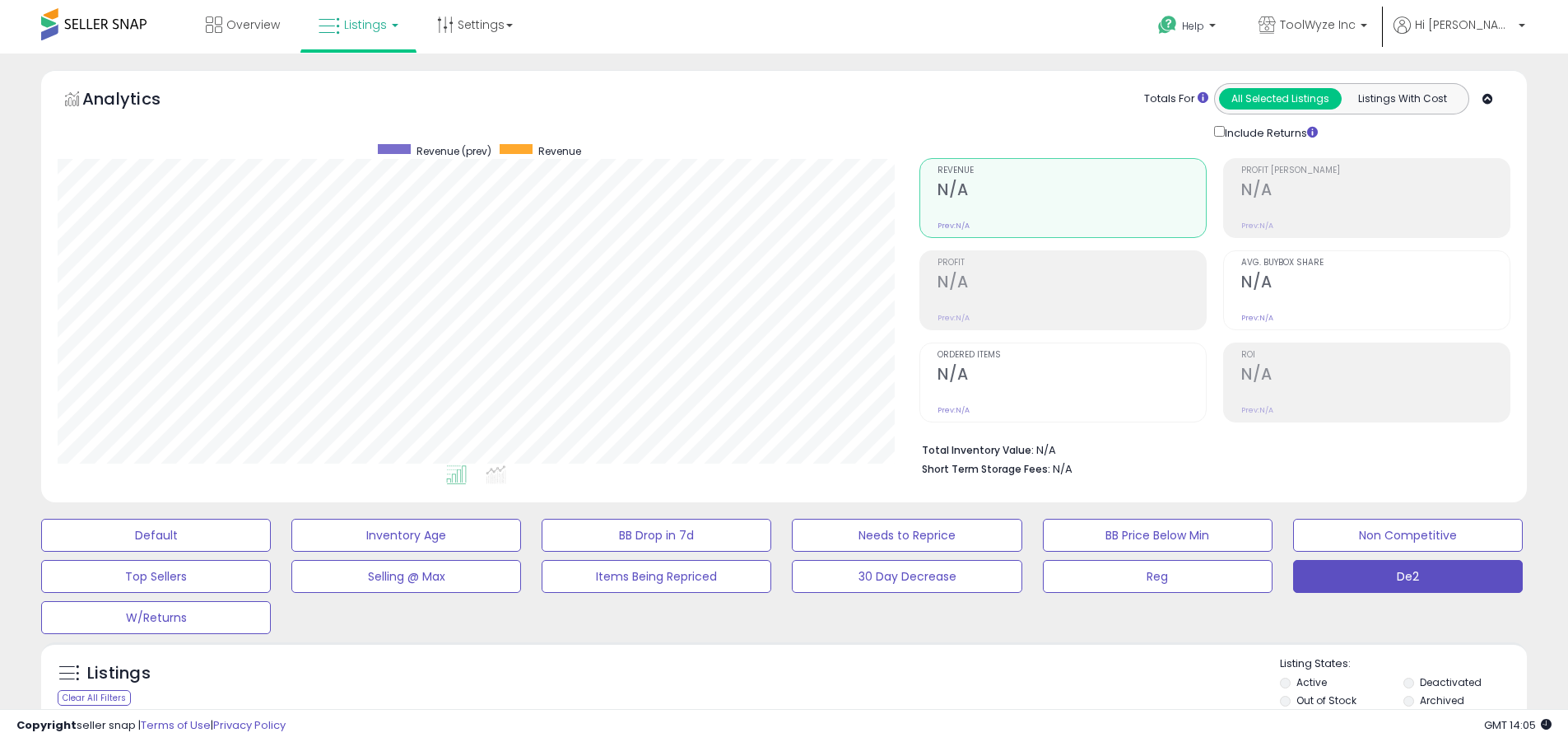 click on "Deactivated" at bounding box center (1450, 682) 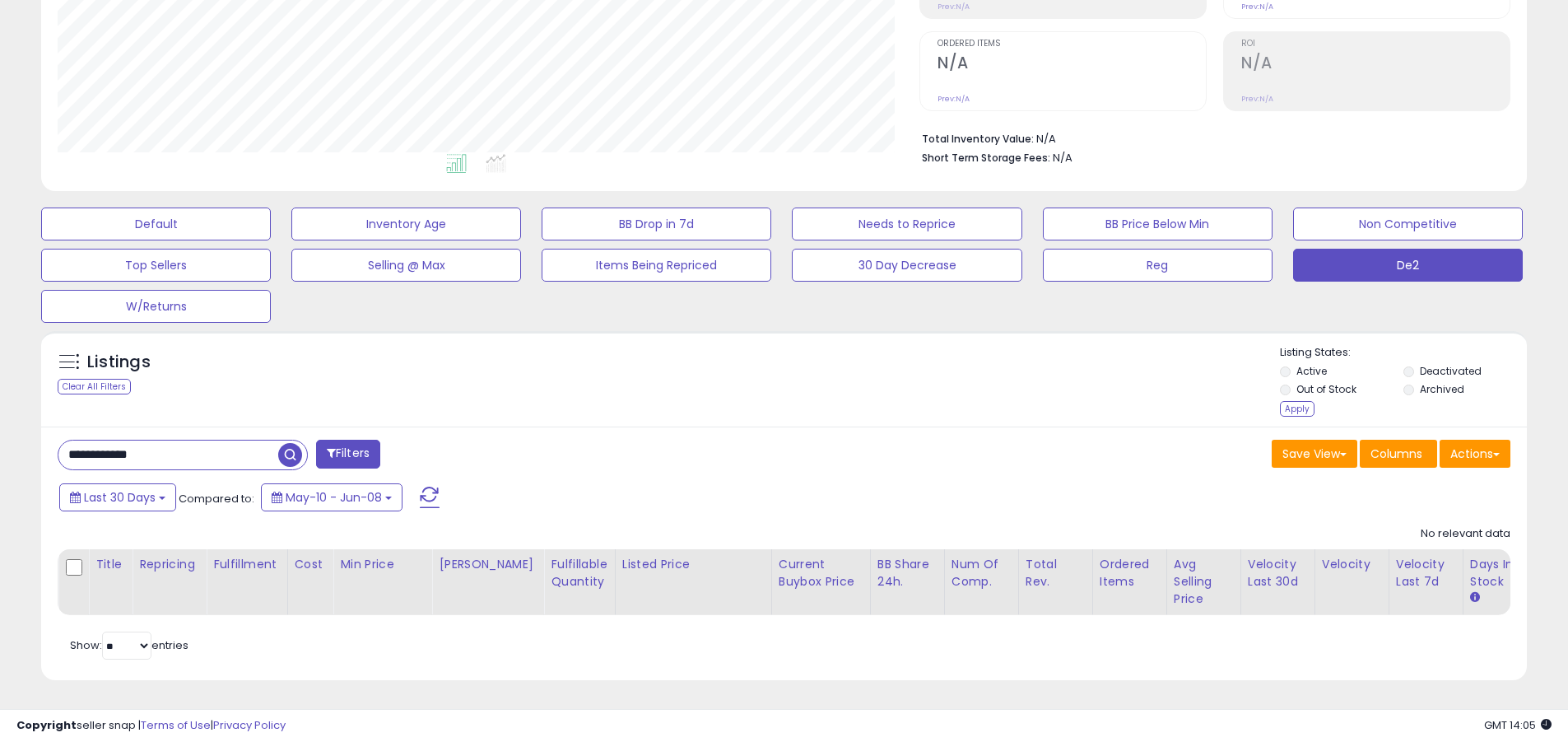 click on "Apply" at bounding box center (1297, 408) 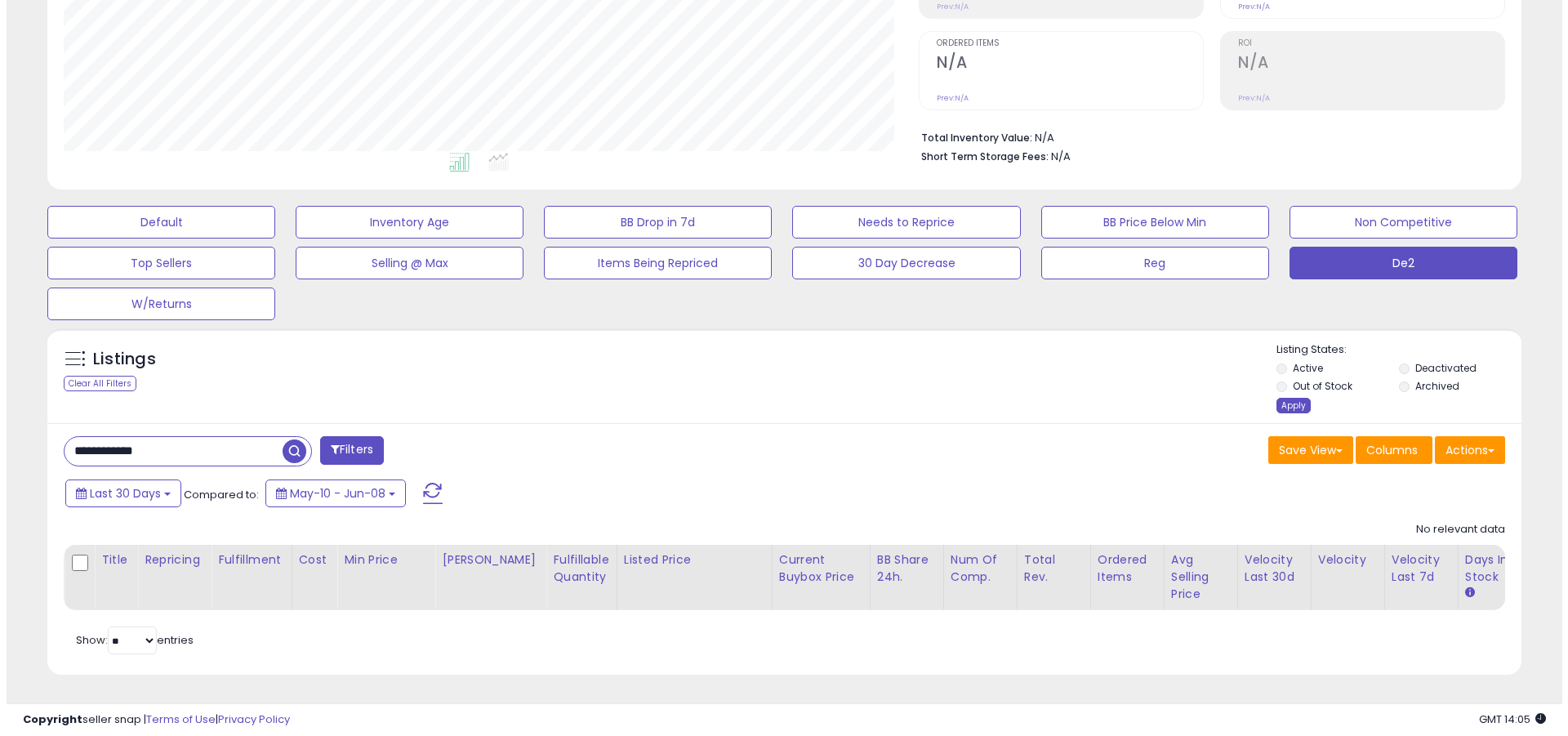 scroll, scrollTop: 301, scrollLeft: 0, axis: vertical 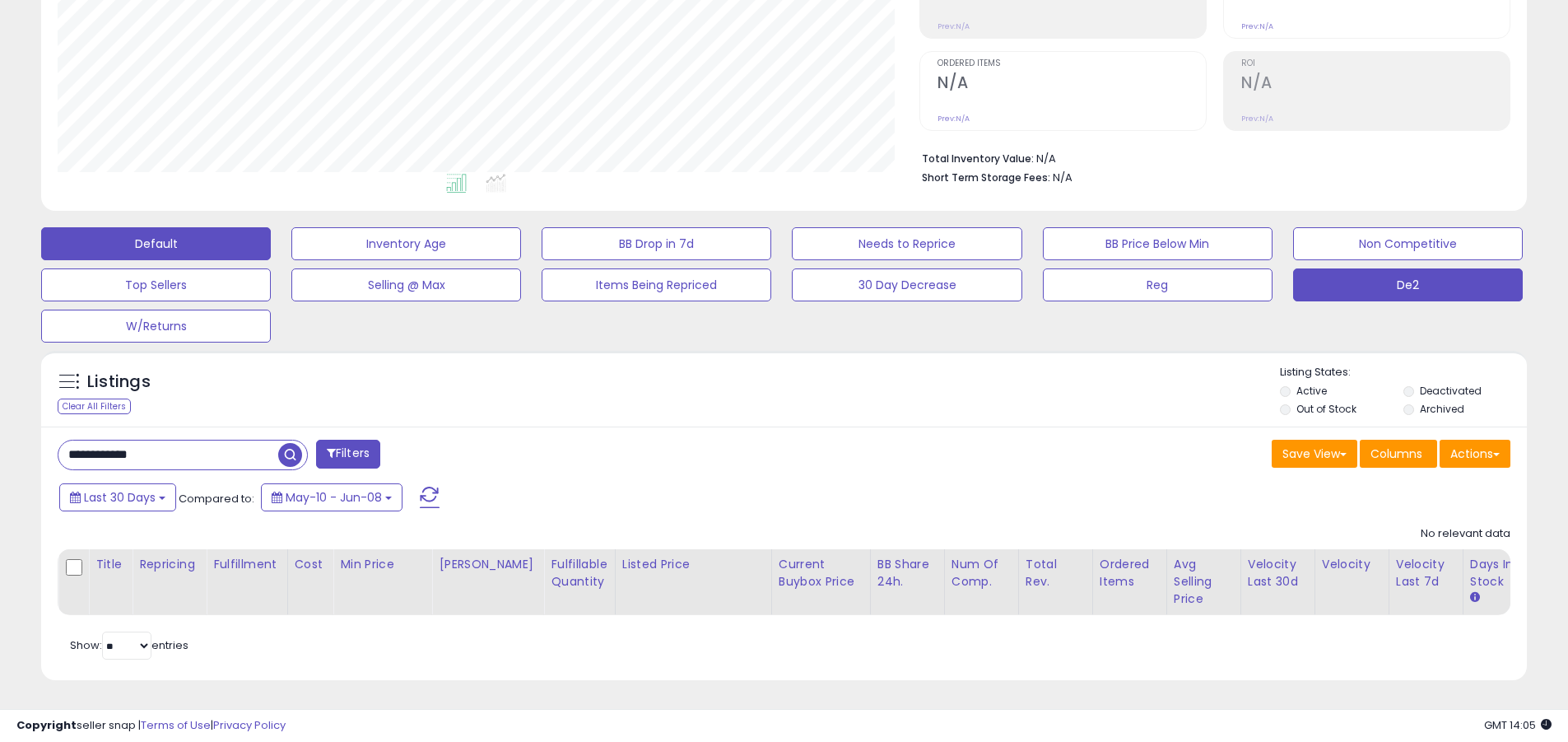 click on "Default" at bounding box center [156, 244] 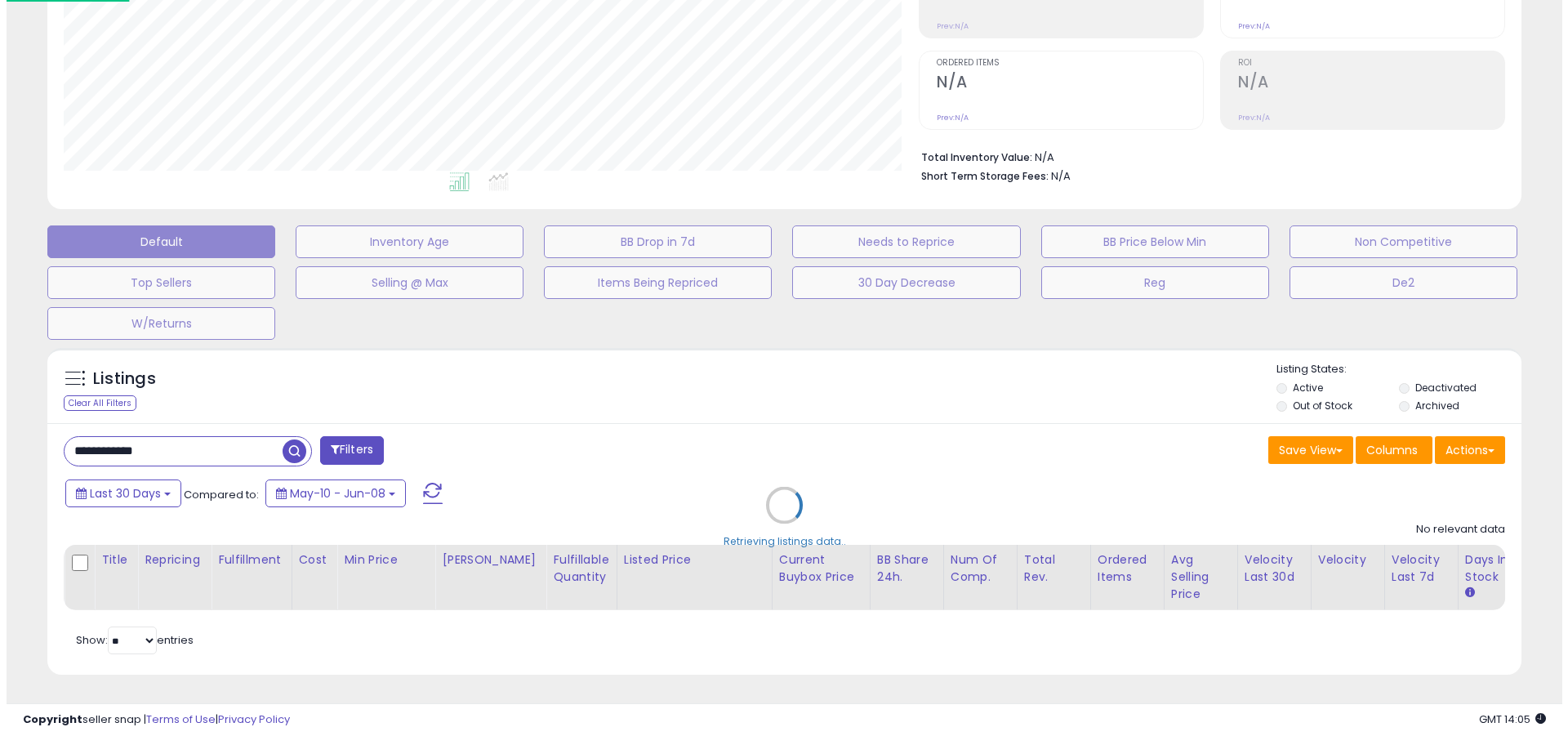 scroll, scrollTop: 816535, scrollLeft: 815804, axis: both 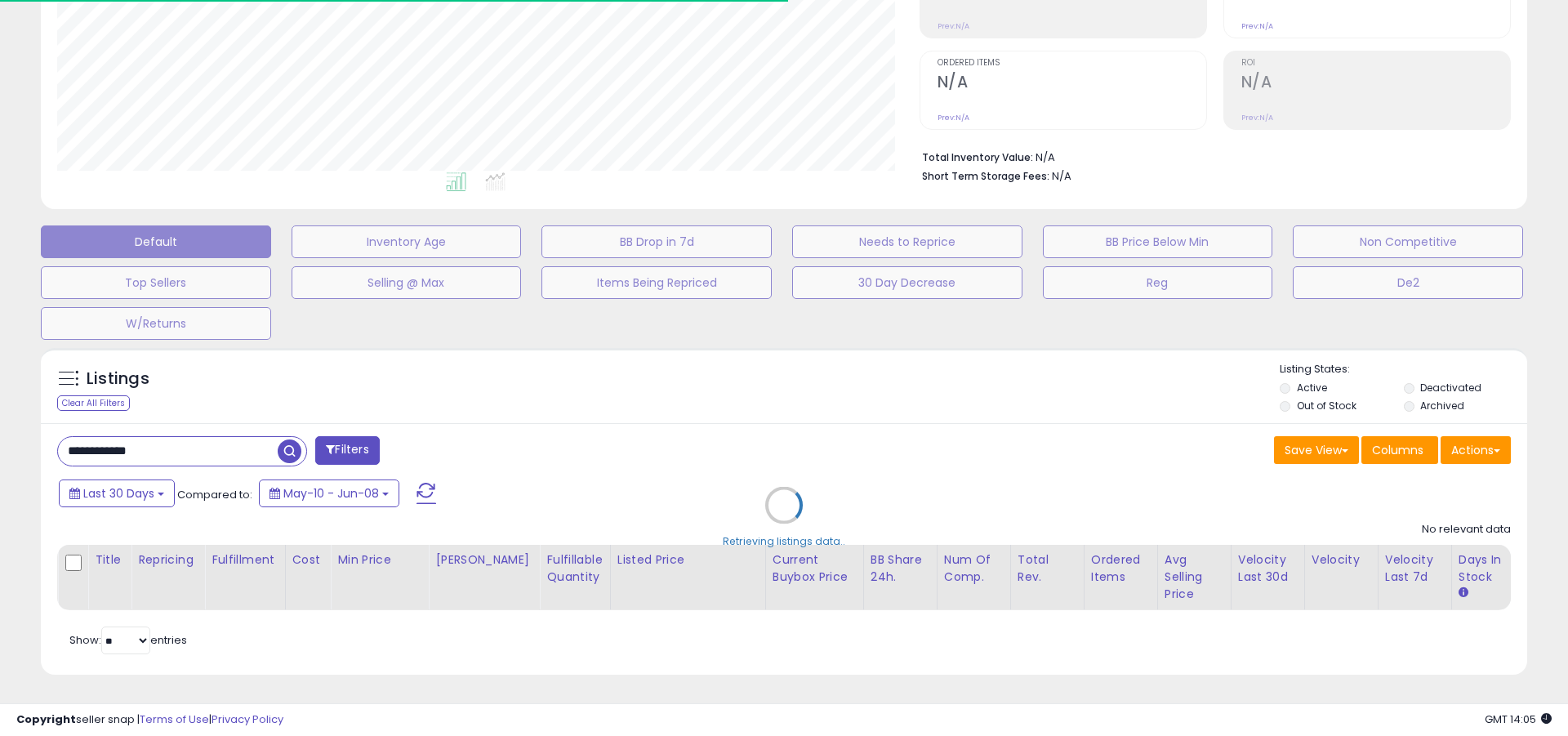 type 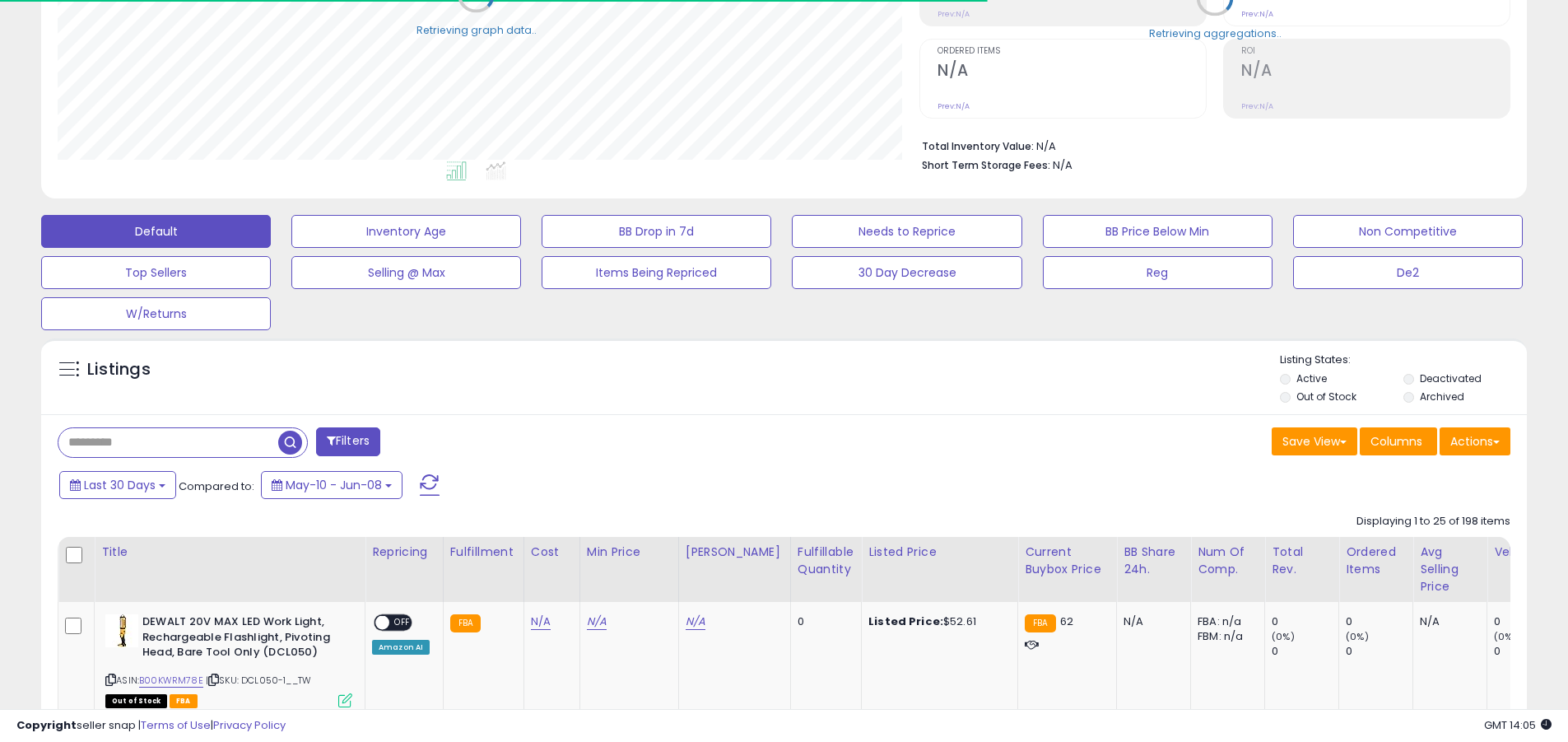 scroll, scrollTop: 338, scrollLeft: 862, axis: both 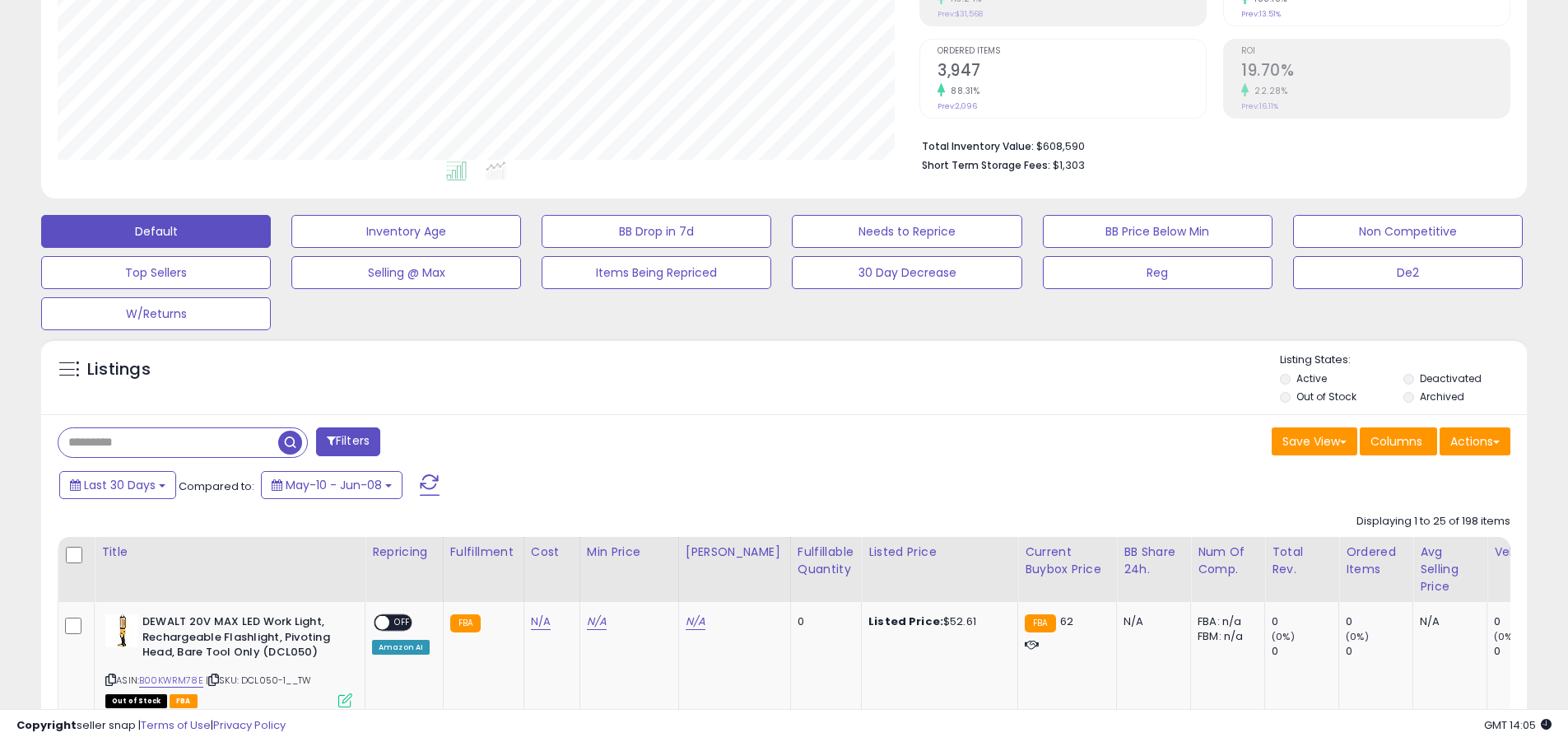 click at bounding box center [430, 485] 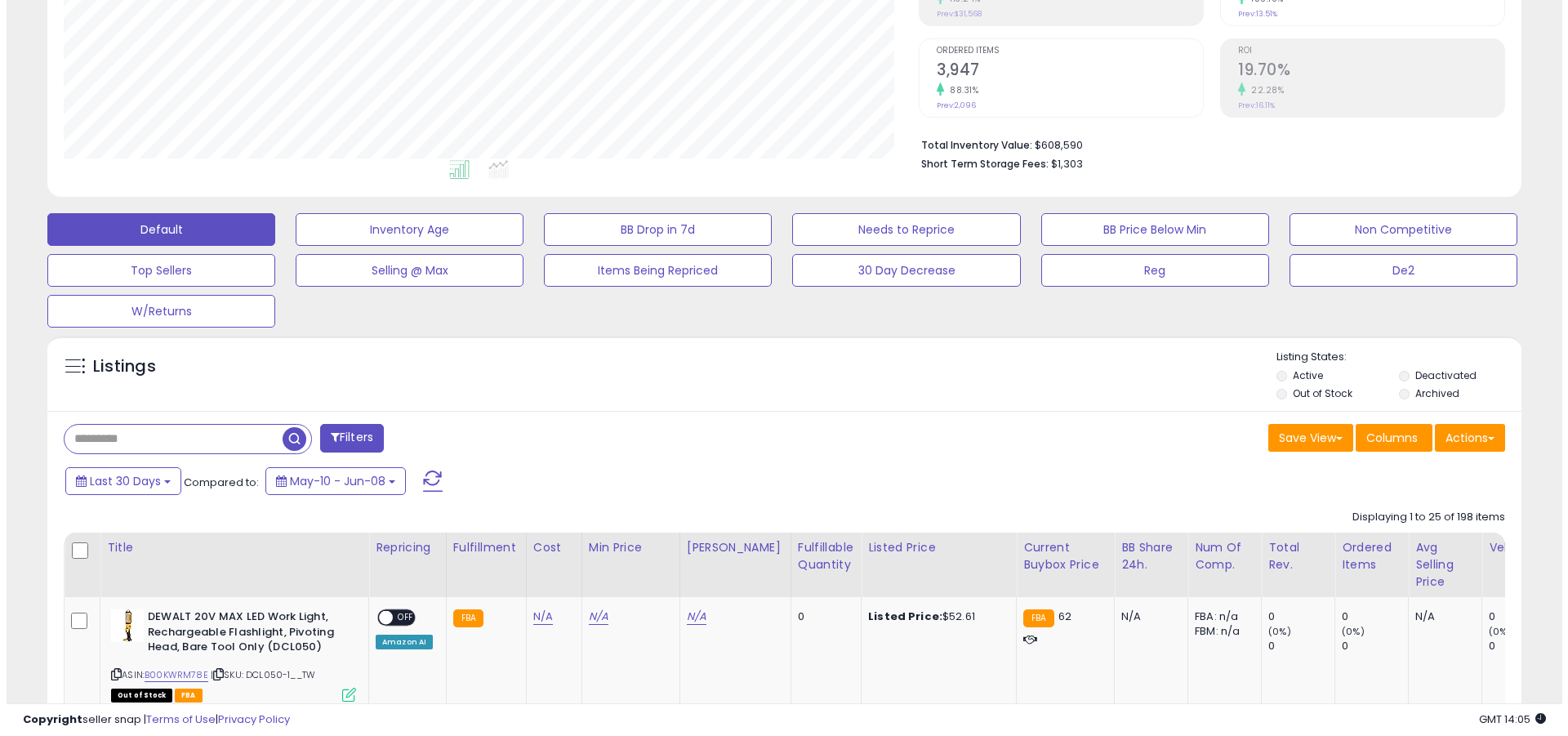 scroll, scrollTop: 318, scrollLeft: 0, axis: vertical 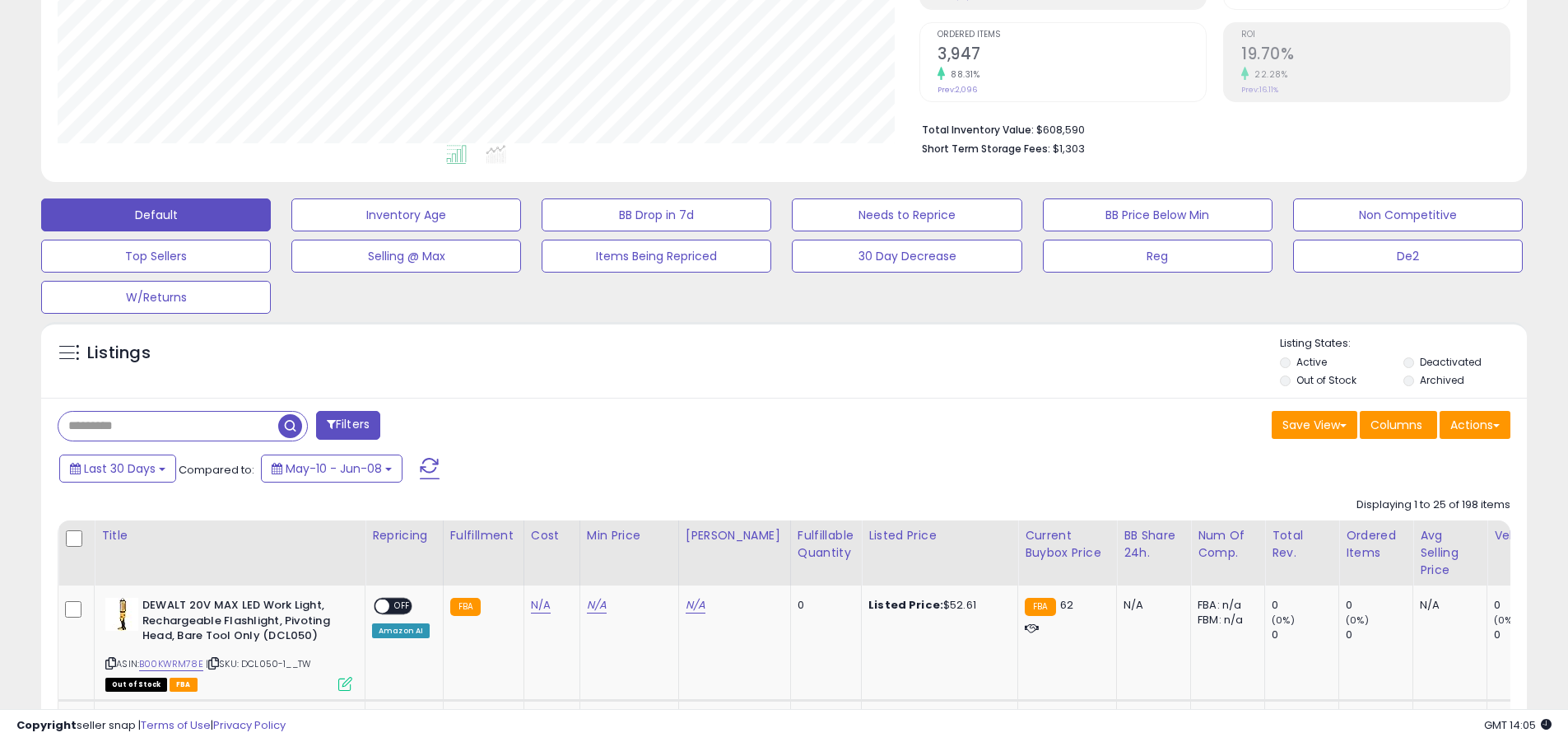 click at bounding box center (168, 426) 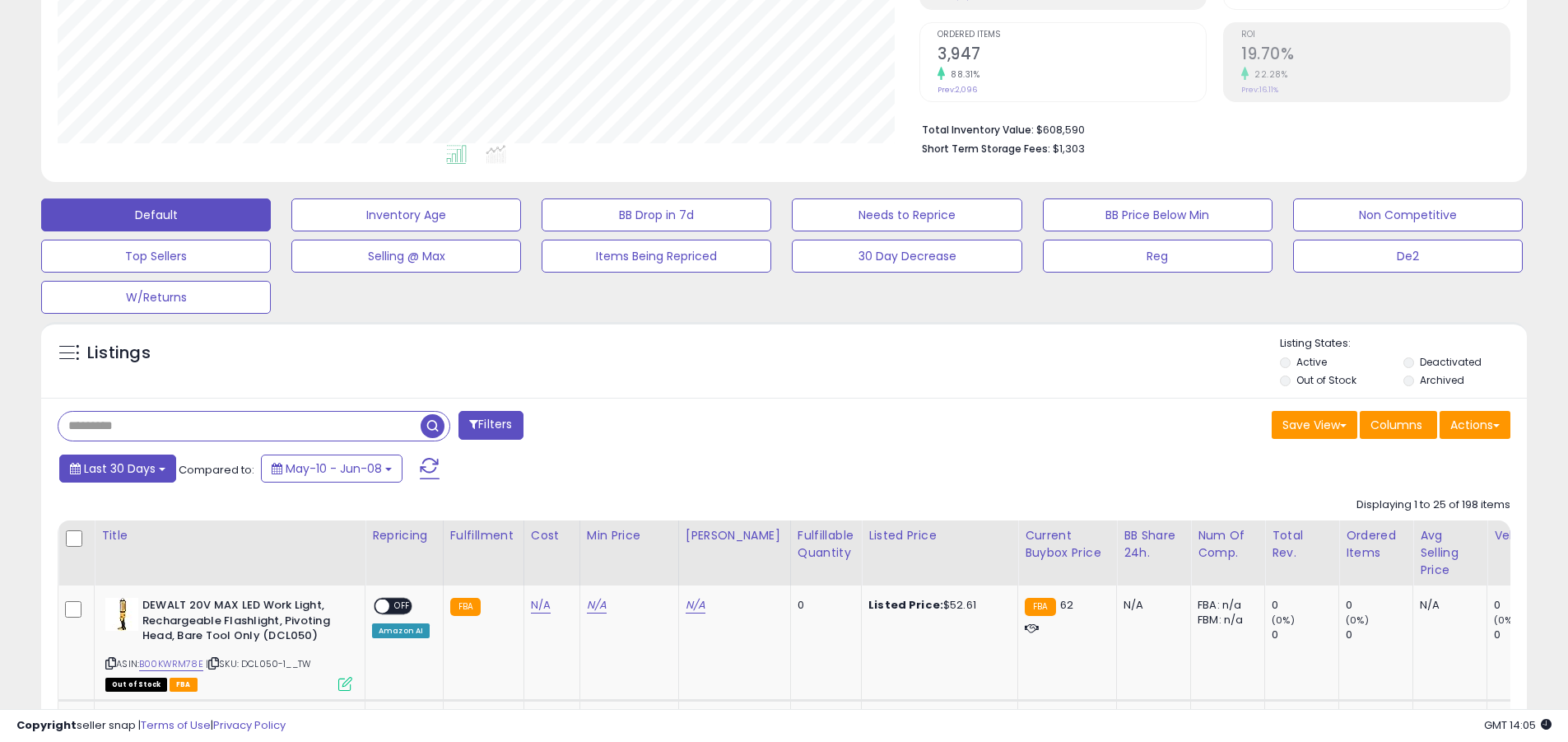 click on "Last 30 Days" at bounding box center (119, 469) 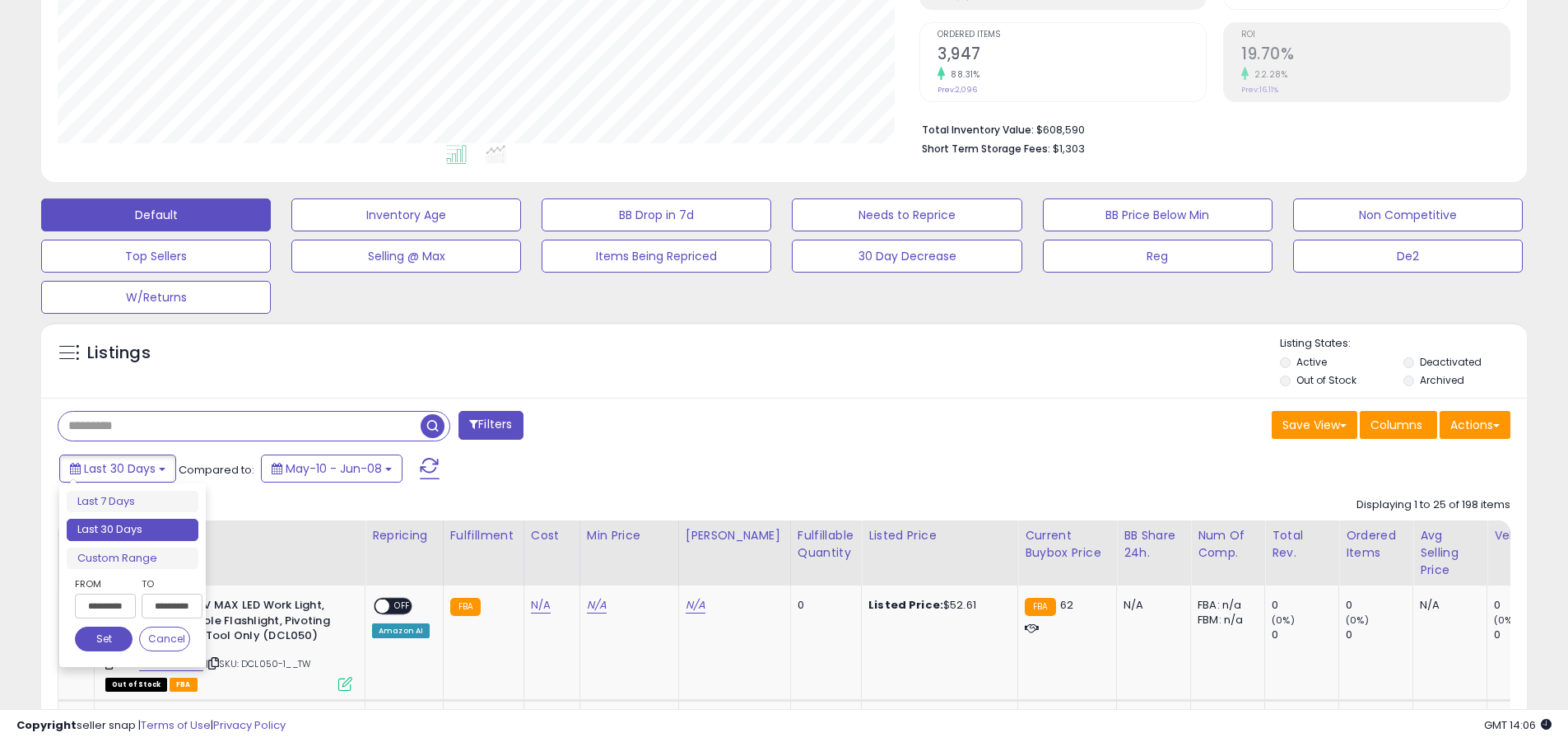 click on "Last 30 Days" at bounding box center (133, 530) 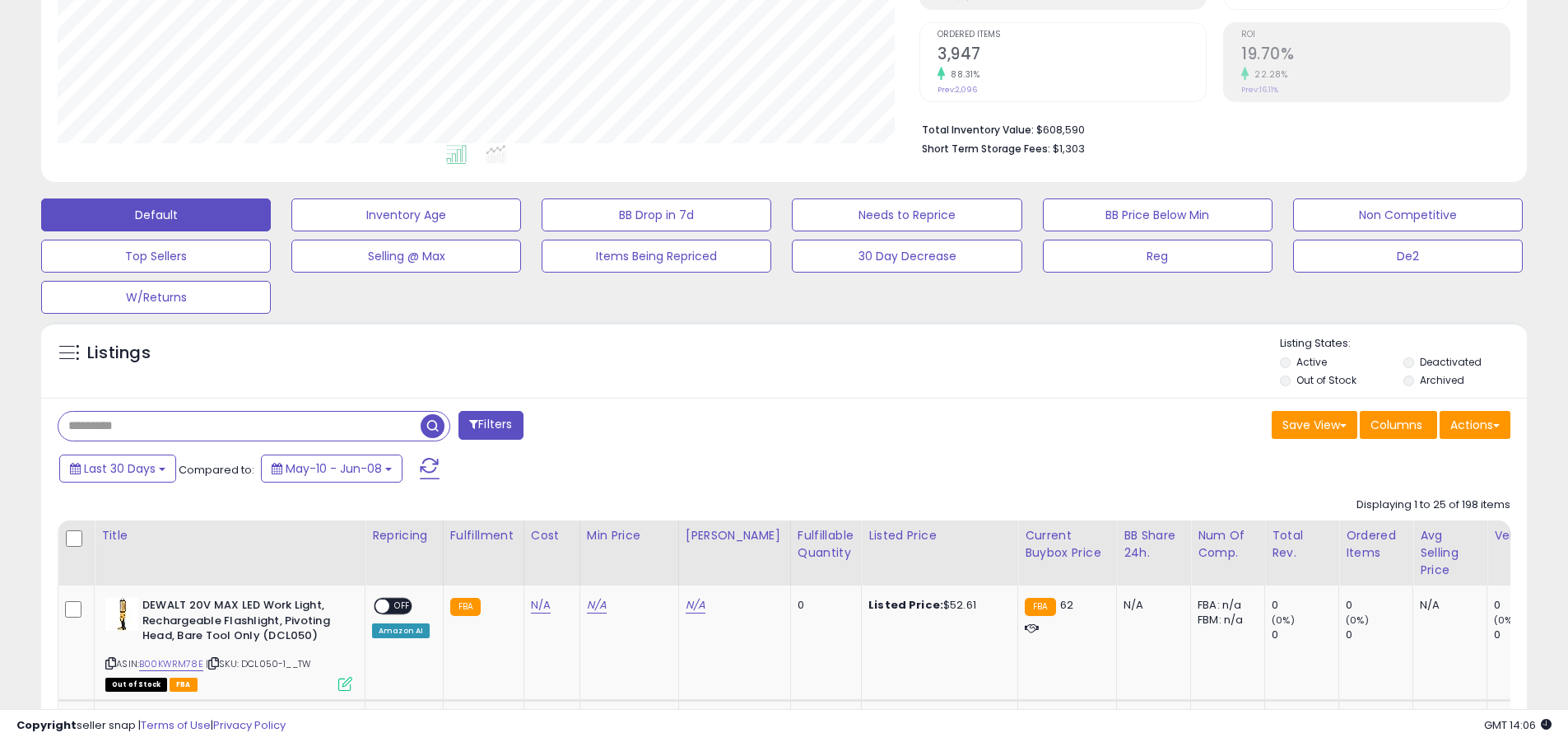 click at bounding box center [240, 426] 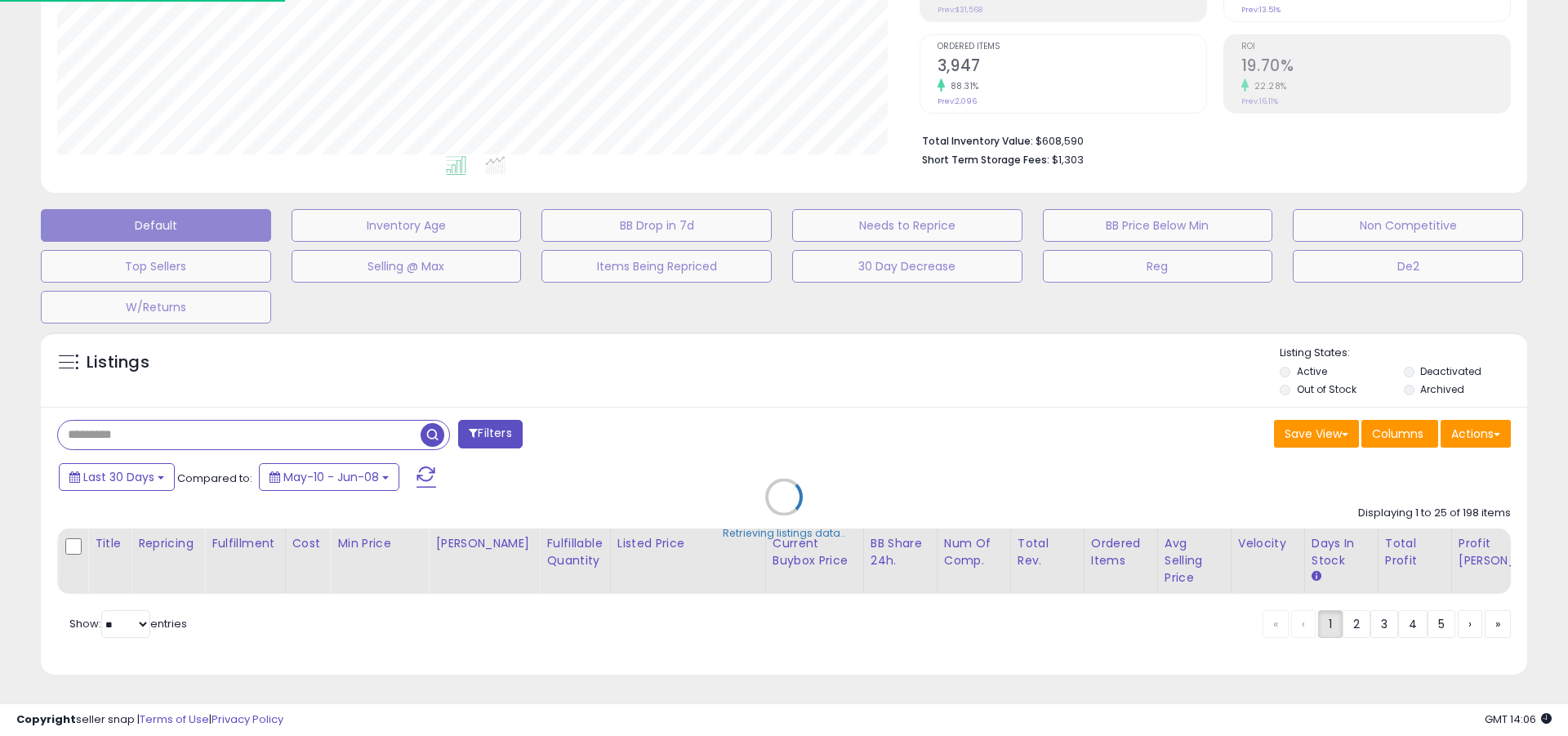 scroll, scrollTop: 816535, scrollLeft: 815804, axis: both 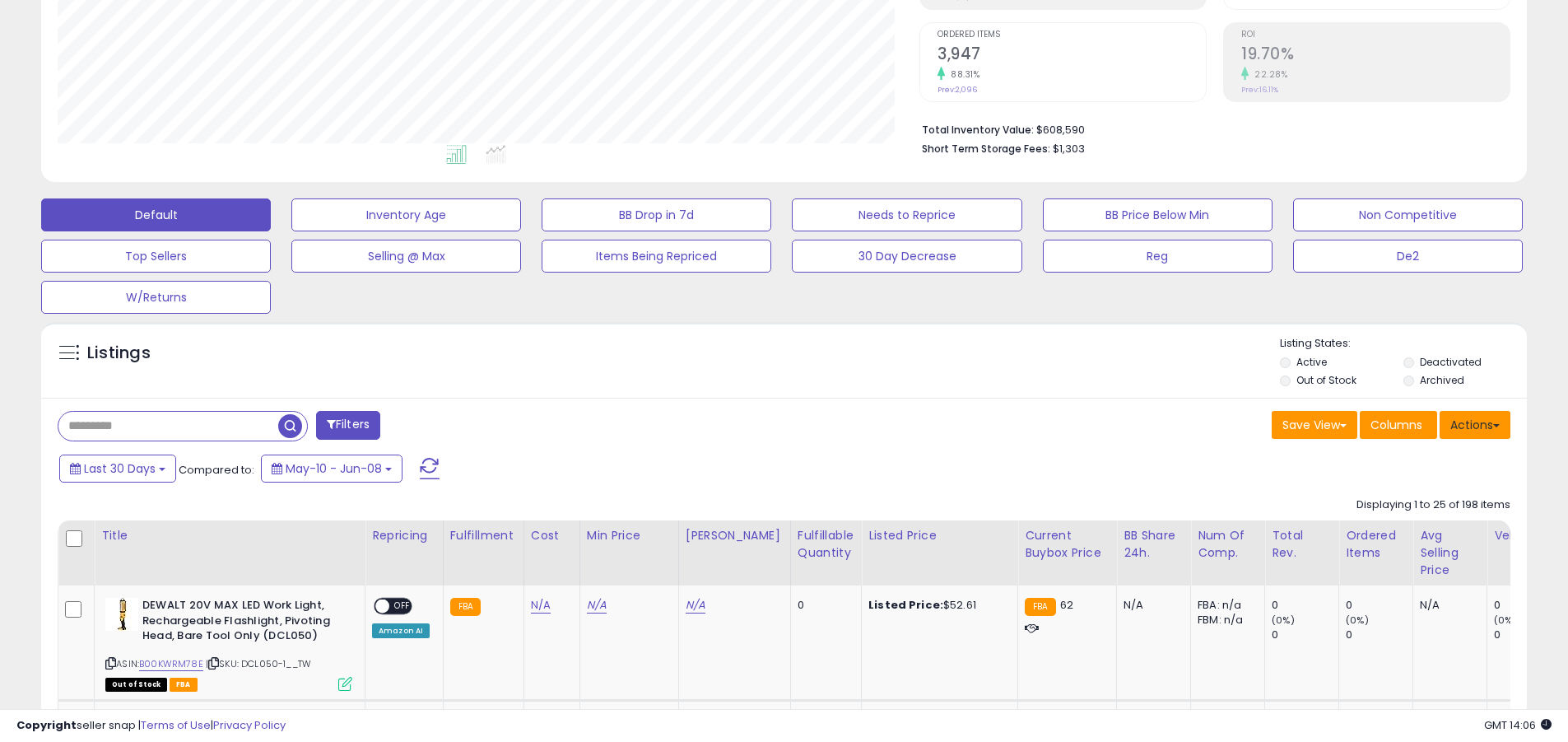 click on "Actions" at bounding box center [1475, 425] 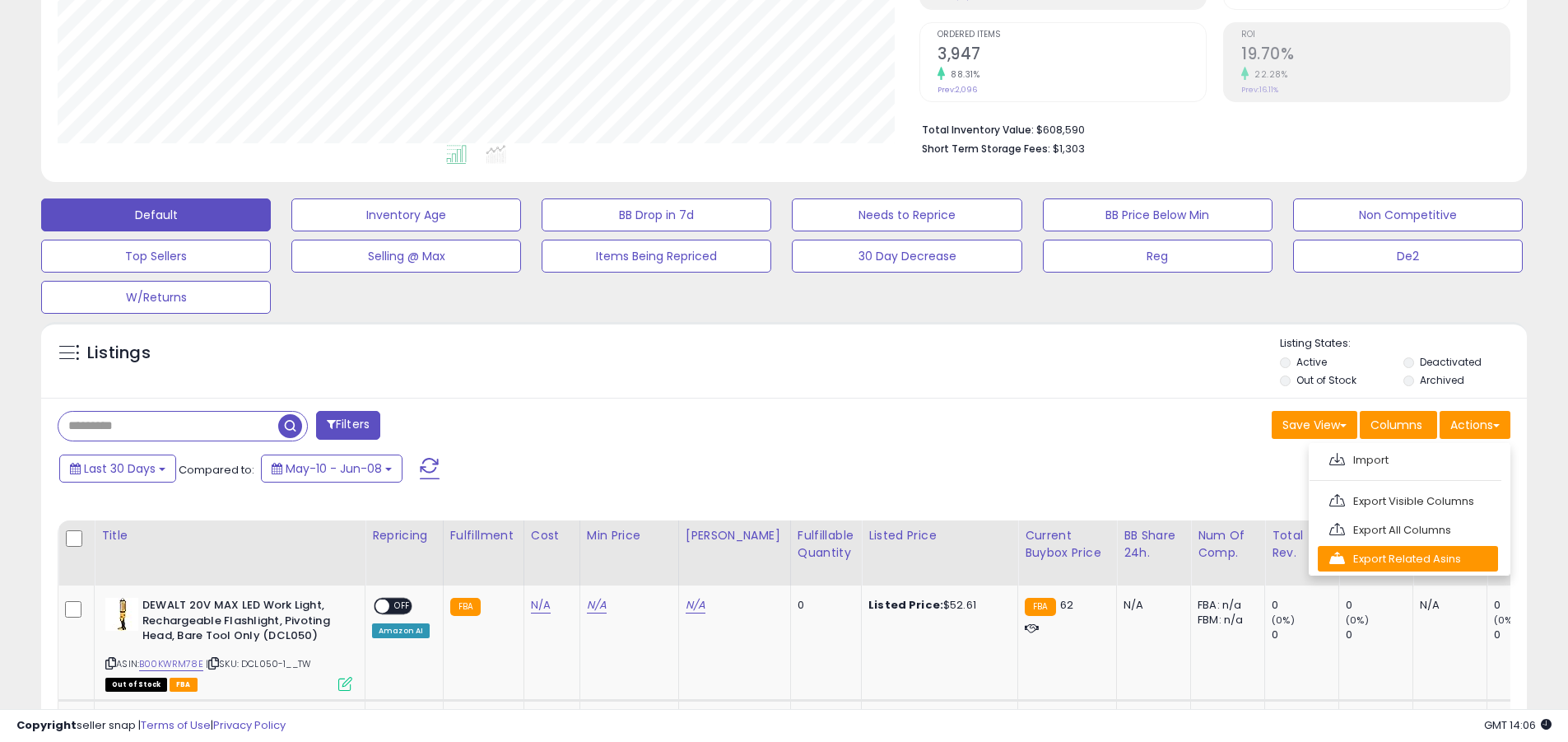 click on "Export Related Asins" at bounding box center (1407, 558) 